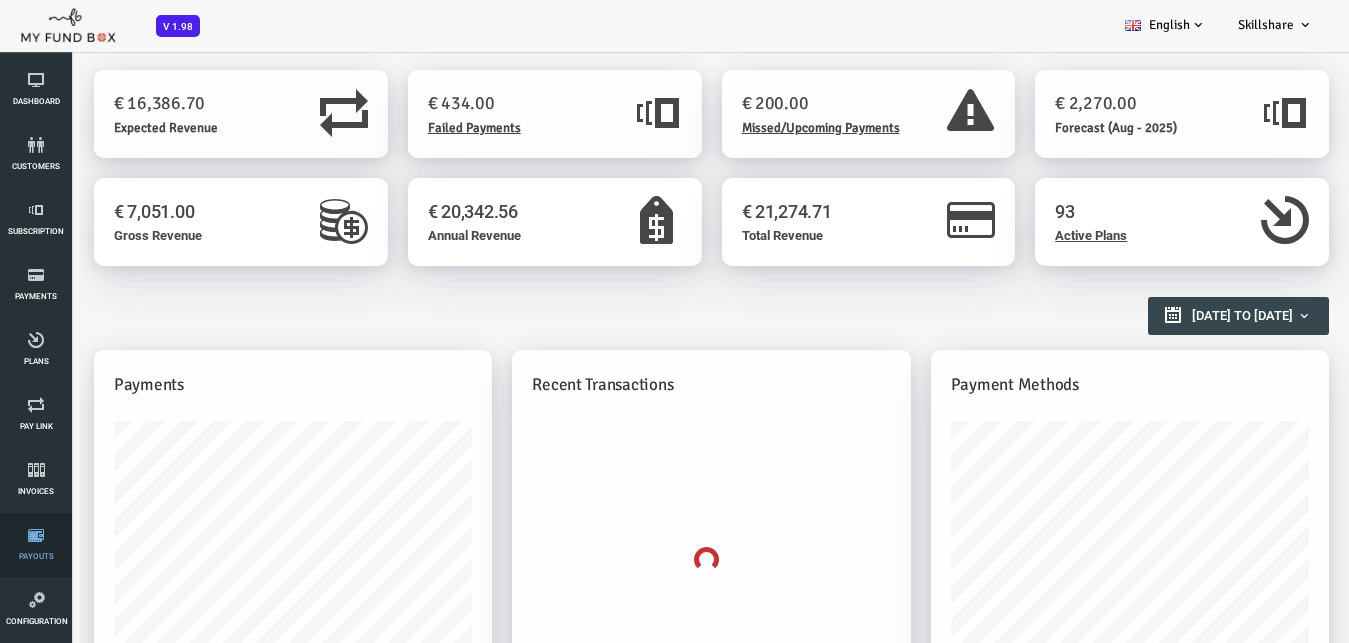 scroll, scrollTop: 0, scrollLeft: 0, axis: both 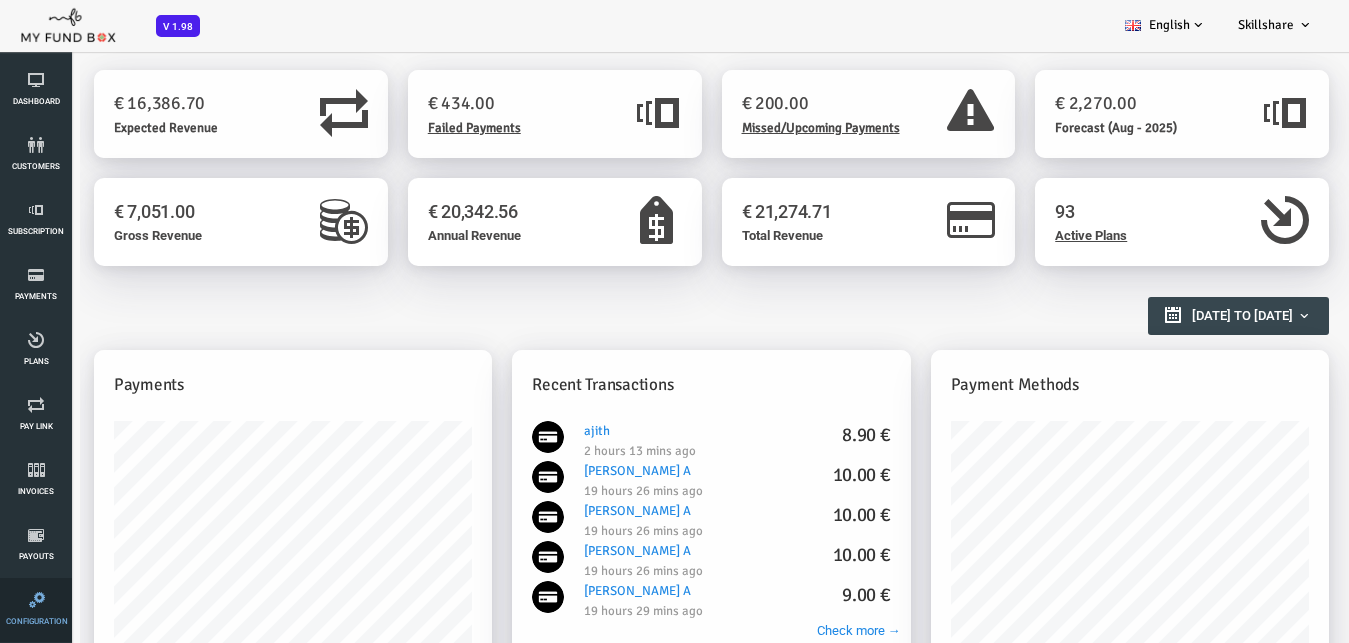click at bounding box center [37, 600] 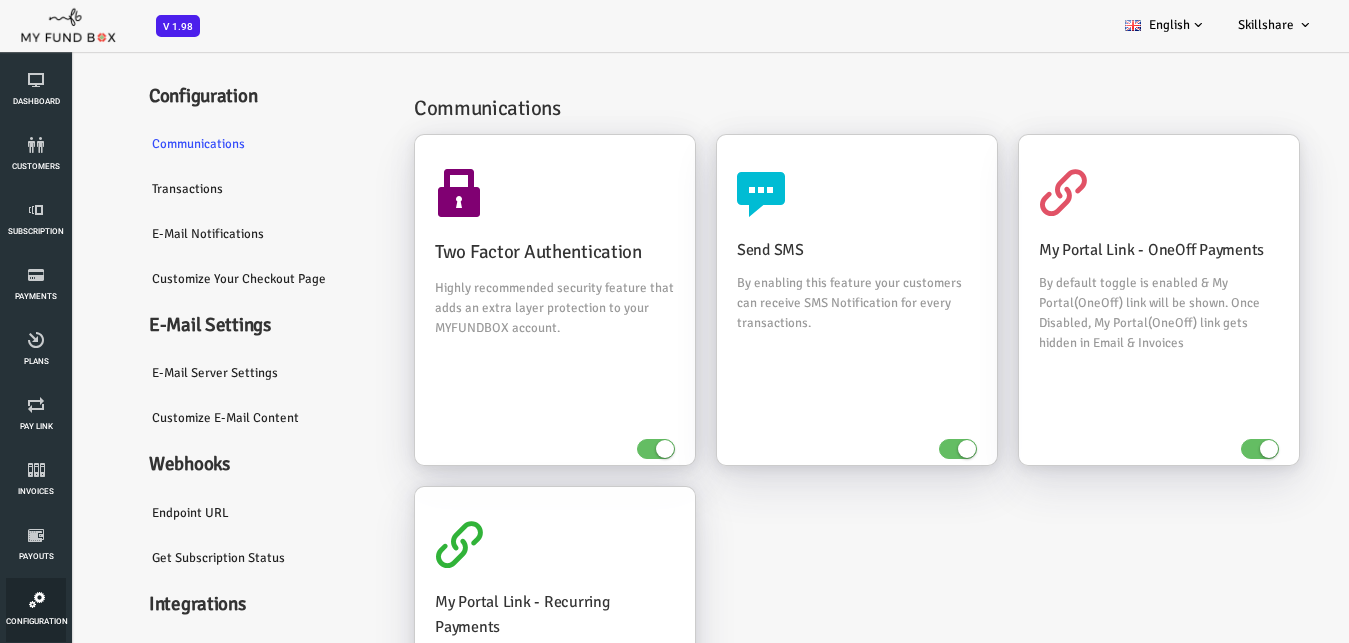scroll, scrollTop: 249, scrollLeft: 0, axis: vertical 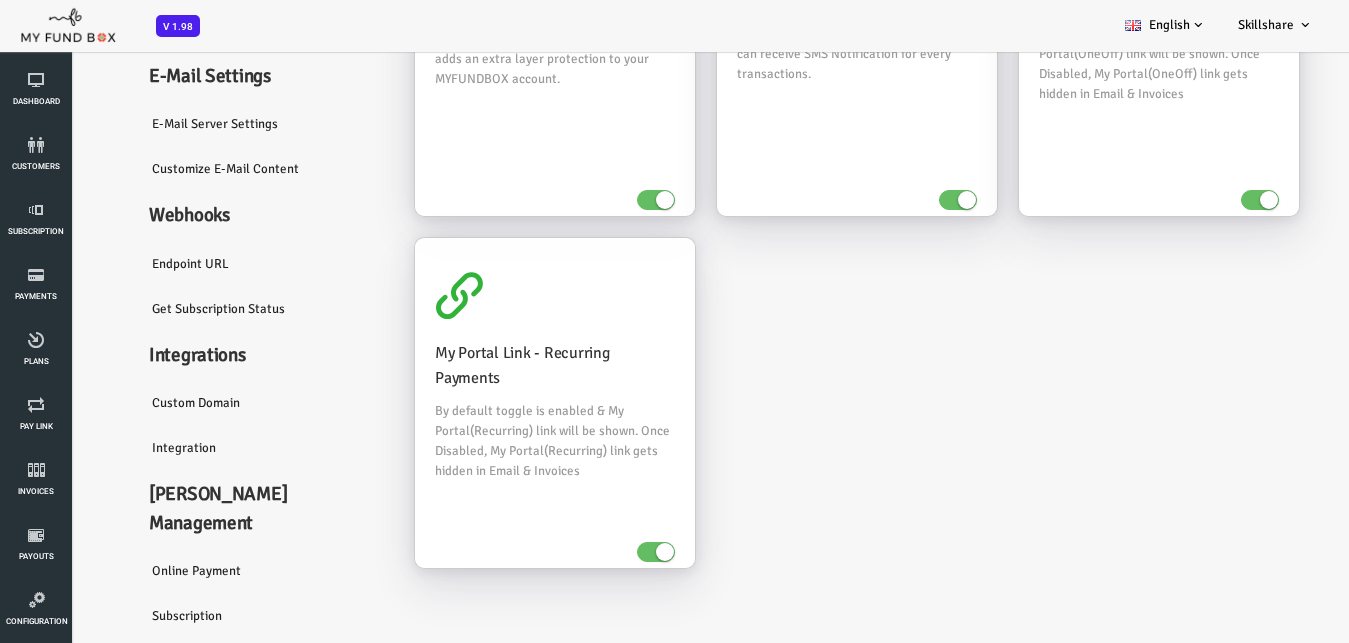click on "Integration" at bounding box center [210, 448] 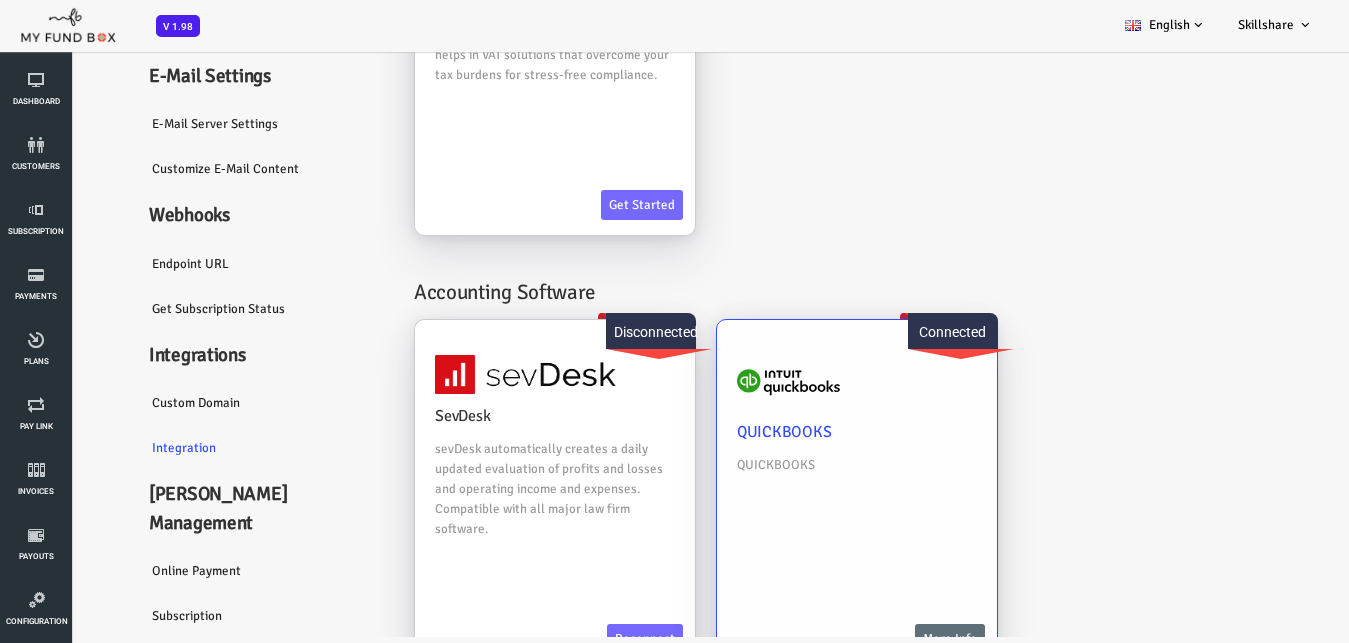 scroll, scrollTop: 123, scrollLeft: 0, axis: vertical 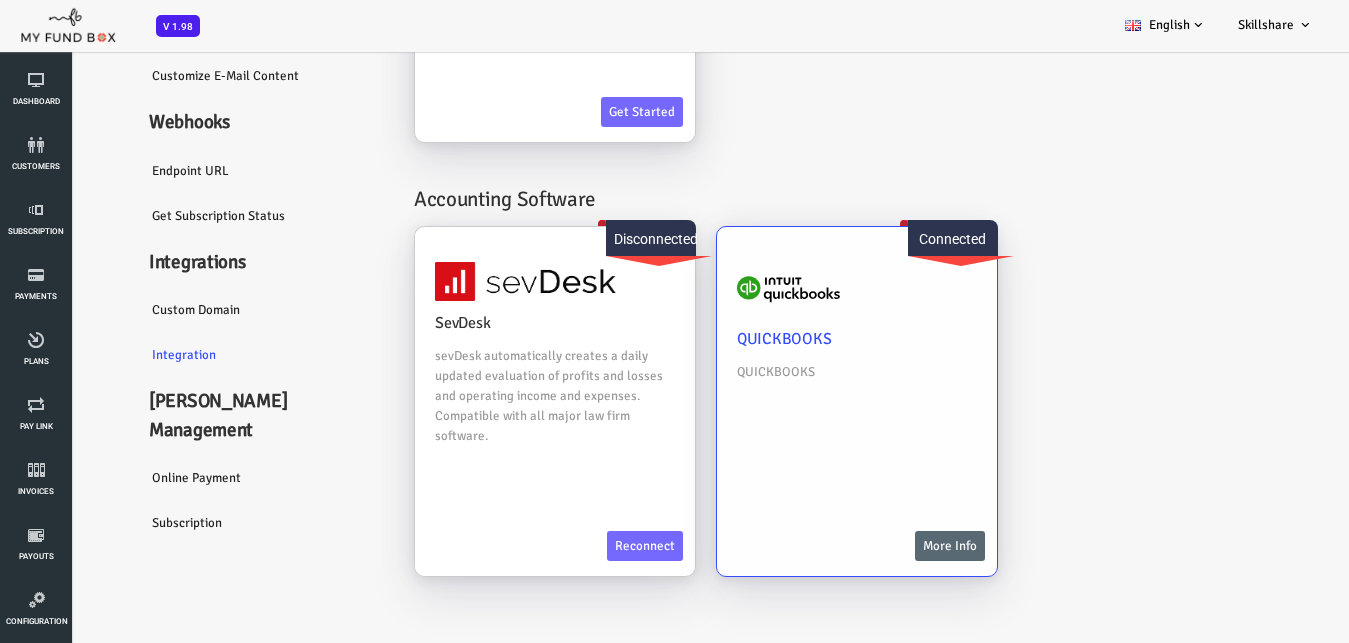 click on "More Info" at bounding box center [896, 546] 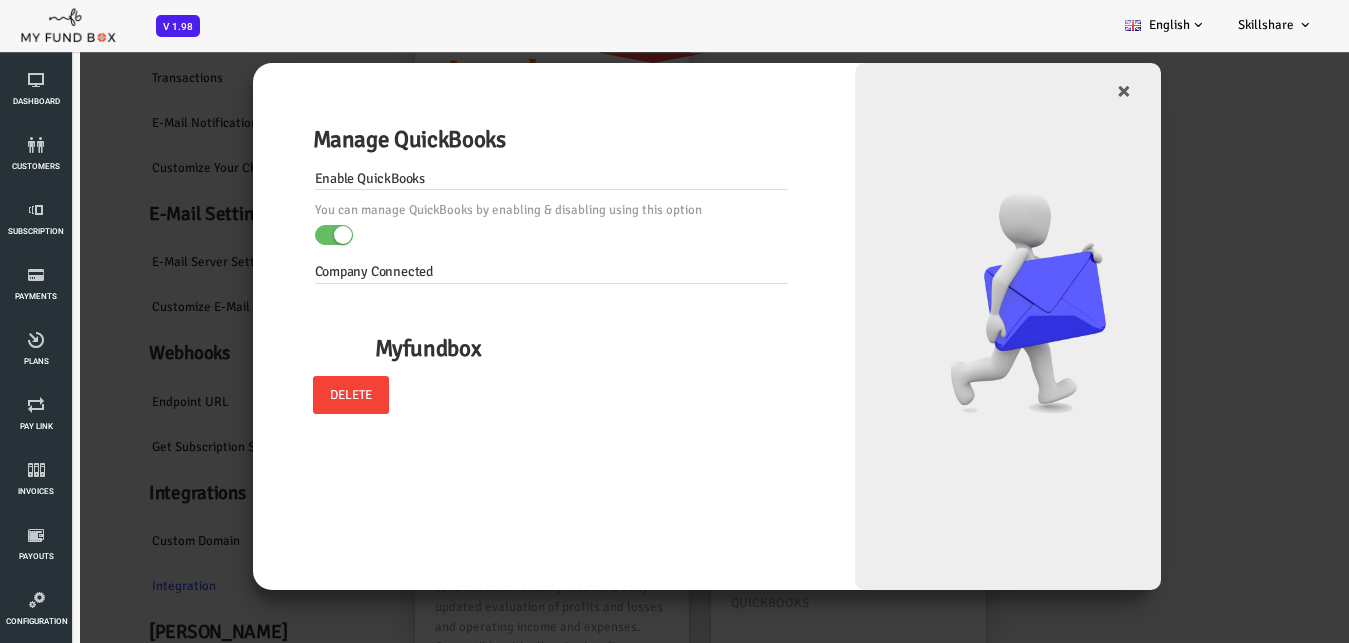 scroll, scrollTop: 0, scrollLeft: 0, axis: both 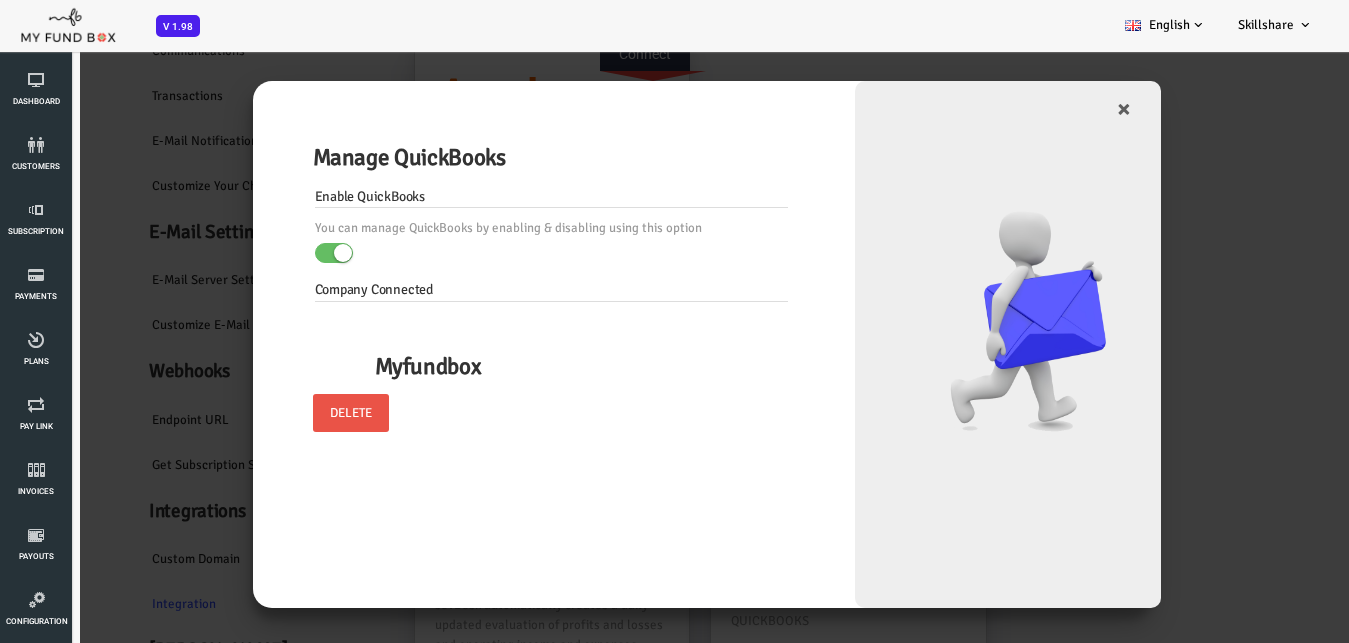 click on "Delete" at bounding box center (297, 413) 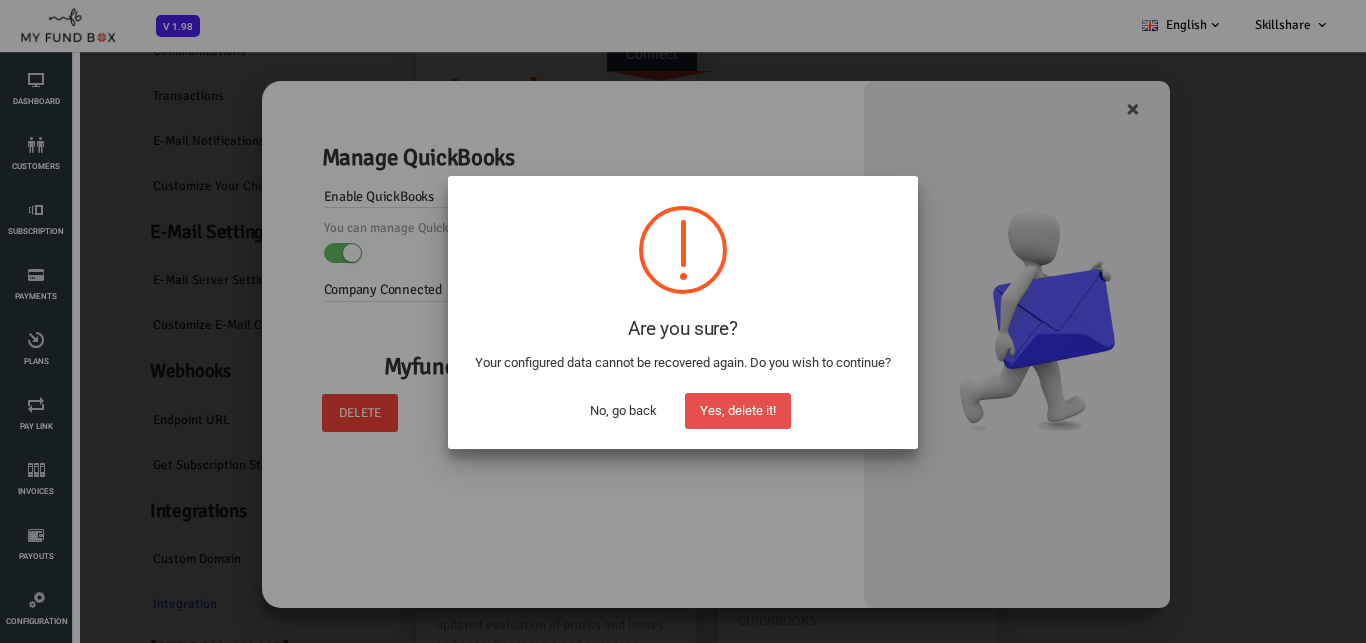 click on "Yes, delete it!" at bounding box center [738, 411] 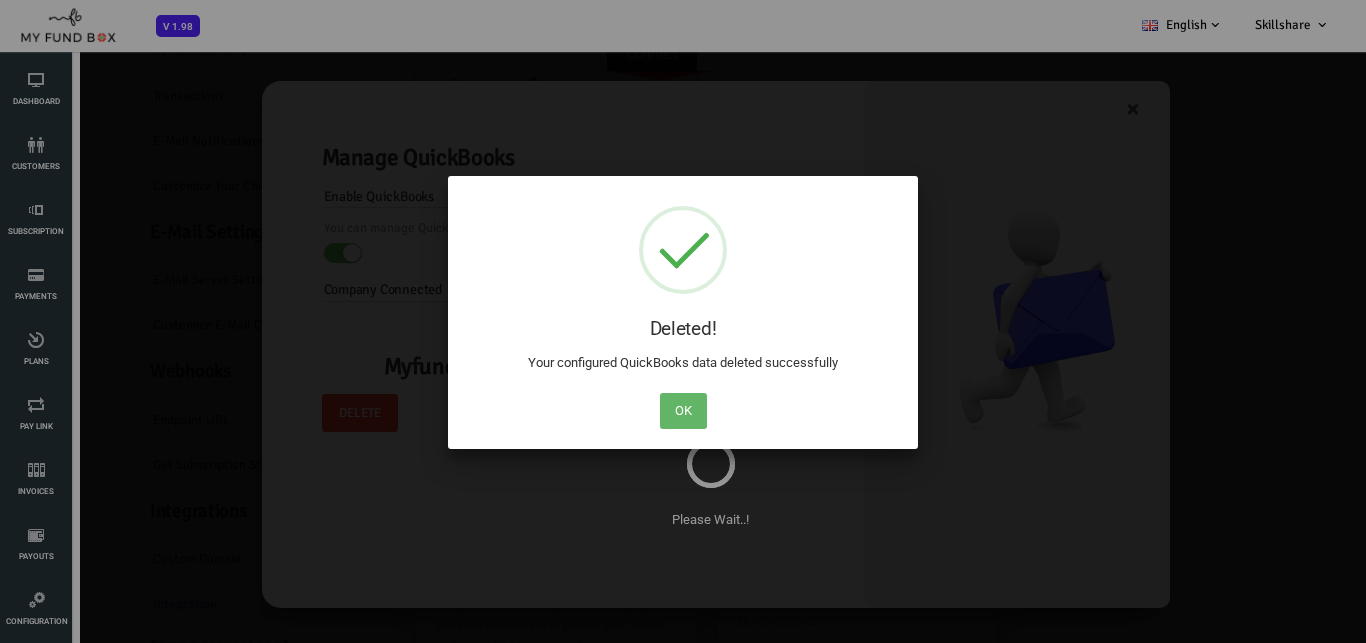 click on "OK" at bounding box center (683, 411) 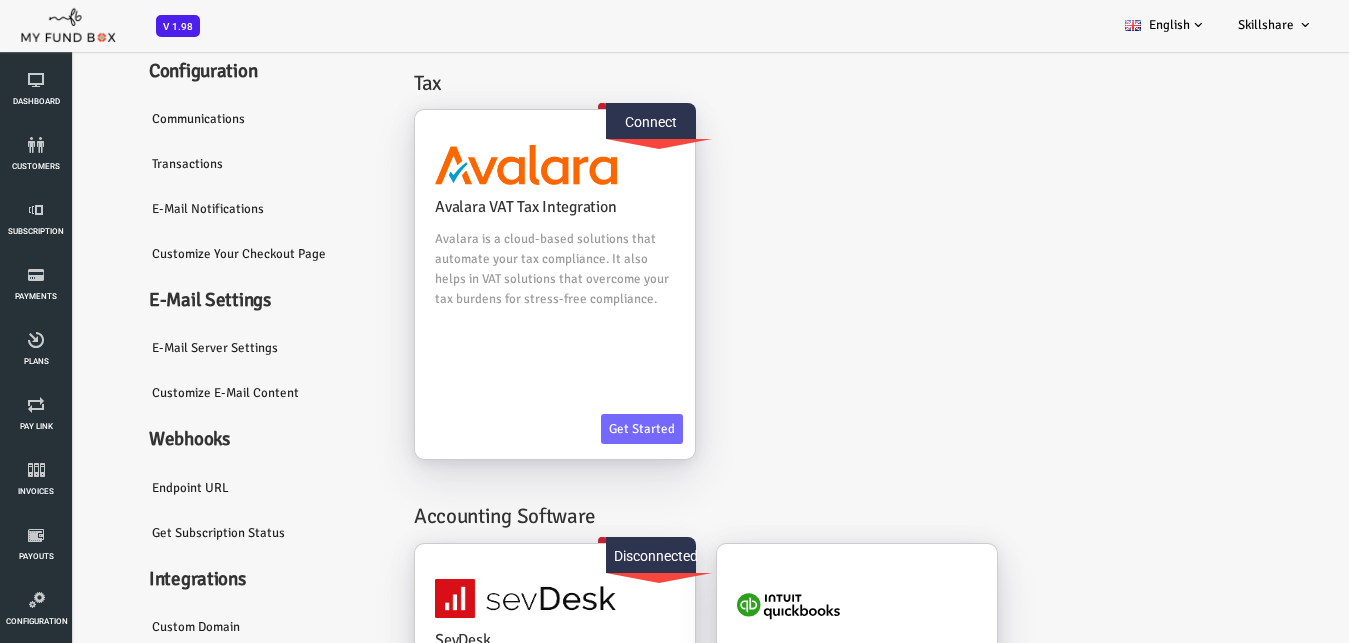 scroll, scrollTop: 341, scrollLeft: 0, axis: vertical 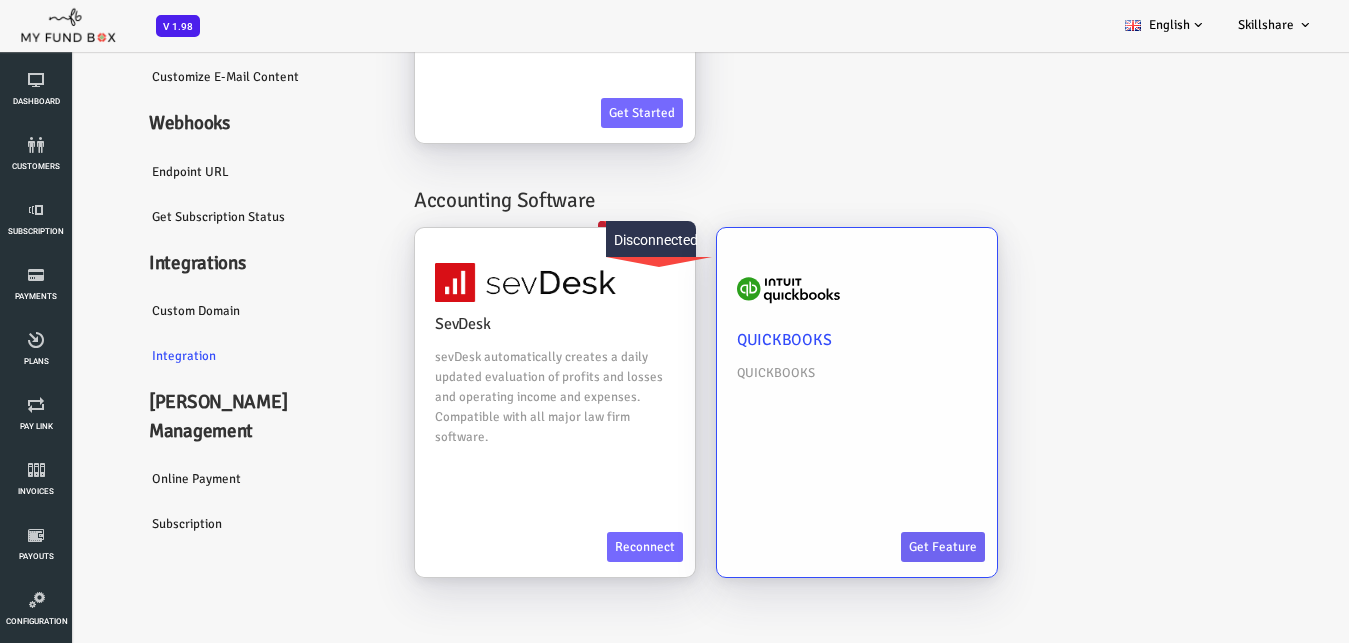 click on "Get feature" at bounding box center (889, 547) 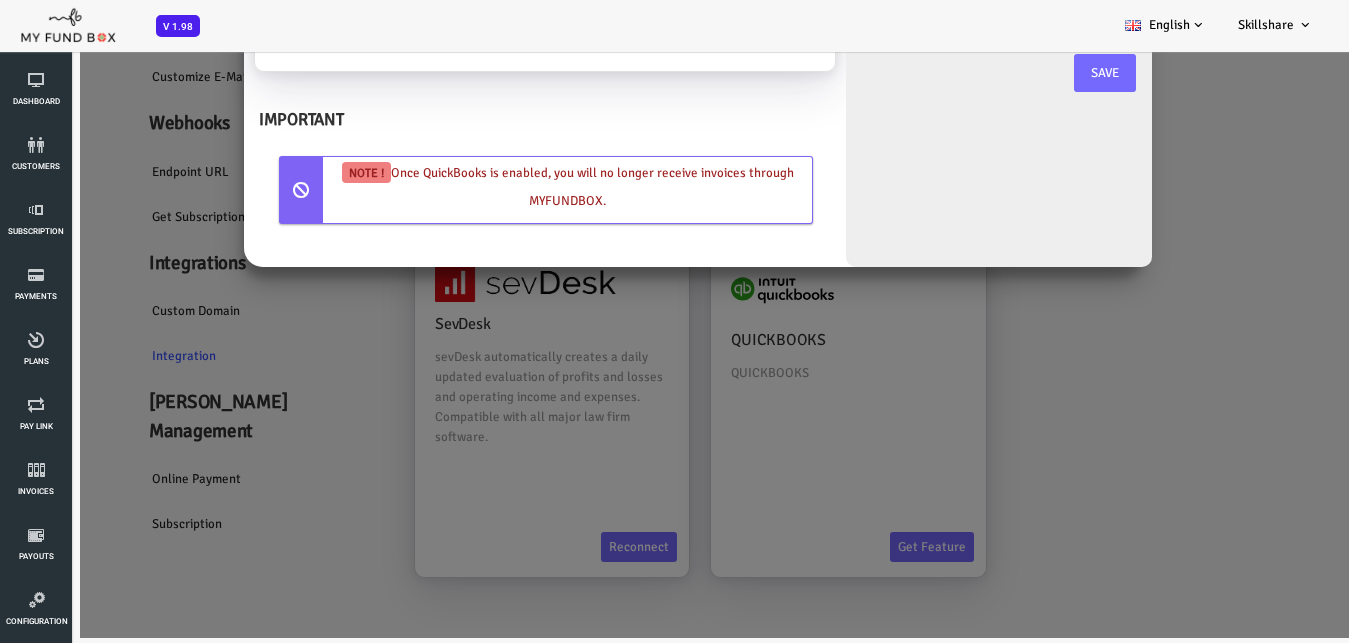 scroll, scrollTop: 0, scrollLeft: 0, axis: both 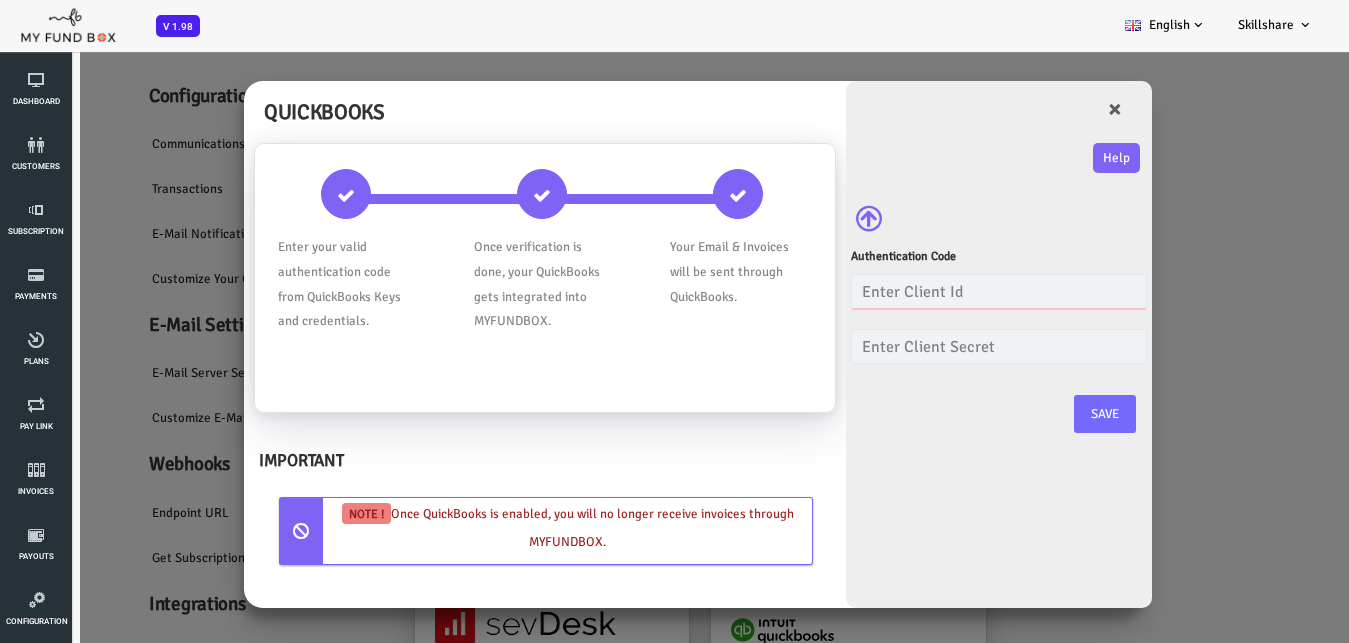 click at bounding box center (945, 291) 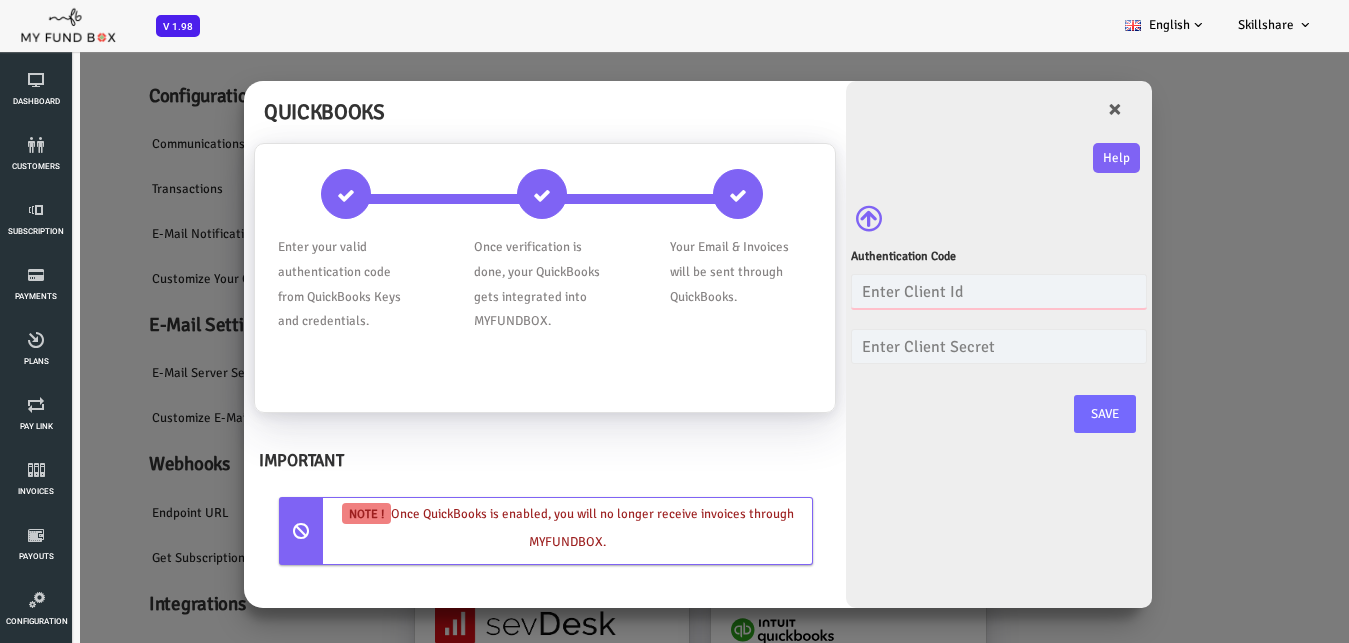 paste on "AB6wYX1SI32LUn62NfCOUx0iad5U0ZlCZ20yhjqnbexZ75KDYh" 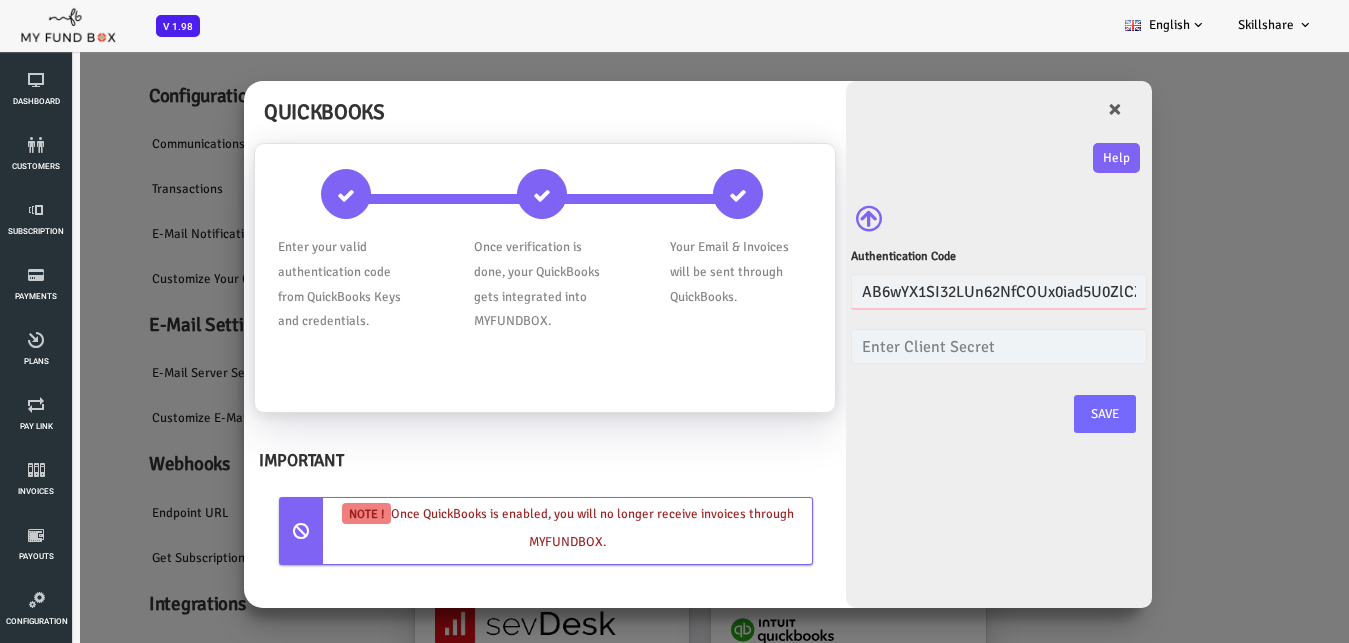 scroll, scrollTop: 0, scrollLeft: 150, axis: horizontal 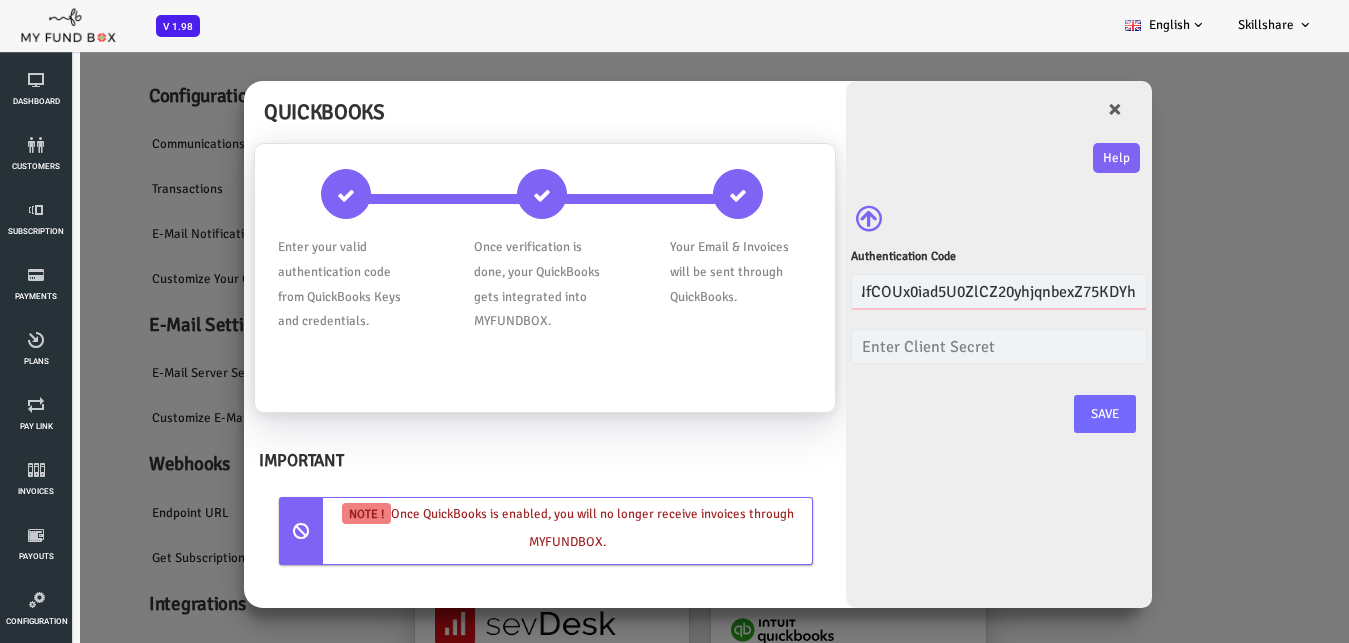 type on "AB6wYX1SI32LUn62NfCOUx0iad5U0ZlCZ20yhjqnbexZ75KDYh" 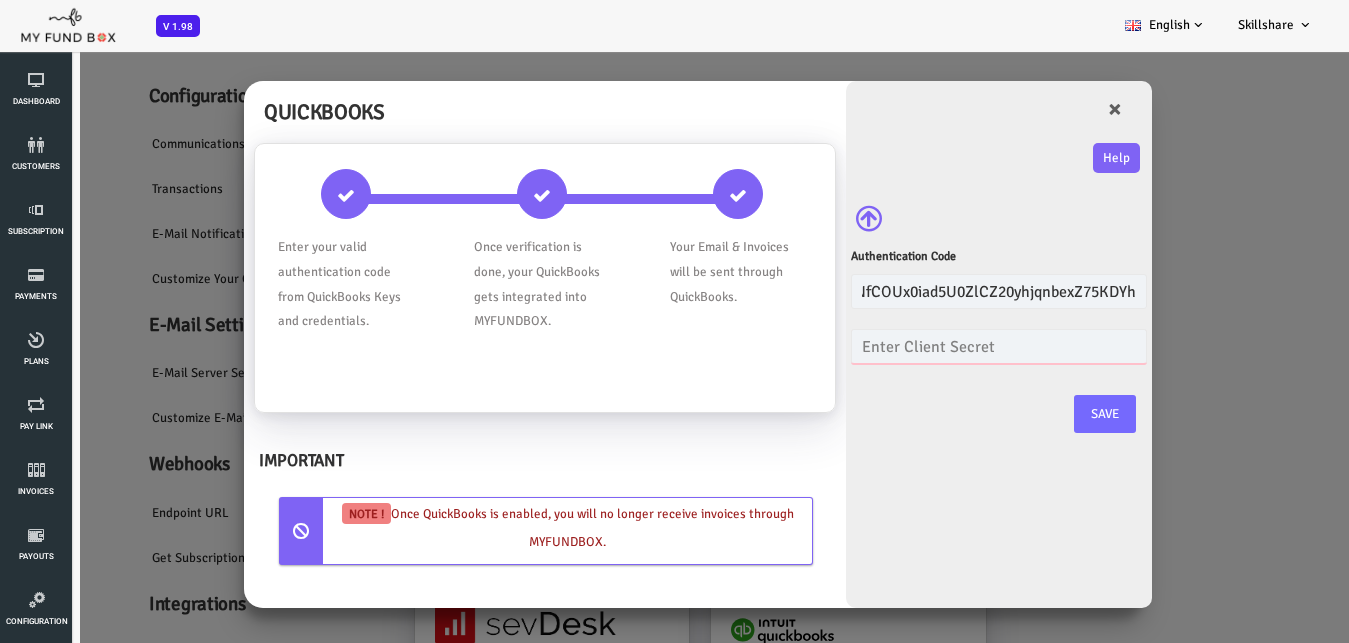 click at bounding box center [945, 346] 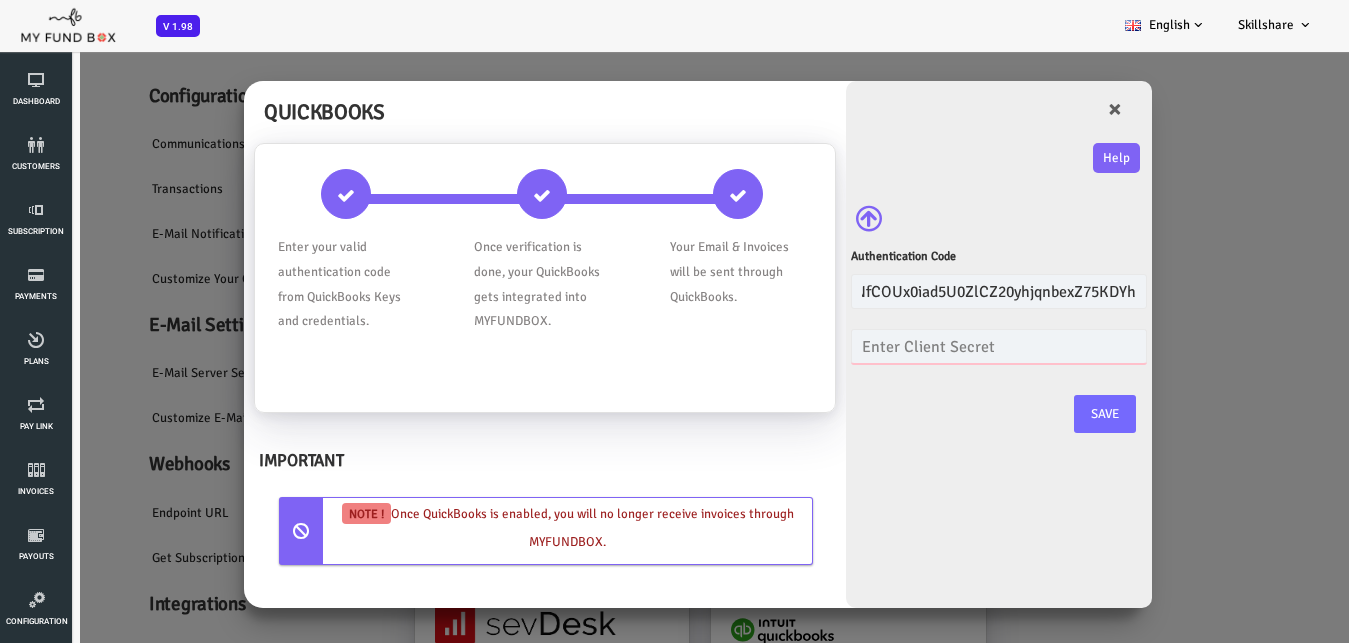 paste on "G69EbvkfuStAXBvanrm27ymohOMTdSIHYANTGmIY" 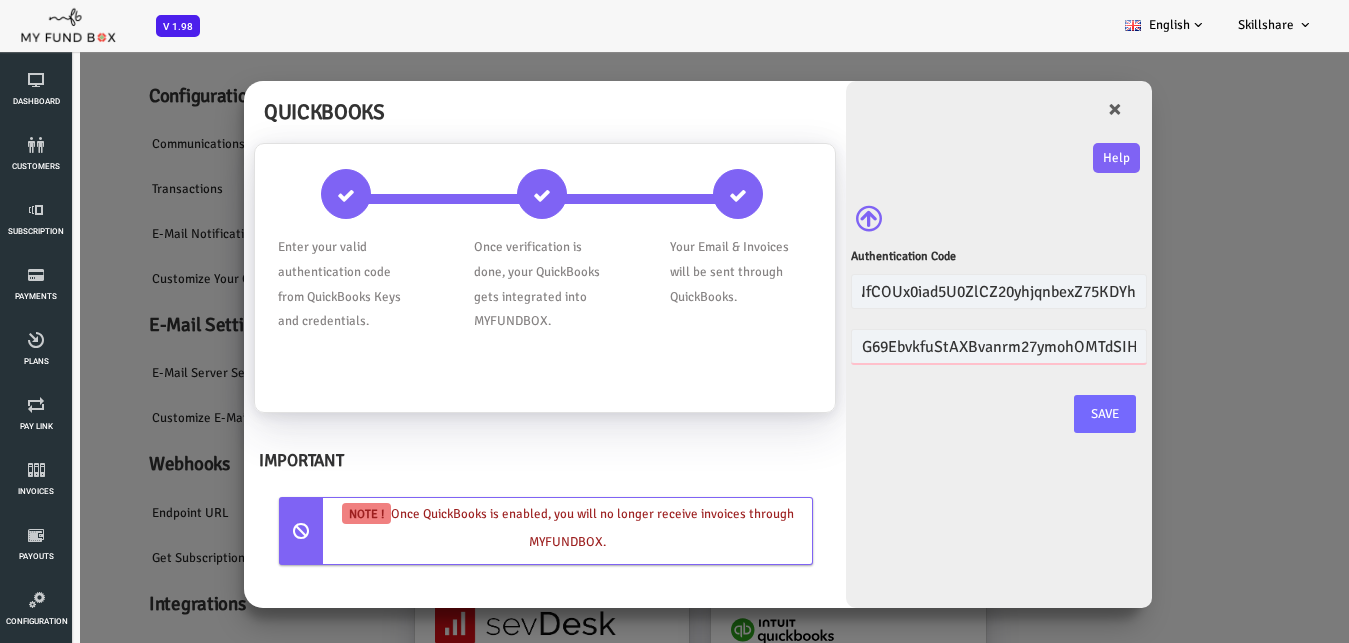 scroll, scrollTop: 0, scrollLeft: 74, axis: horizontal 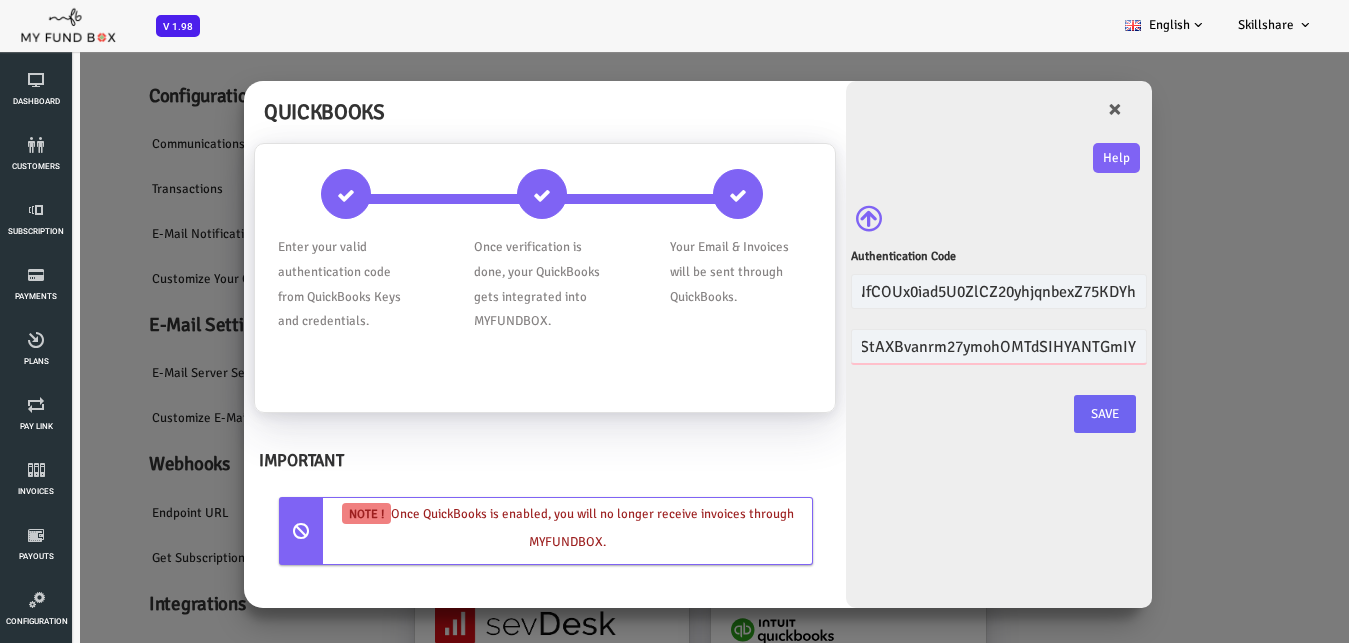 type on "G69EbvkfuStAXBvanrm27ymohOMTdSIHYANTGmIY" 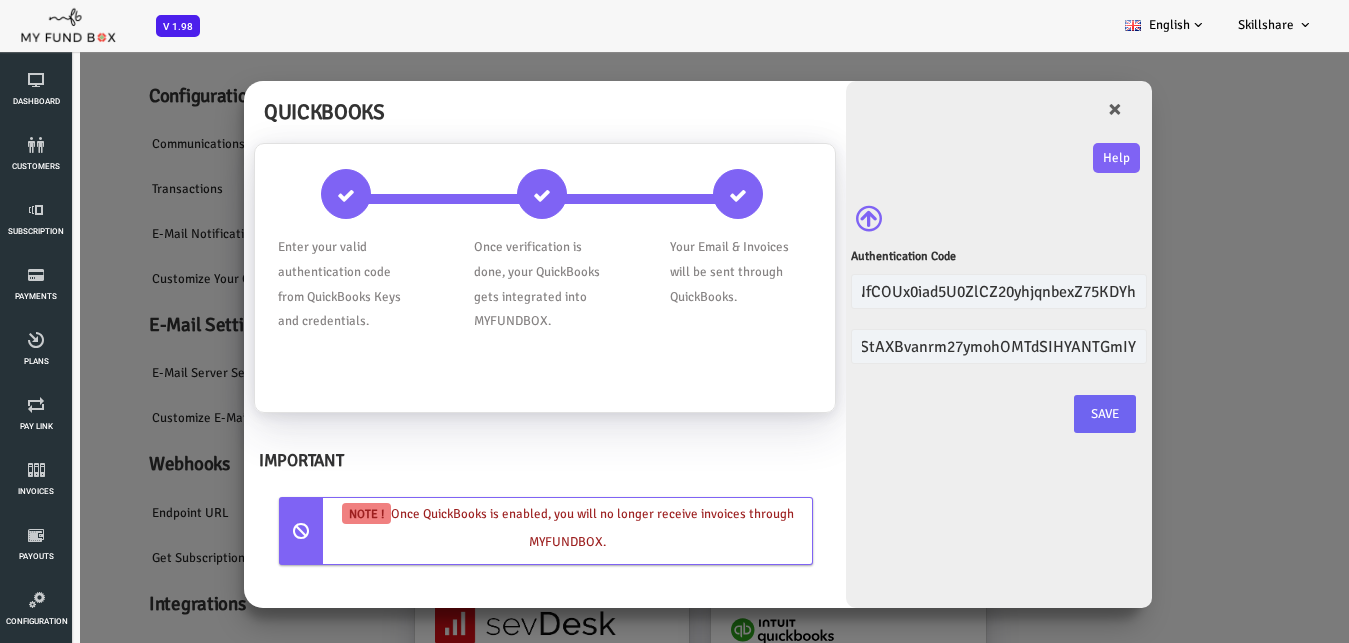 click on "Save" at bounding box center (1051, 414) 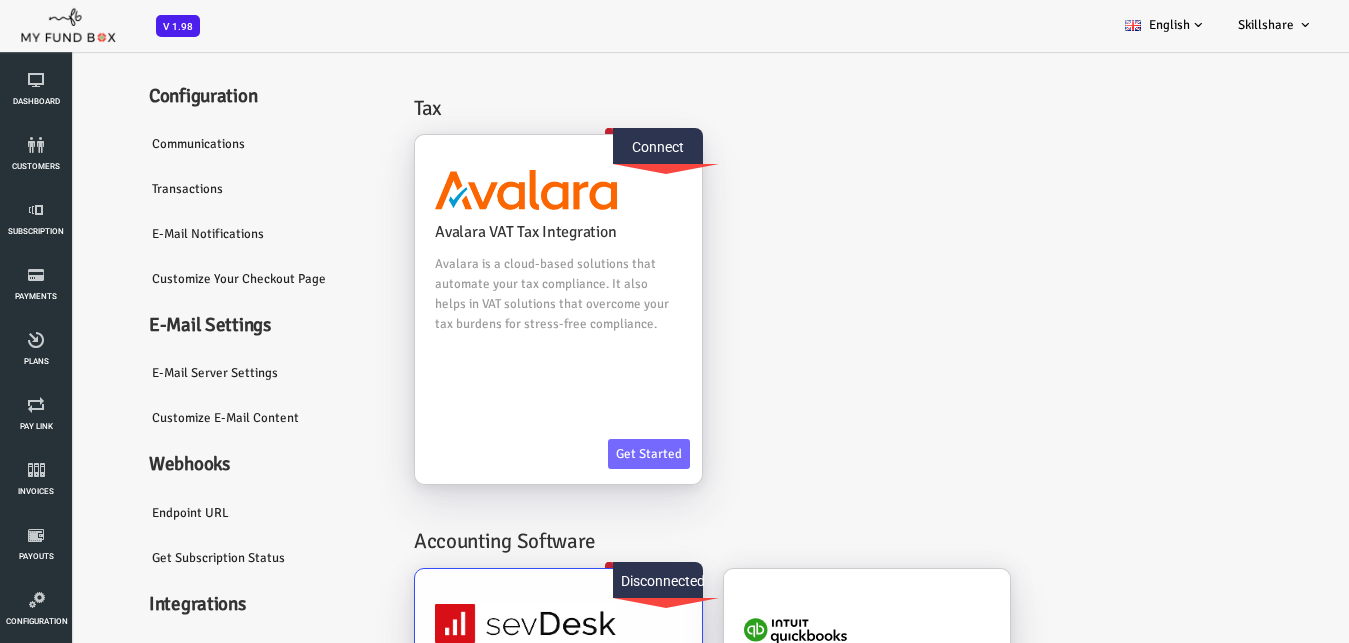 scroll, scrollTop: 306, scrollLeft: 0, axis: vertical 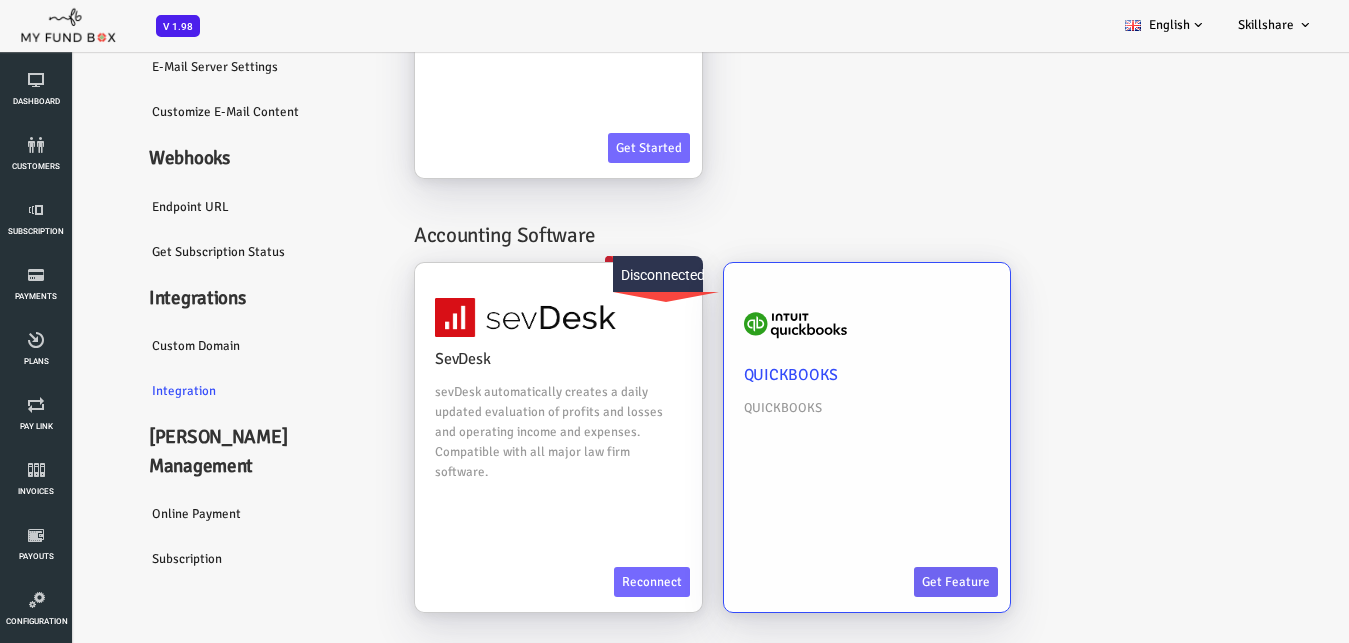 click on "Get feature" at bounding box center [902, 582] 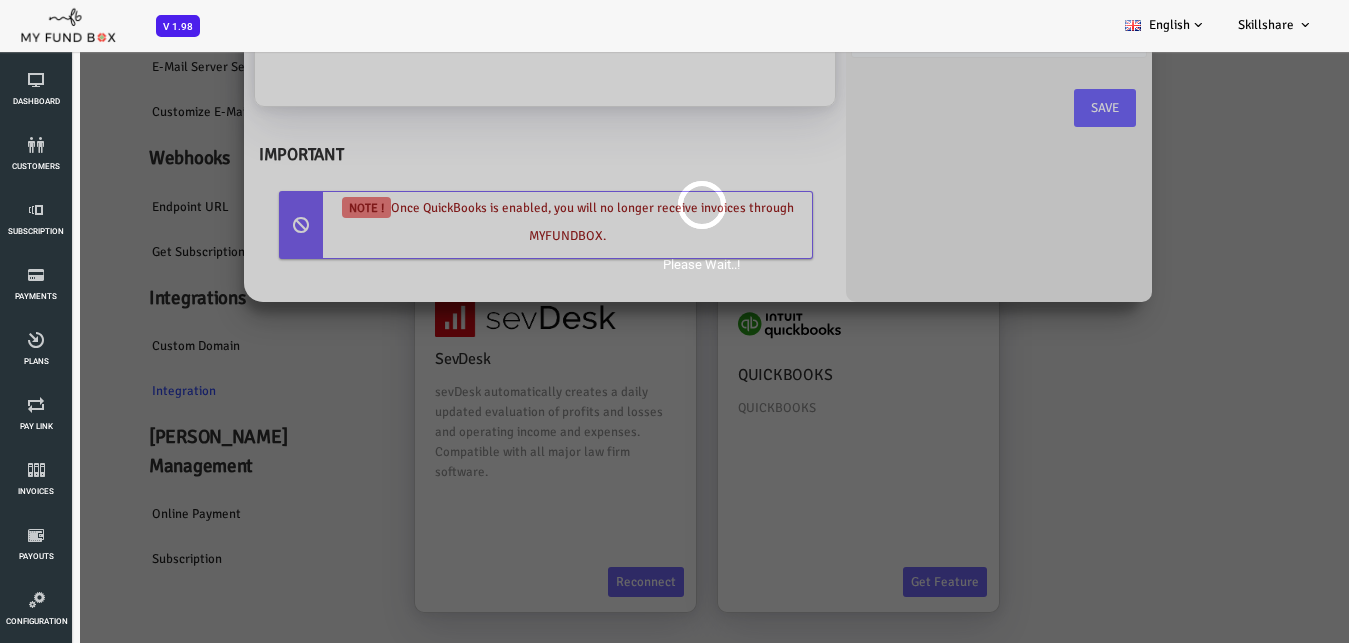 scroll, scrollTop: 0, scrollLeft: 150, axis: horizontal 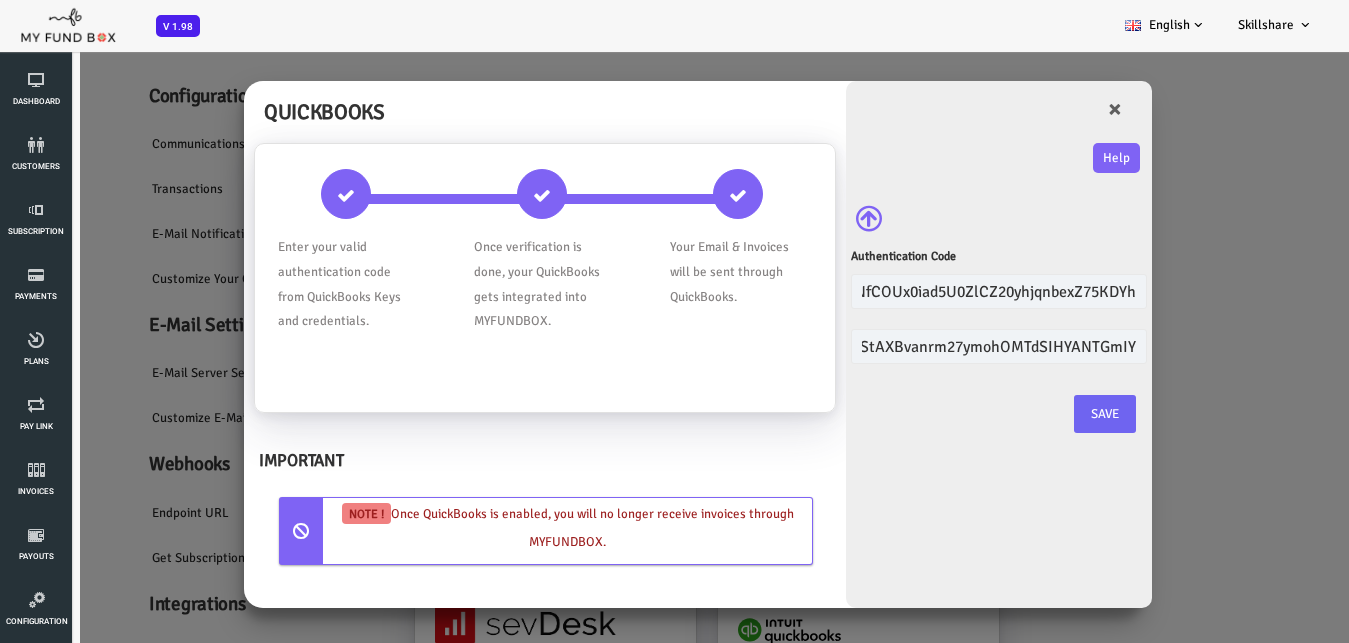 click on "Save" at bounding box center (1051, 414) 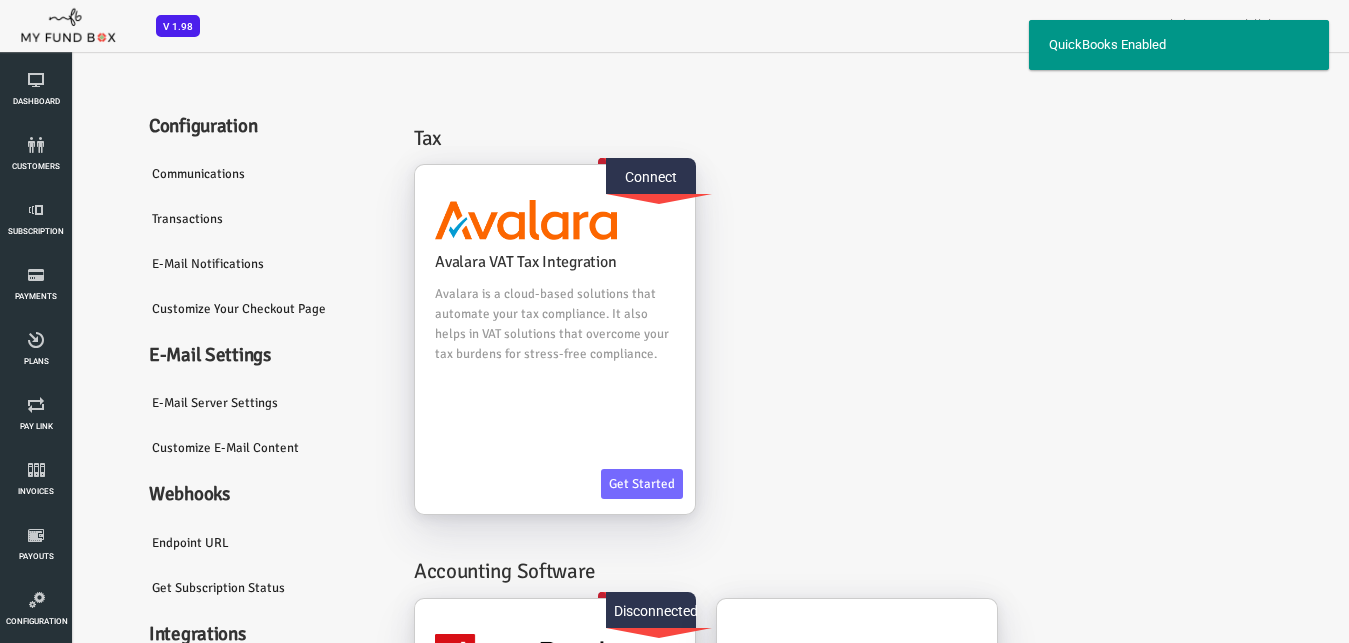scroll, scrollTop: 0, scrollLeft: 0, axis: both 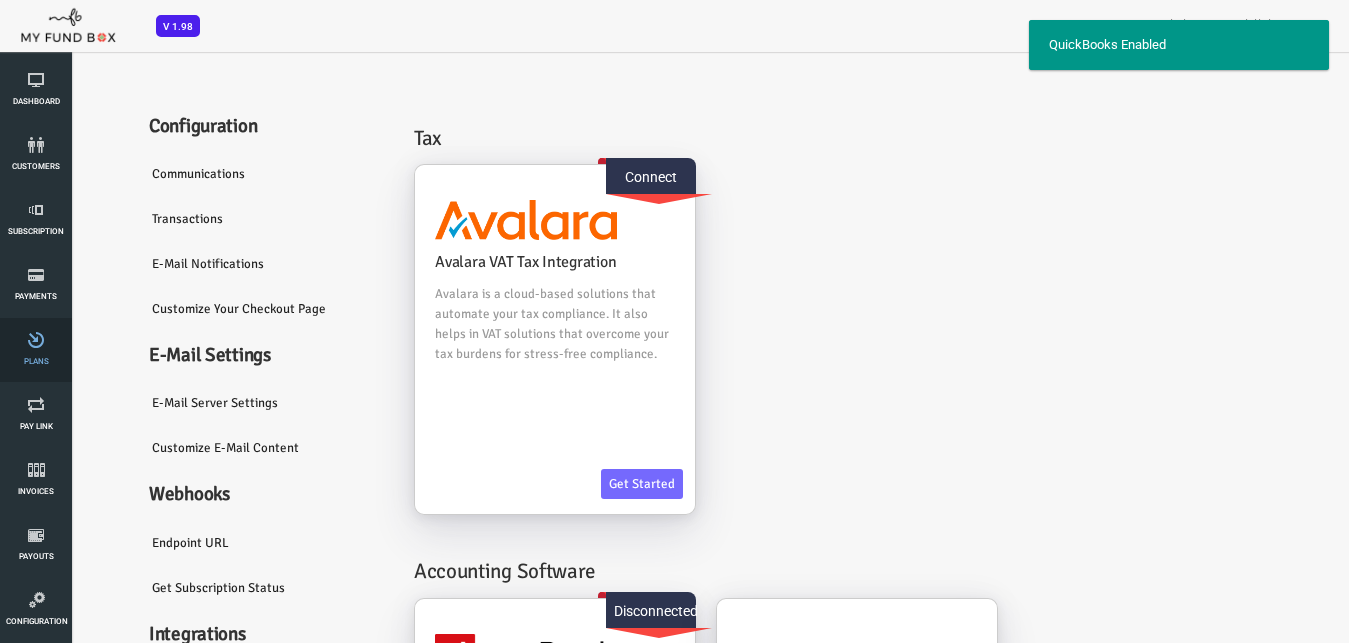 click on "Plans" at bounding box center (36, 350) 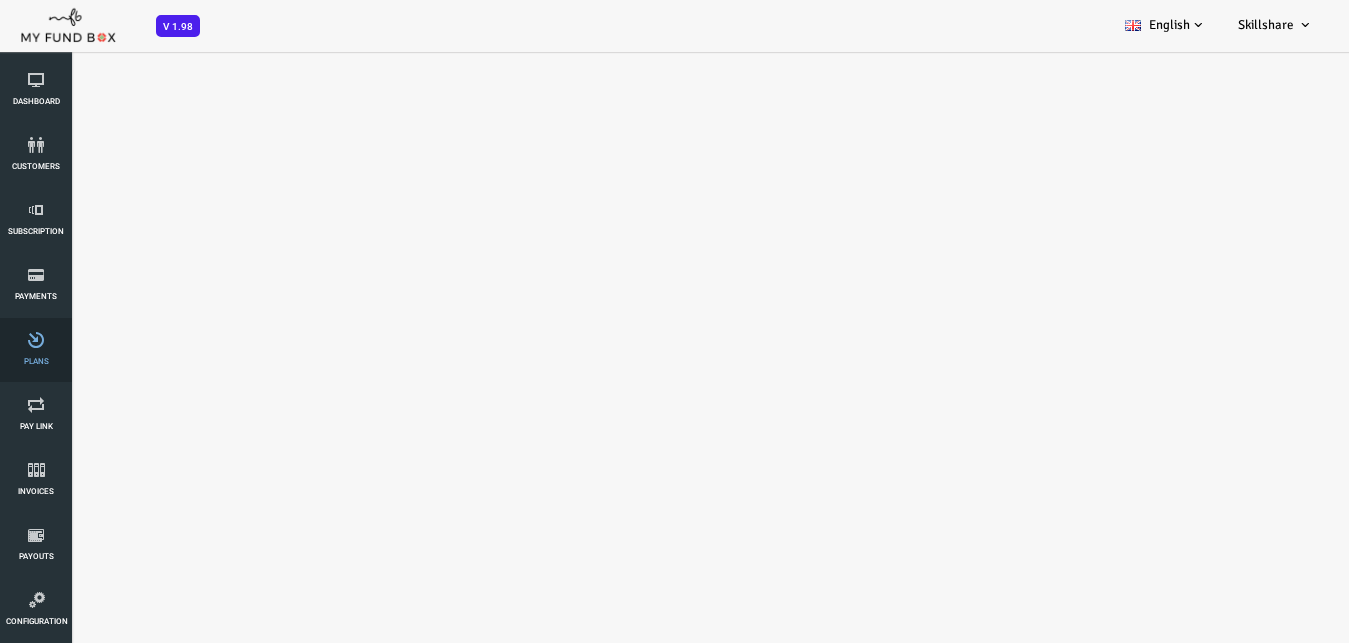 select on "100" 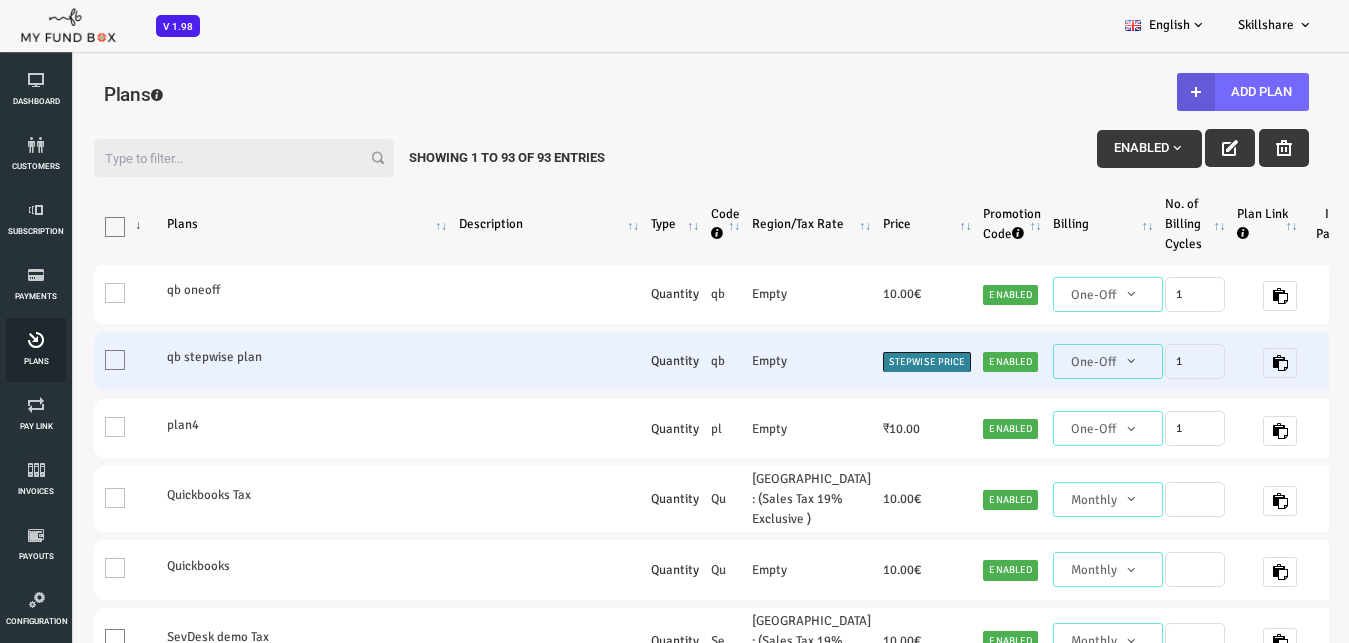 scroll, scrollTop: 0, scrollLeft: 0, axis: both 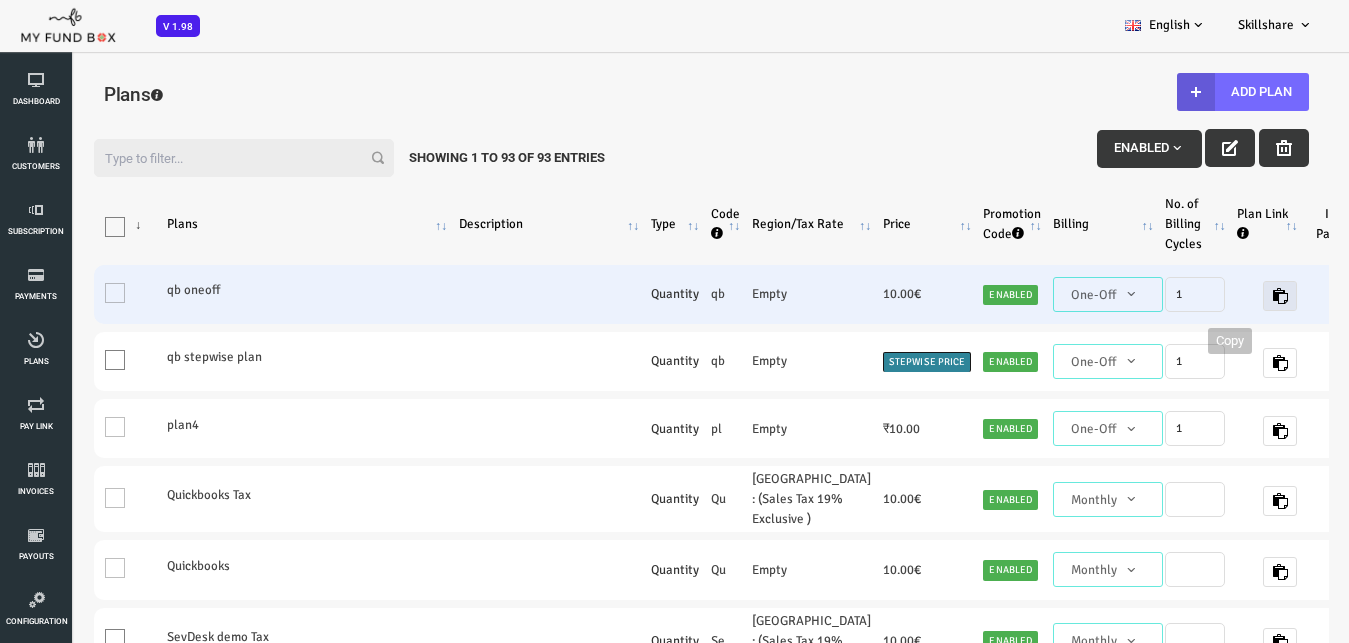 click at bounding box center [1226, 296] 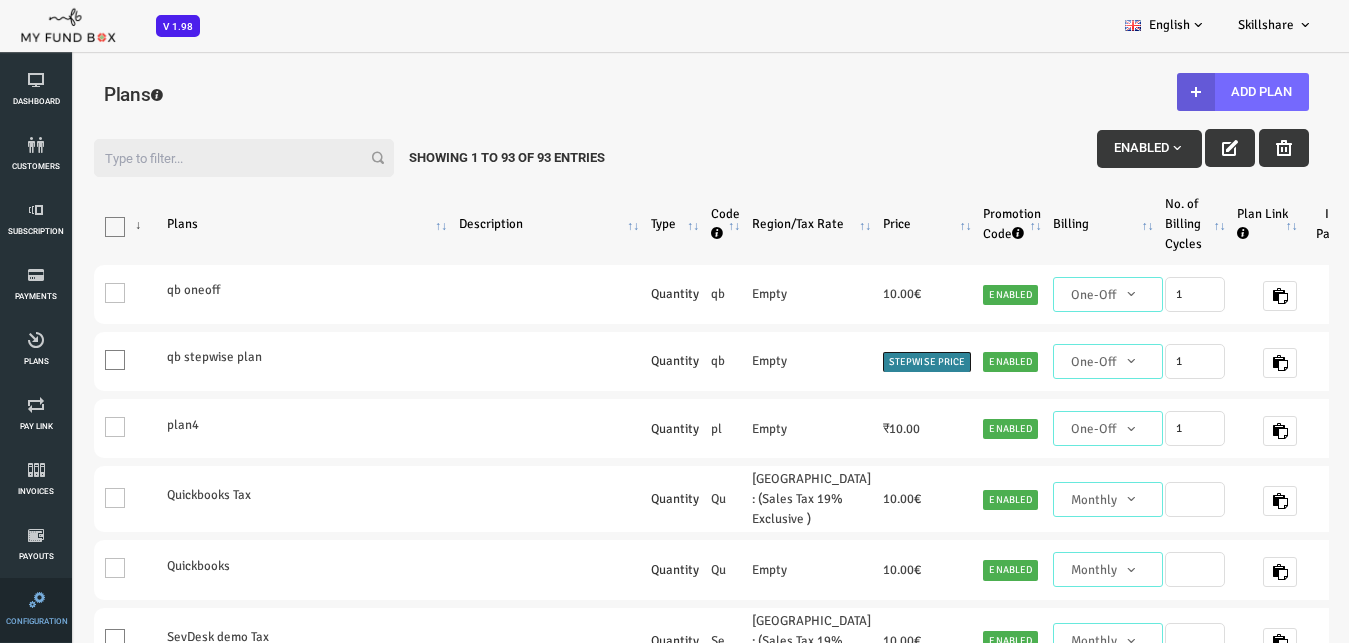 click at bounding box center (37, 600) 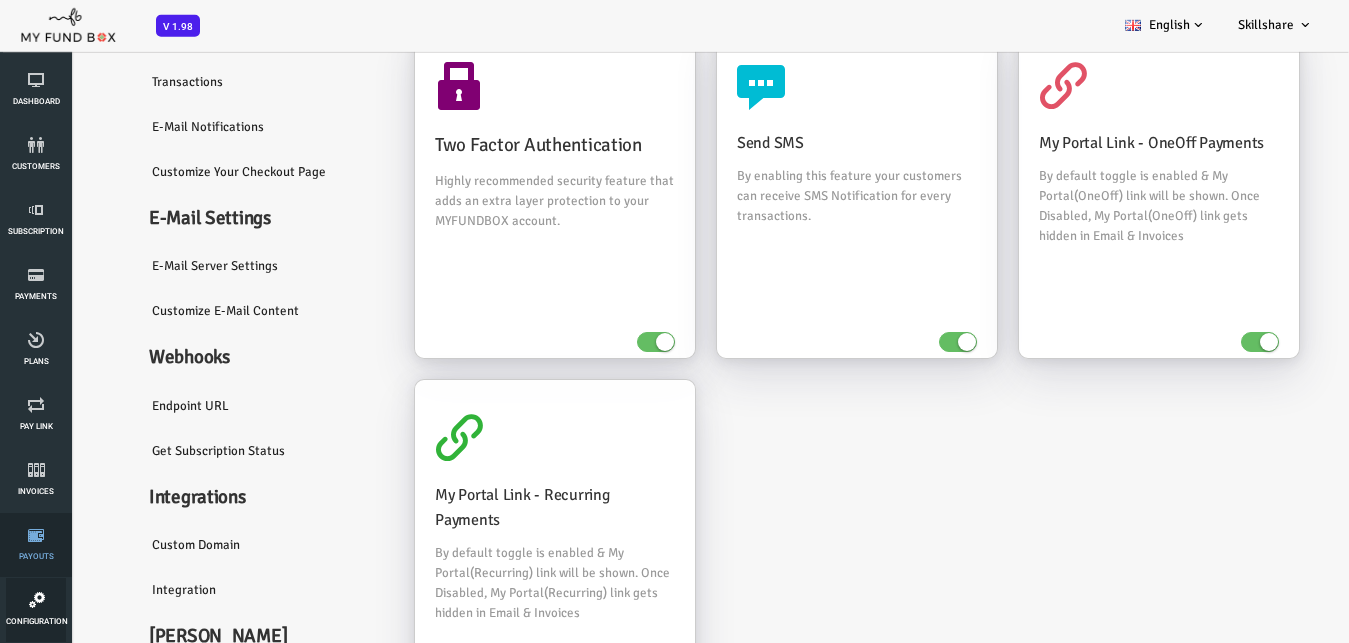 scroll, scrollTop: 193, scrollLeft: 0, axis: vertical 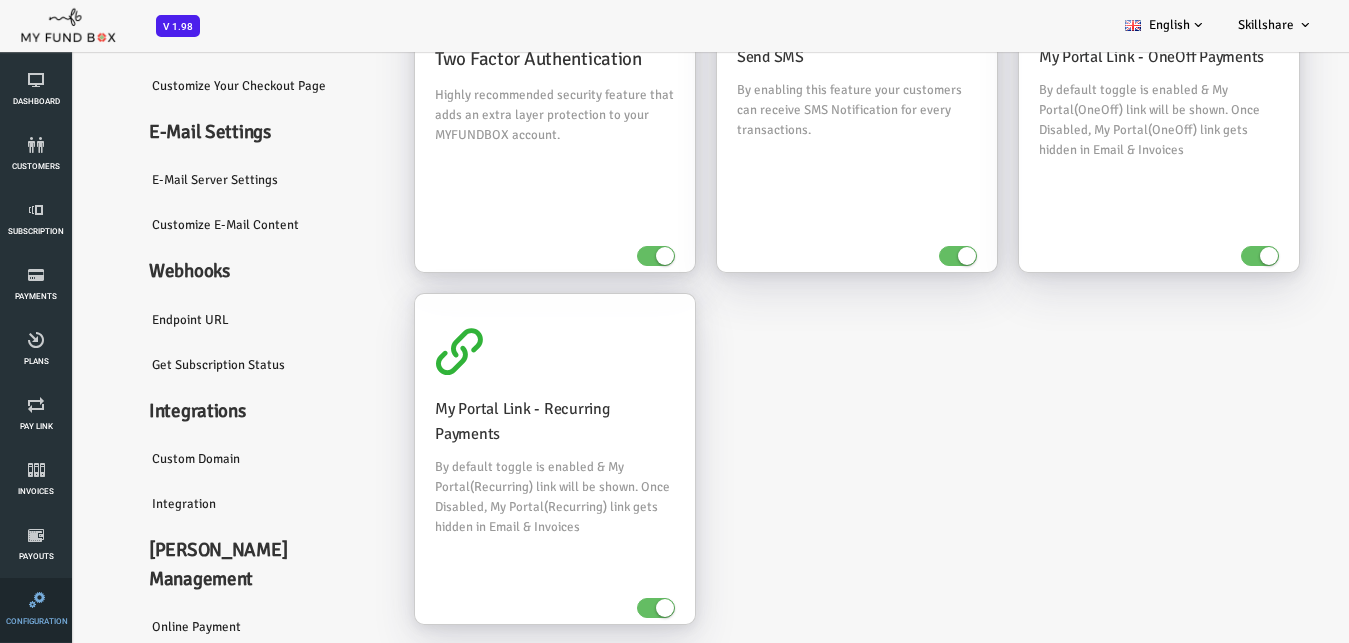 click at bounding box center [37, 600] 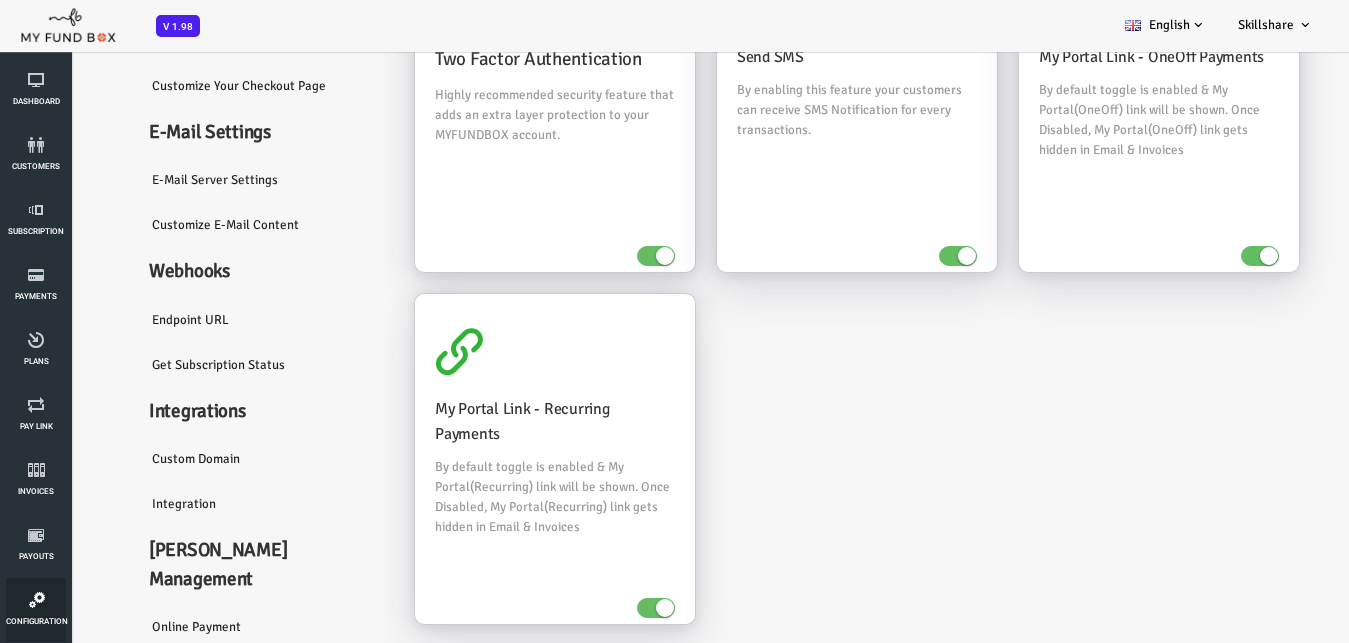 scroll, scrollTop: 357, scrollLeft: 0, axis: vertical 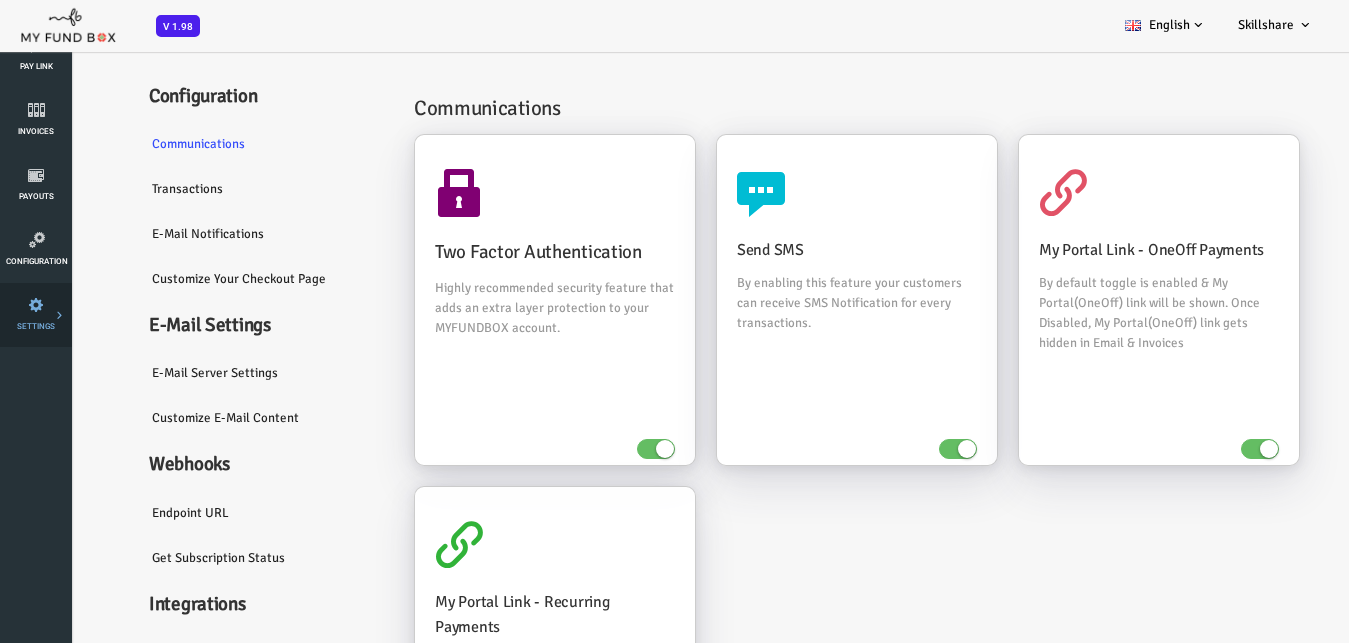 click on "Tax & Coupons" at bounding box center (0, 0) 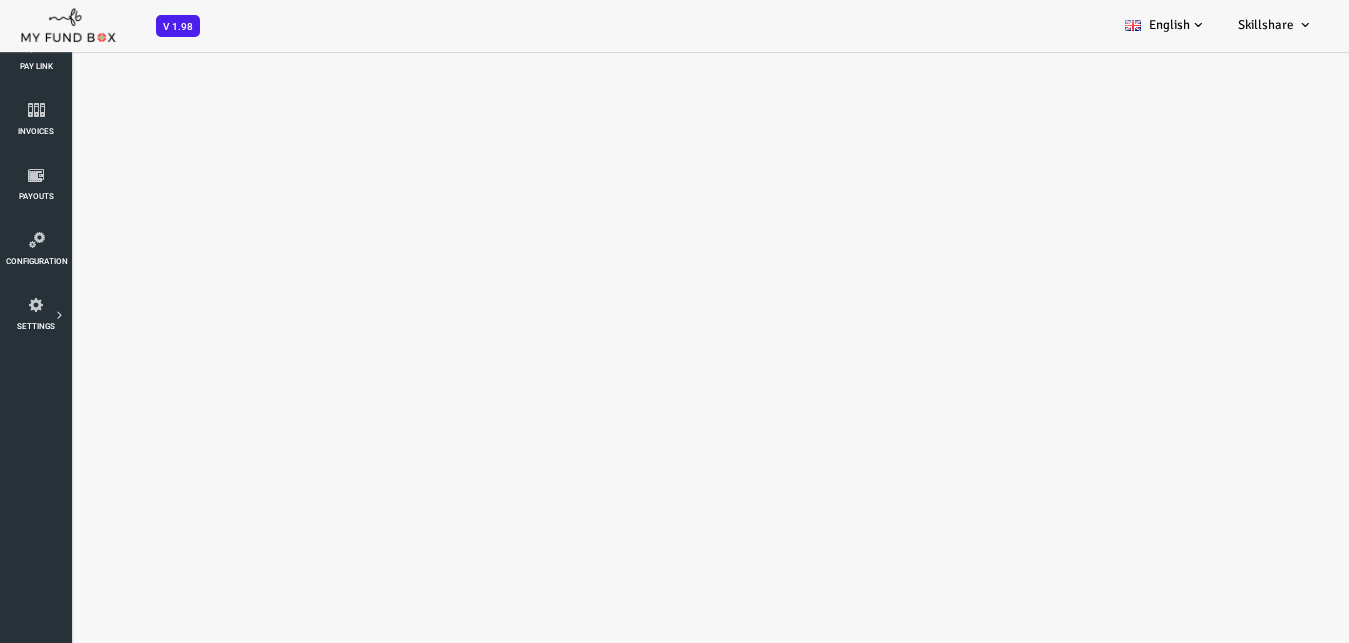 select on "100" 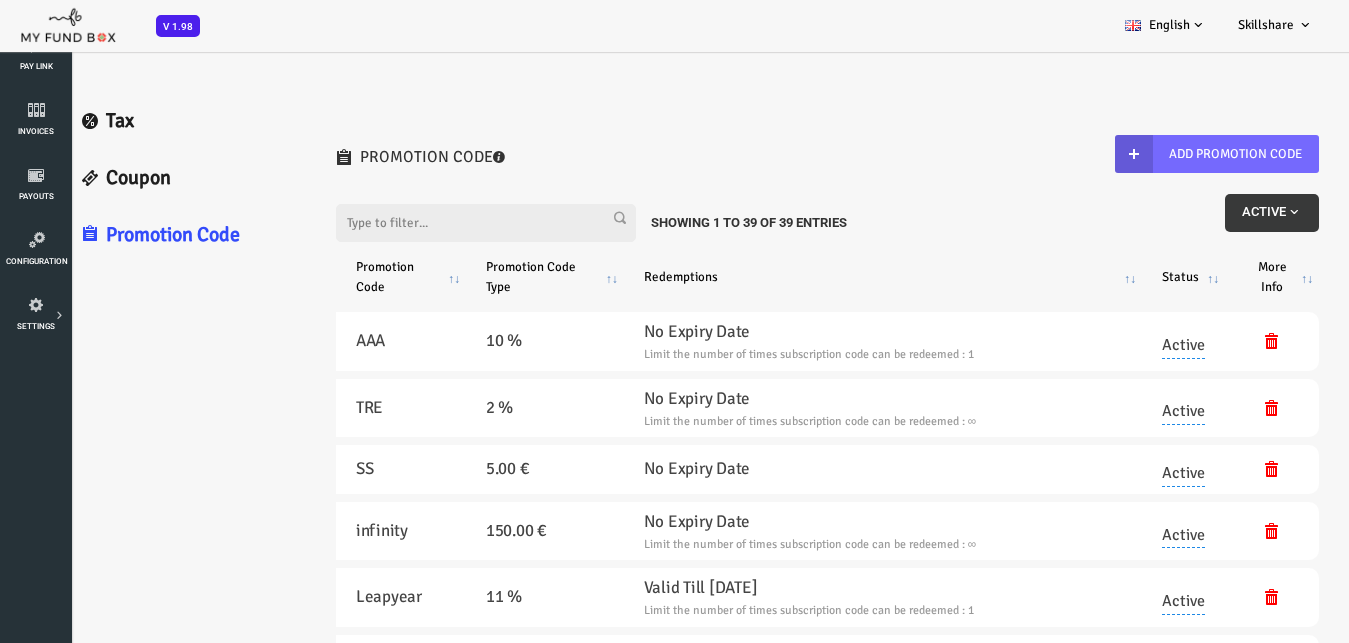 scroll, scrollTop: 0, scrollLeft: 0, axis: both 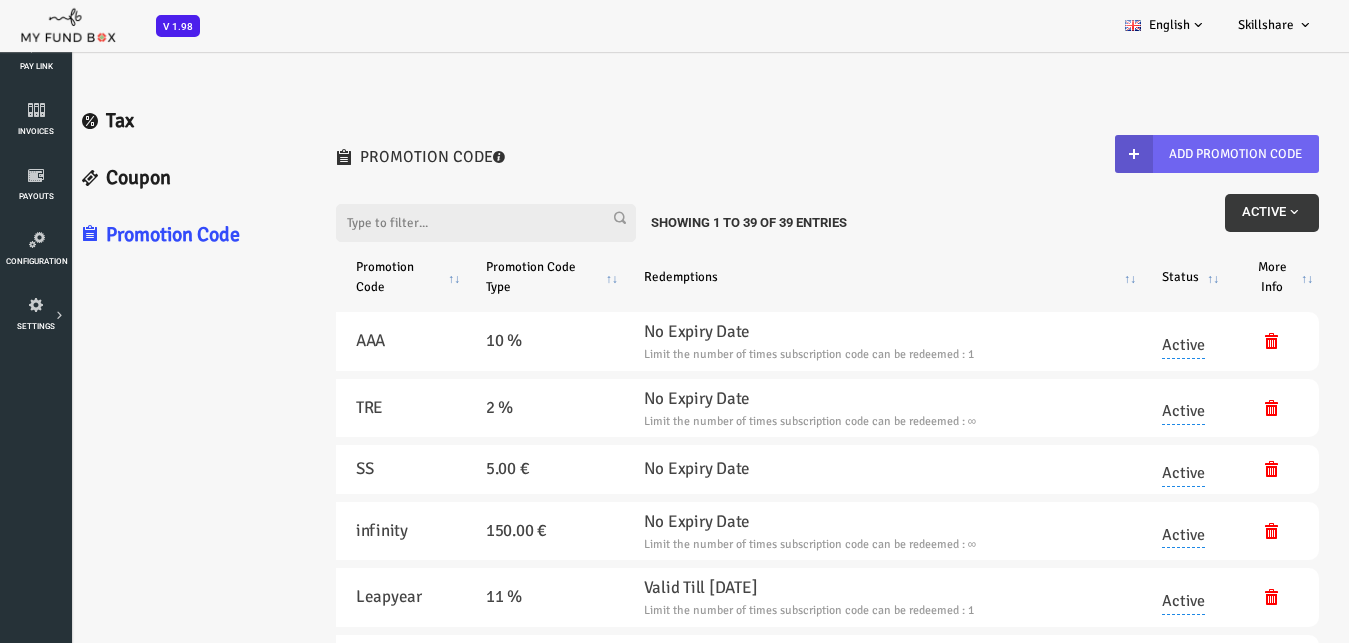 click on "Add Promotion Code" at bounding box center [1163, 154] 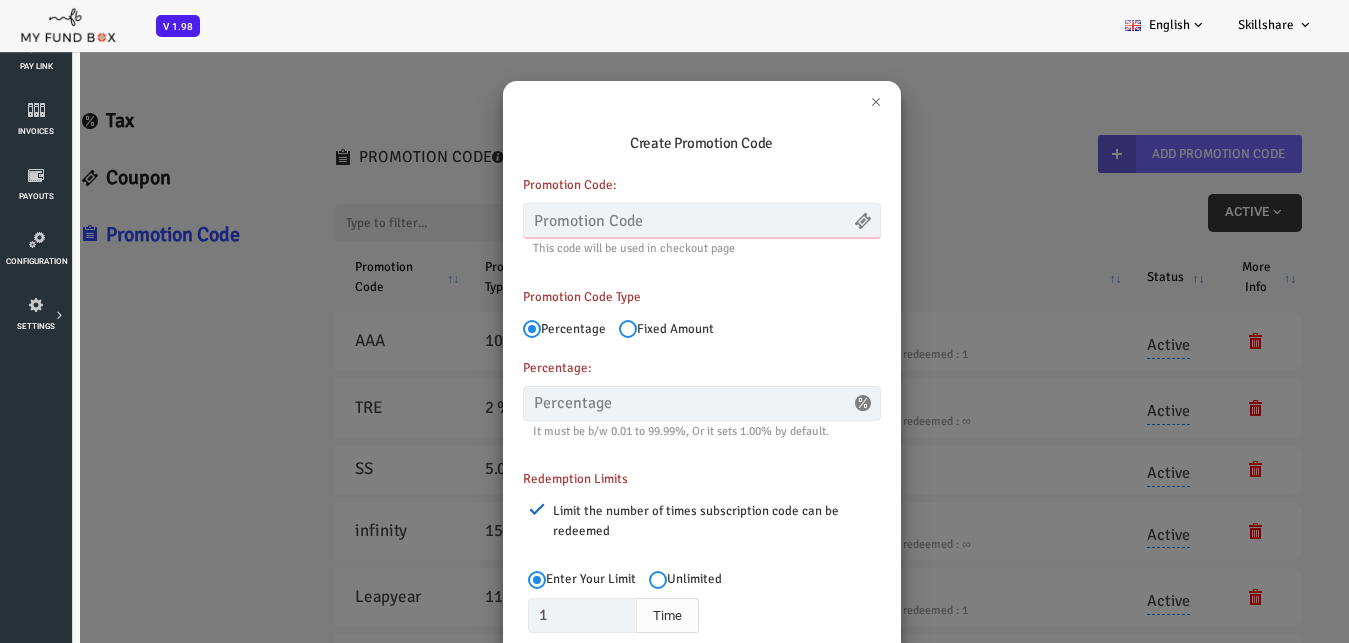 click at bounding box center (648, 220) 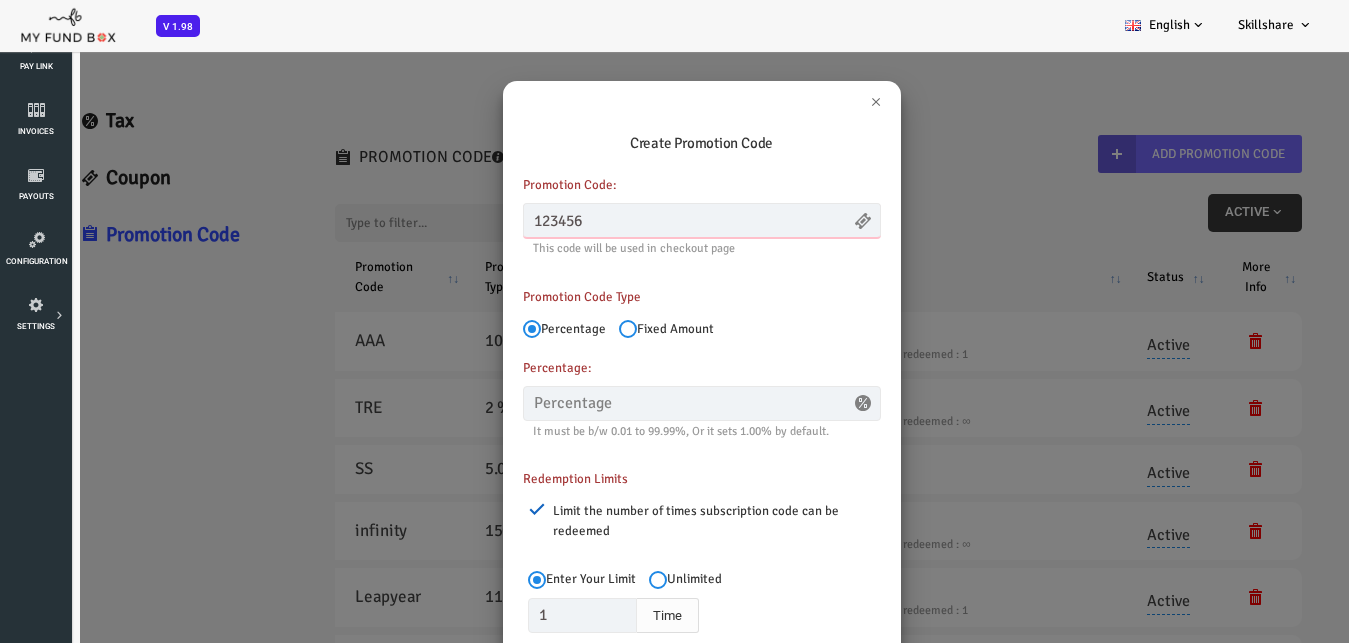 type on "123456" 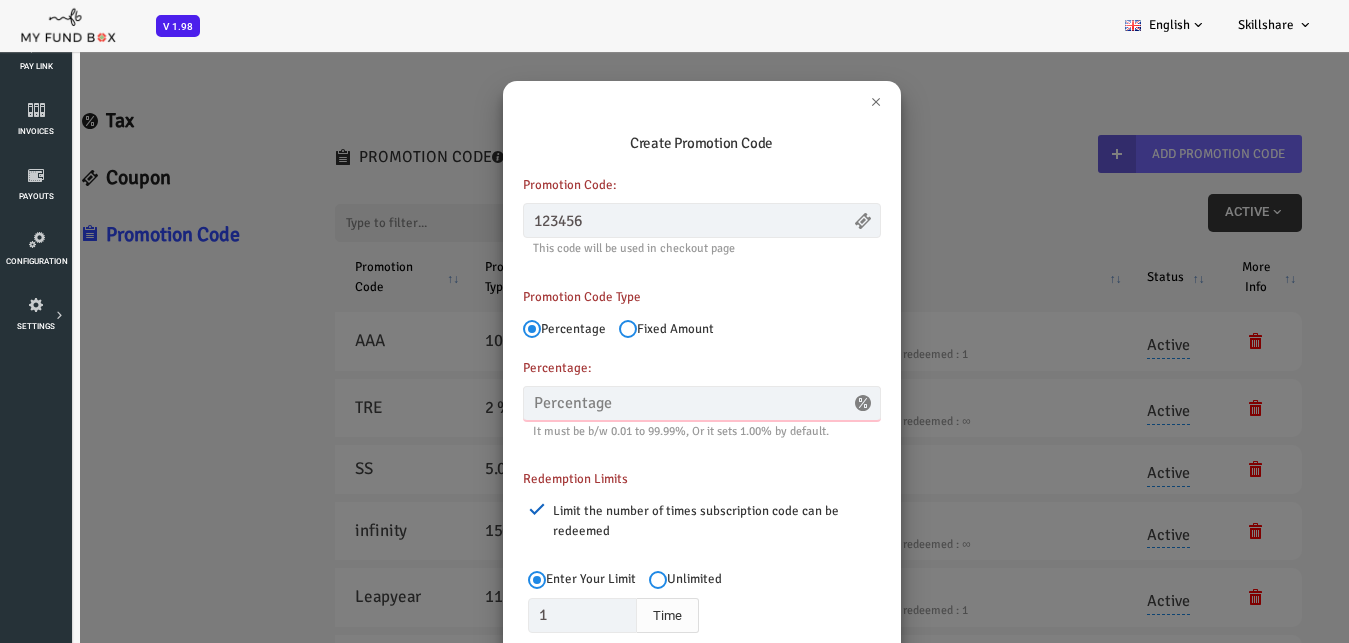 click at bounding box center (648, 403) 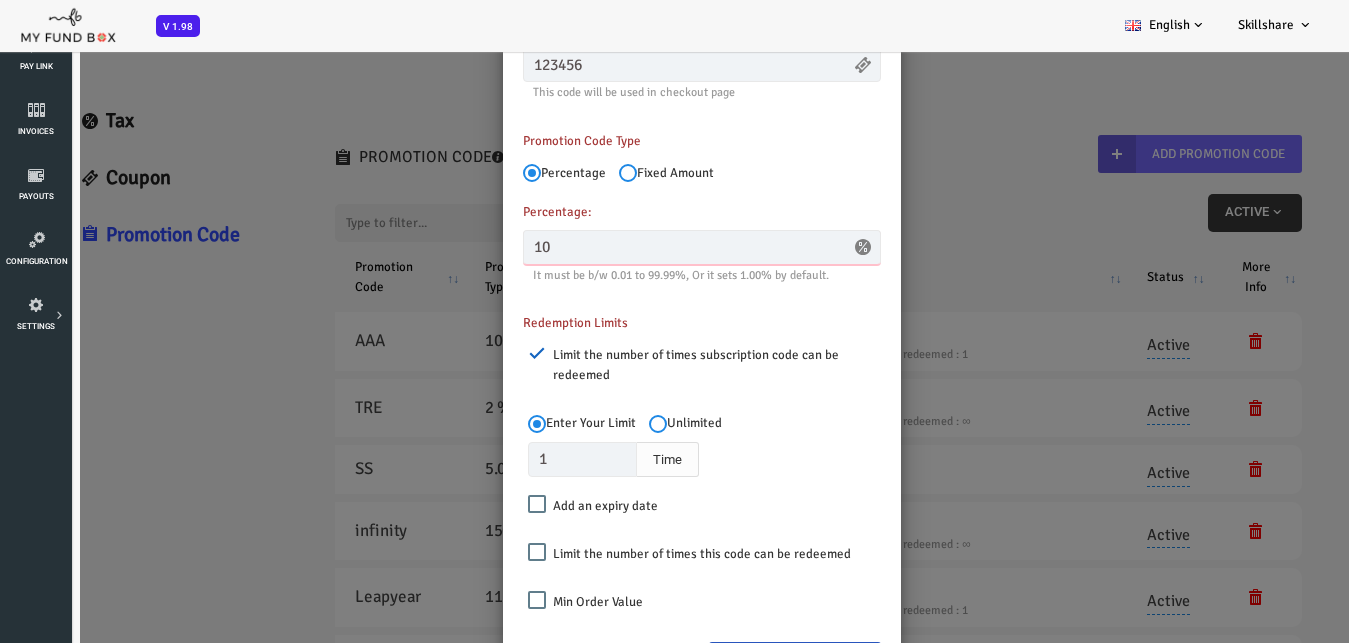 scroll, scrollTop: 237, scrollLeft: 0, axis: vertical 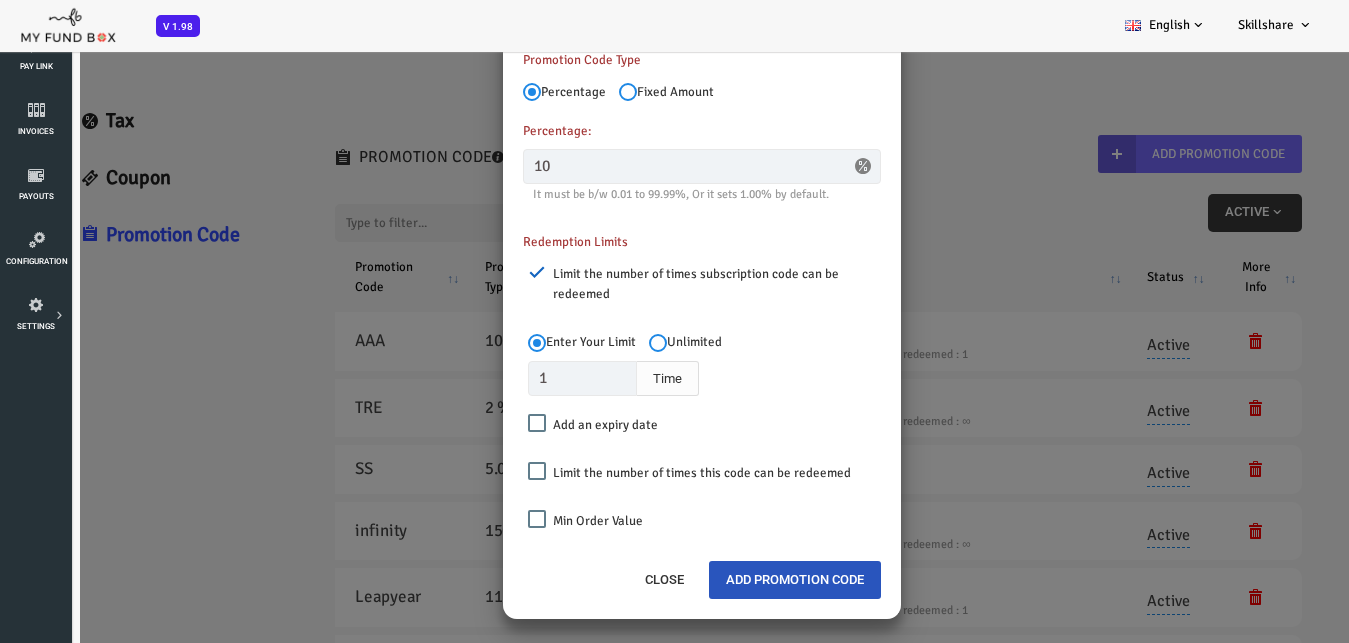 type on "10.00" 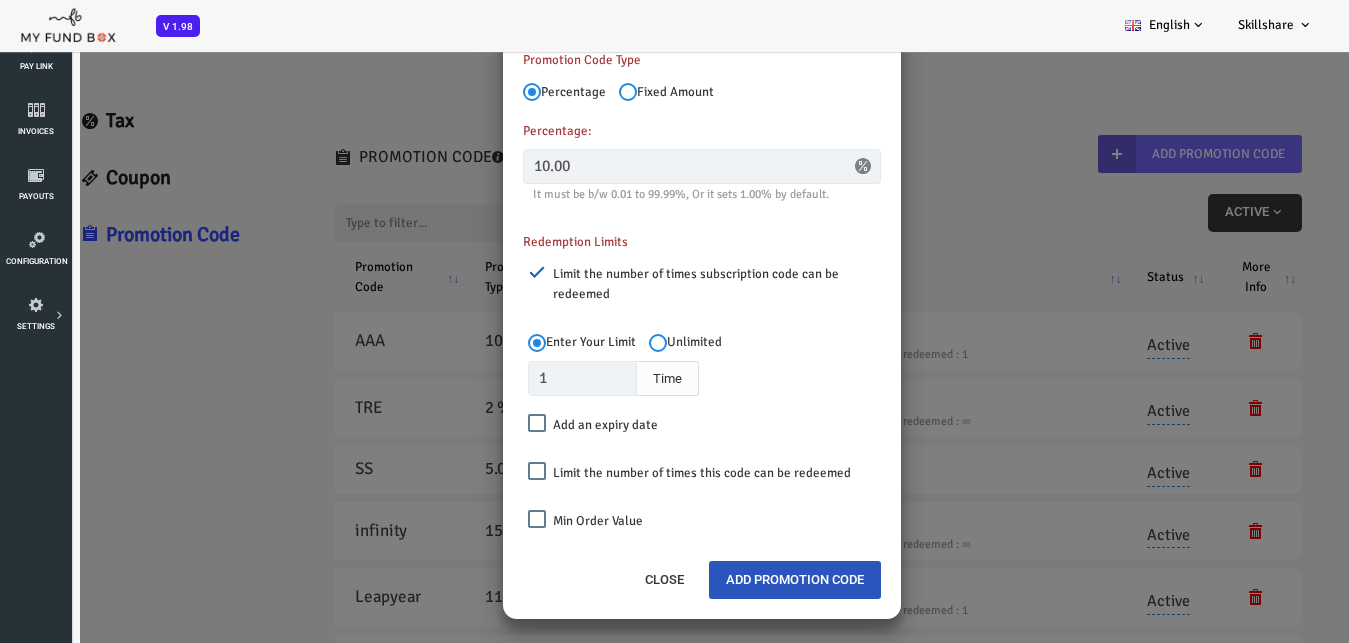 click on "Unlimited" at bounding box center (626, 337) 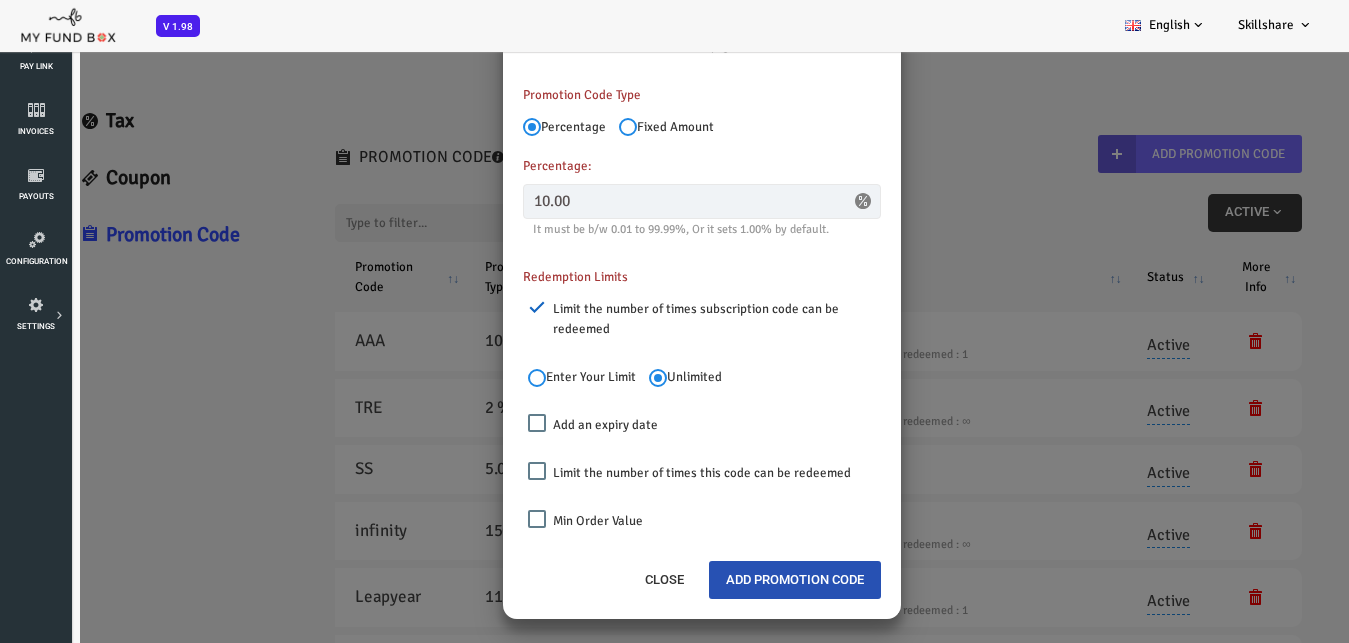 click on "Add Promotion Code" at bounding box center (741, 580) 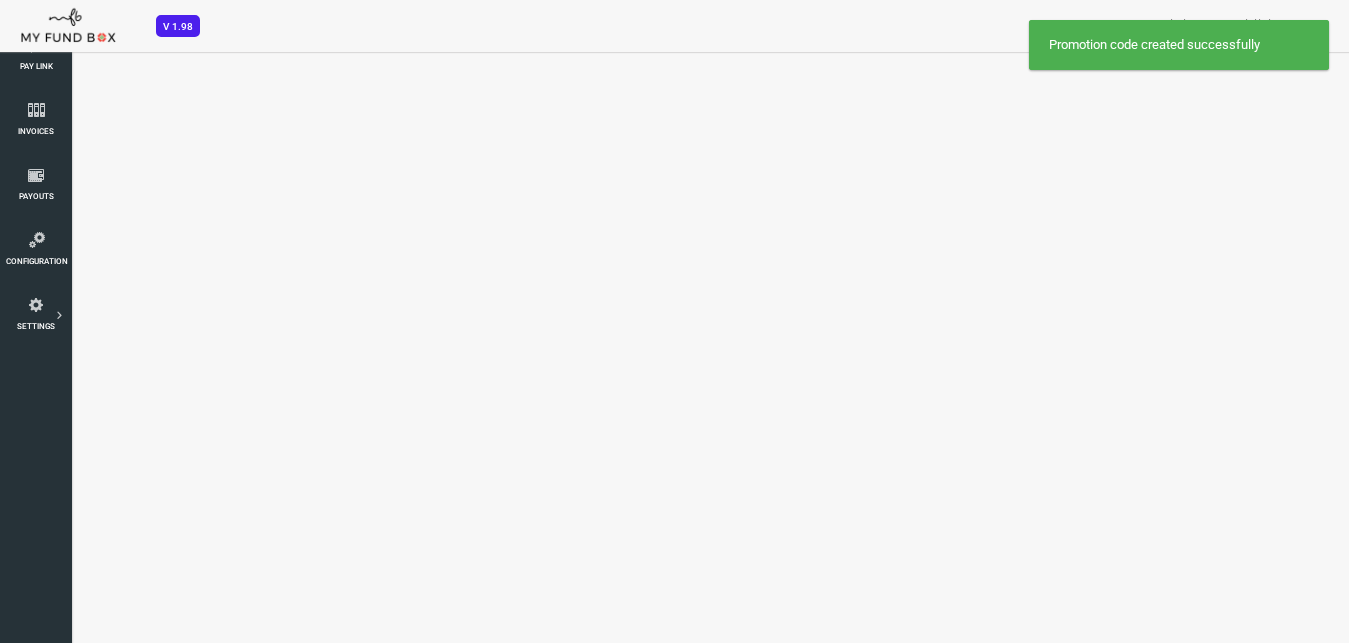 select on "100" 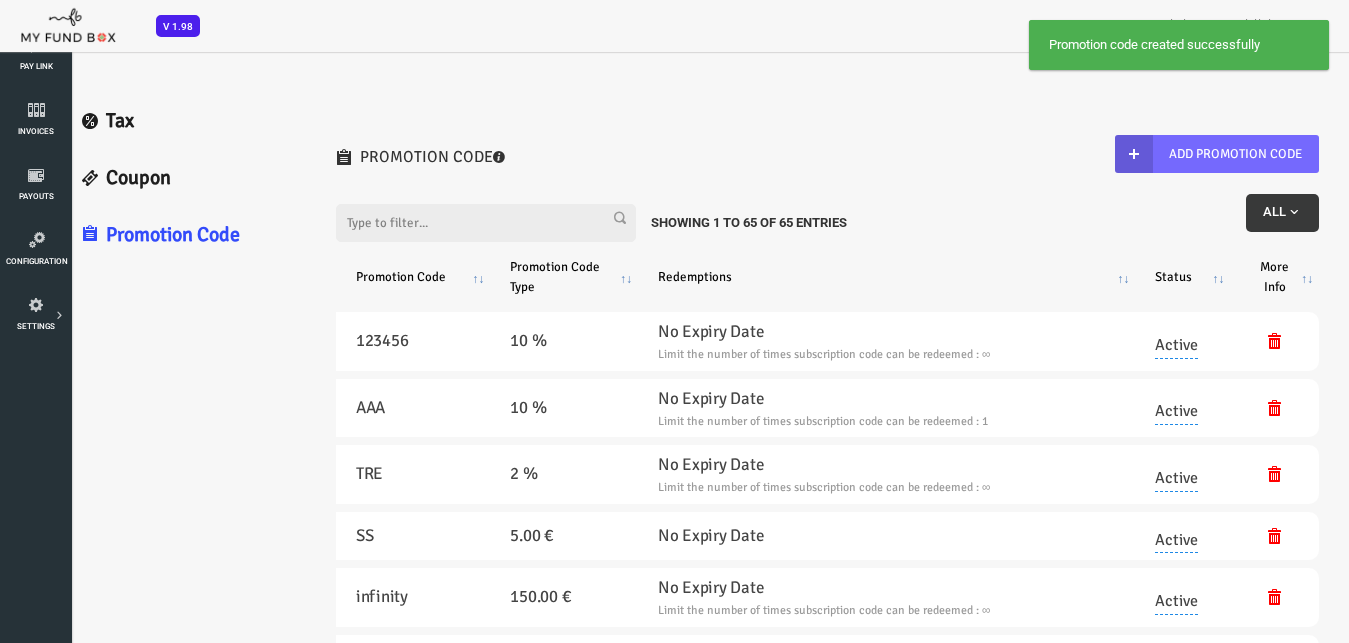 scroll, scrollTop: 0, scrollLeft: 0, axis: both 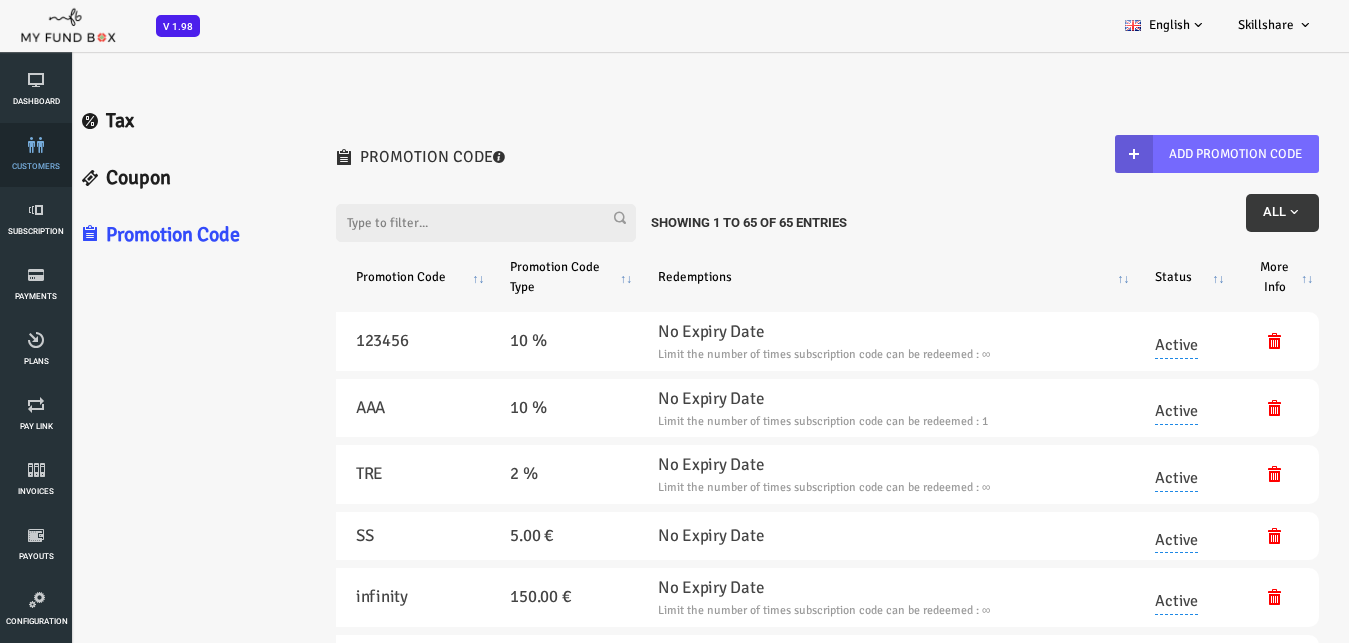 click on "customers" at bounding box center [36, 155] 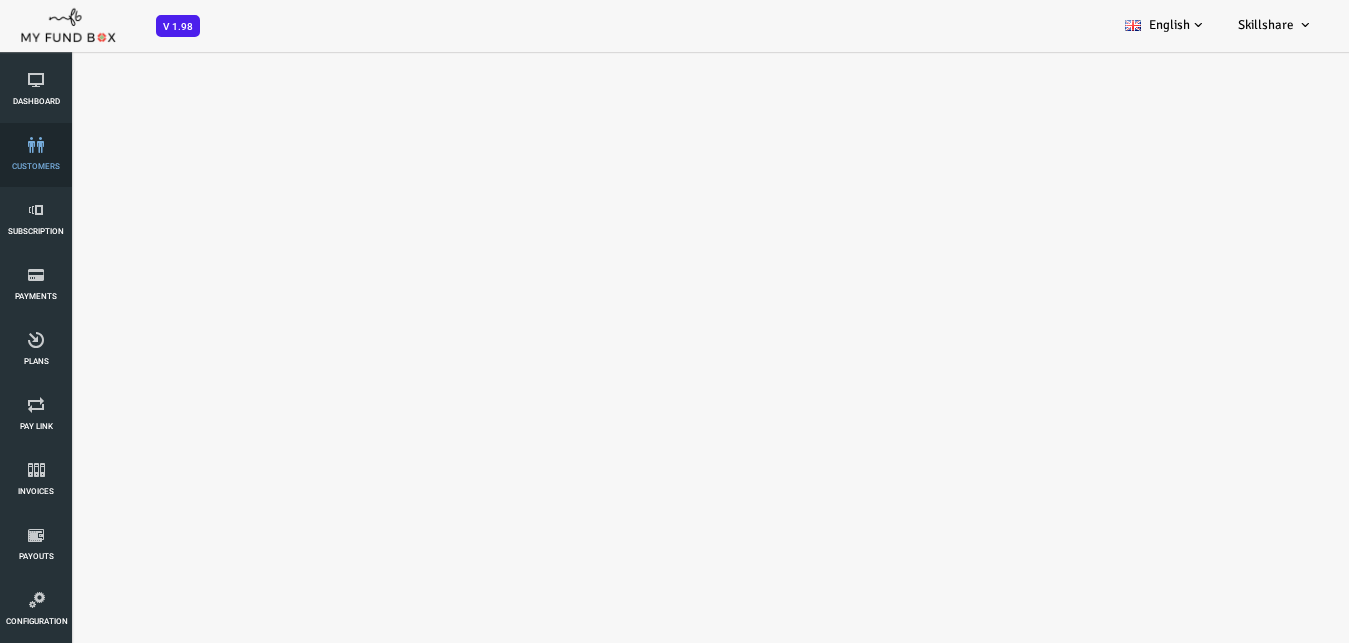 select on "100" 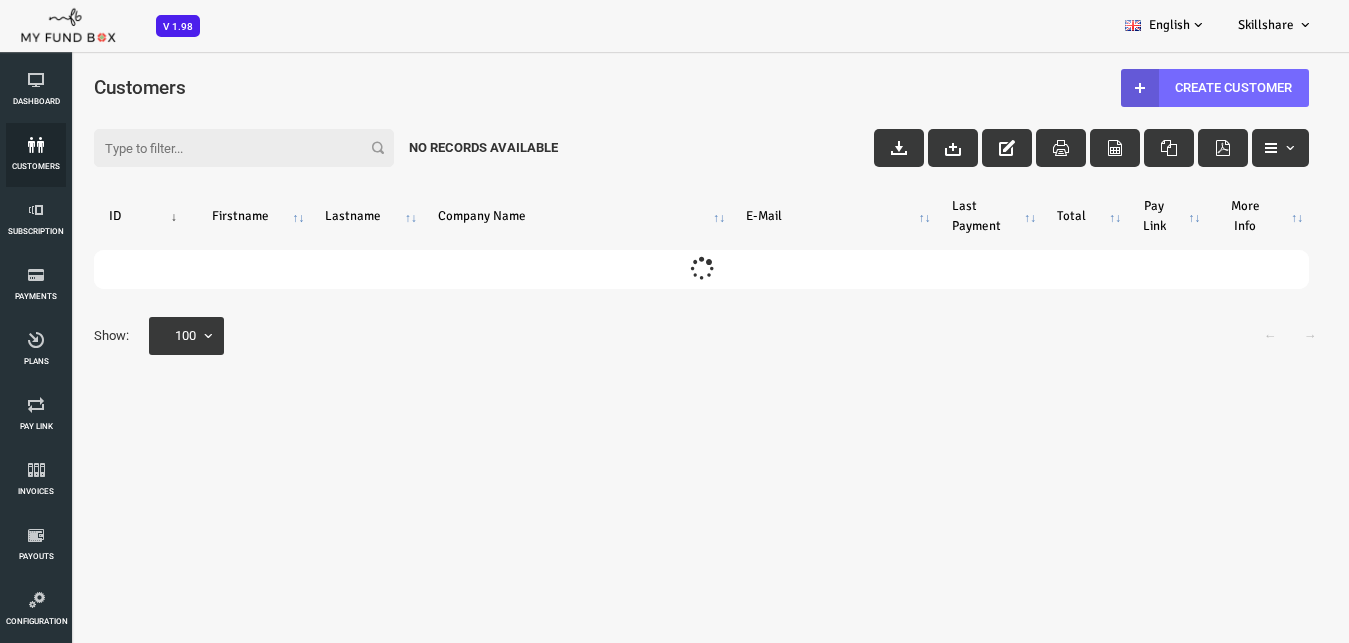 scroll, scrollTop: 0, scrollLeft: 0, axis: both 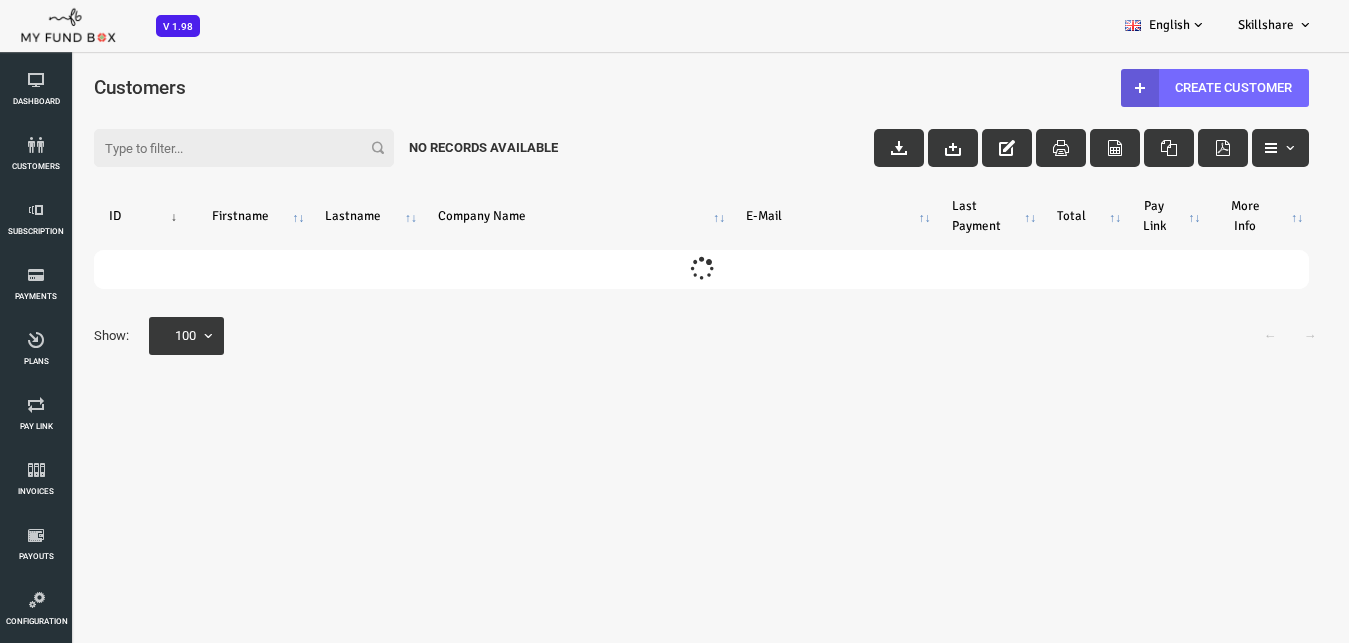 click on "Filter:                                                                                   No records available" at bounding box center (647, 129) 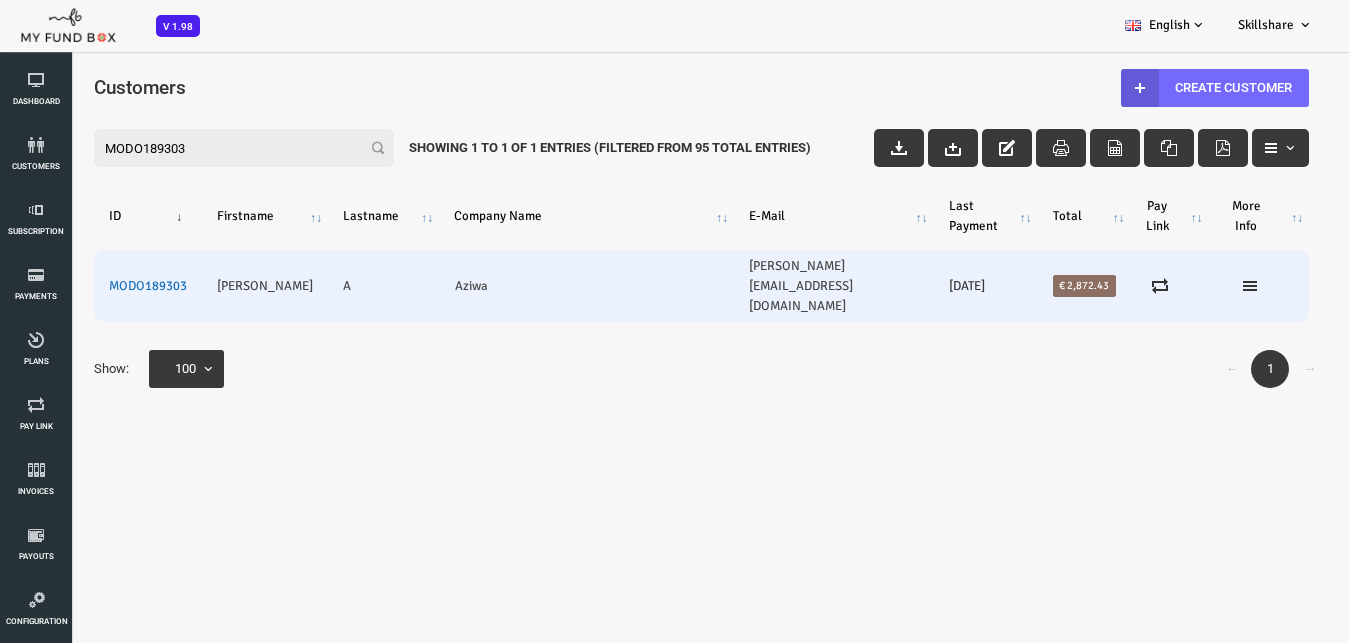 type on "MODO189303" 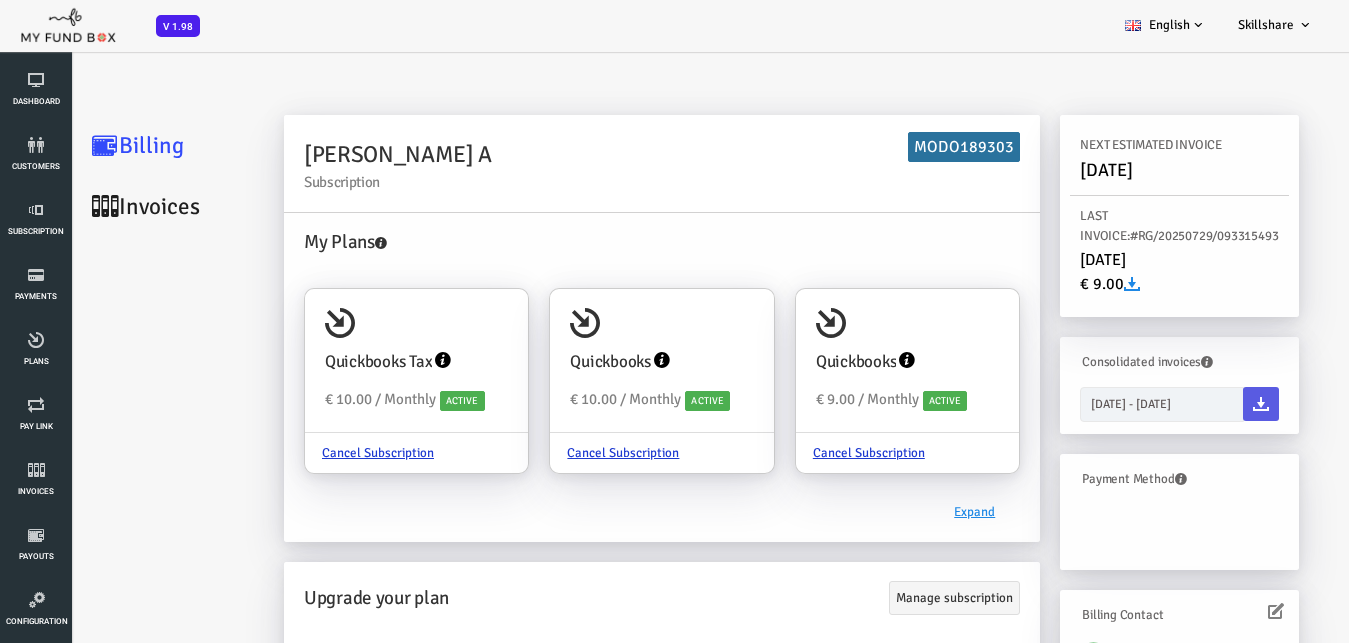 click on "Invoices" at bounding box center [120, 206] 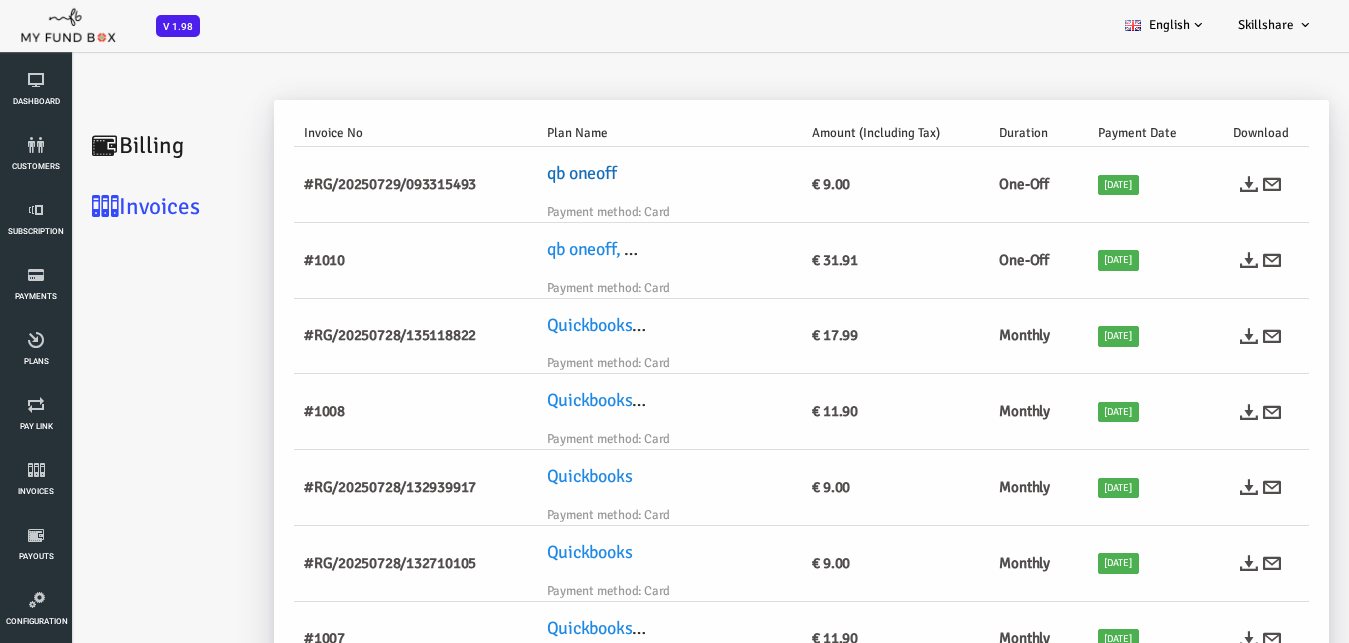 click on "qb oneoff" at bounding box center [528, 173] 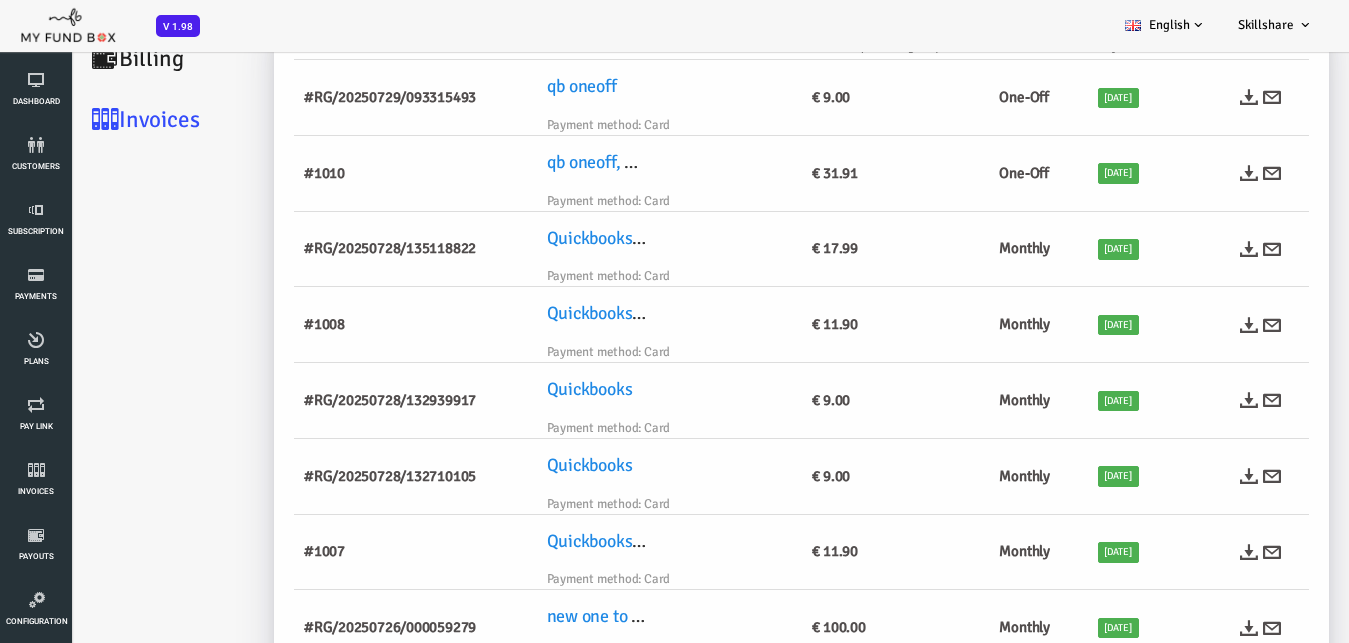scroll, scrollTop: 0, scrollLeft: 0, axis: both 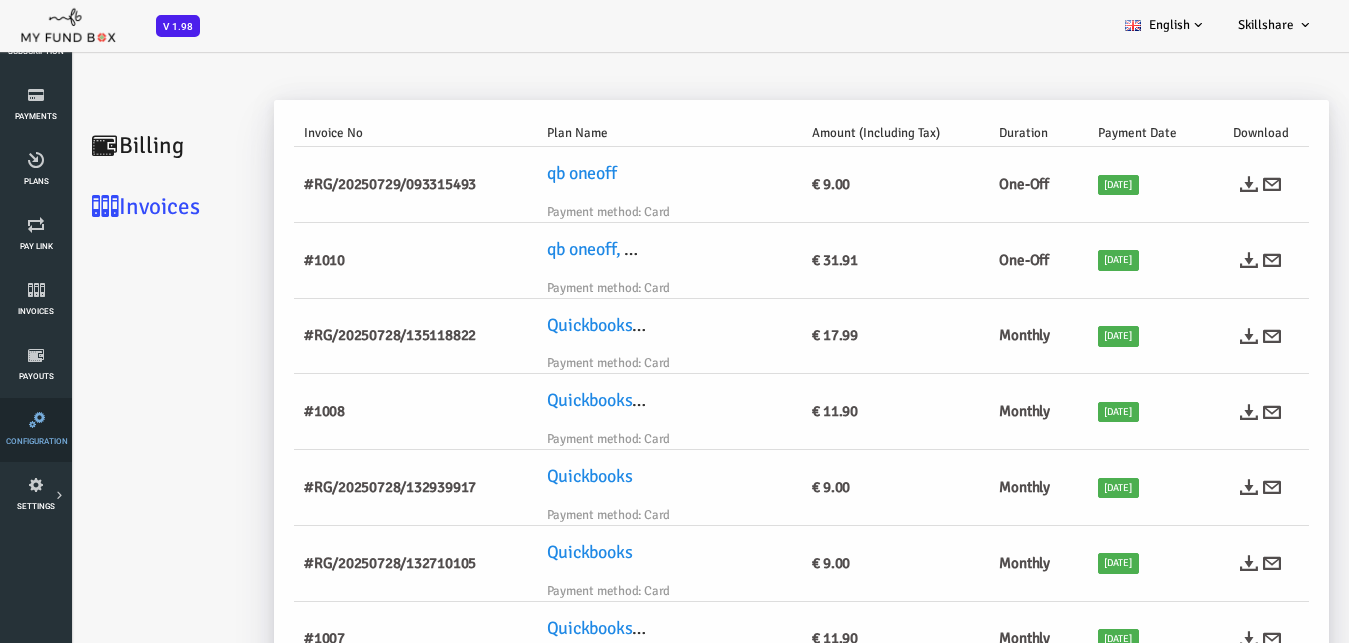 click on "Configuration" at bounding box center (36, 430) 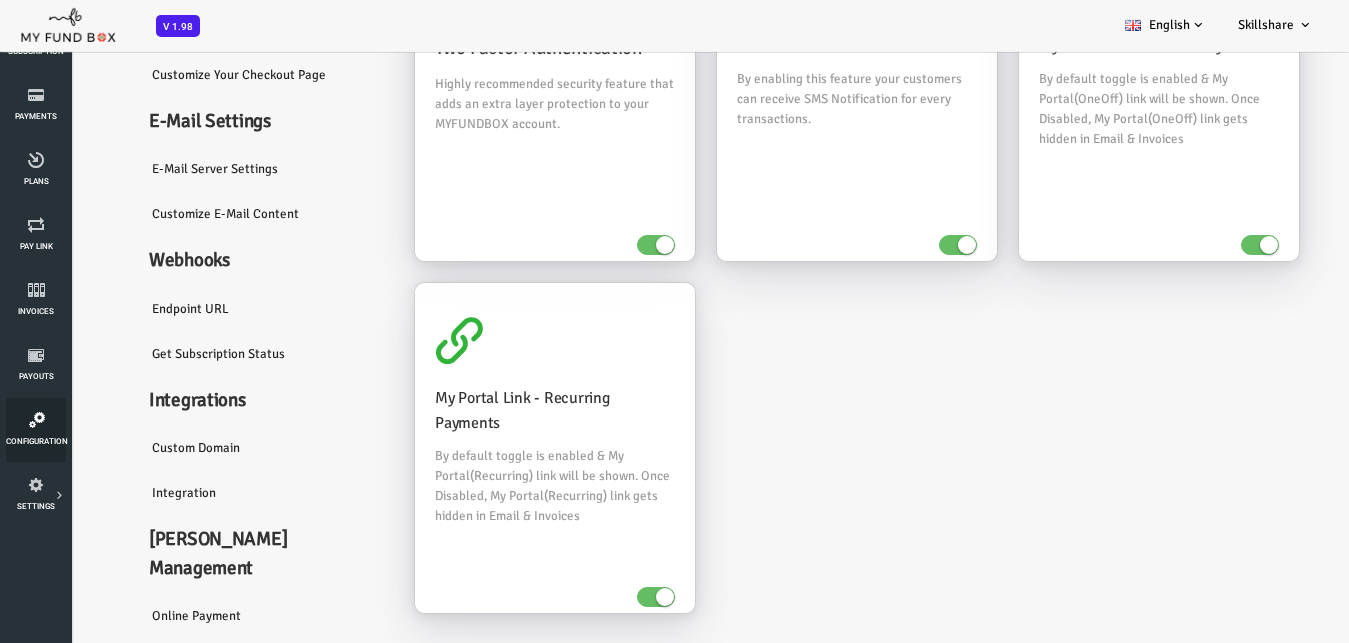 scroll, scrollTop: 249, scrollLeft: 0, axis: vertical 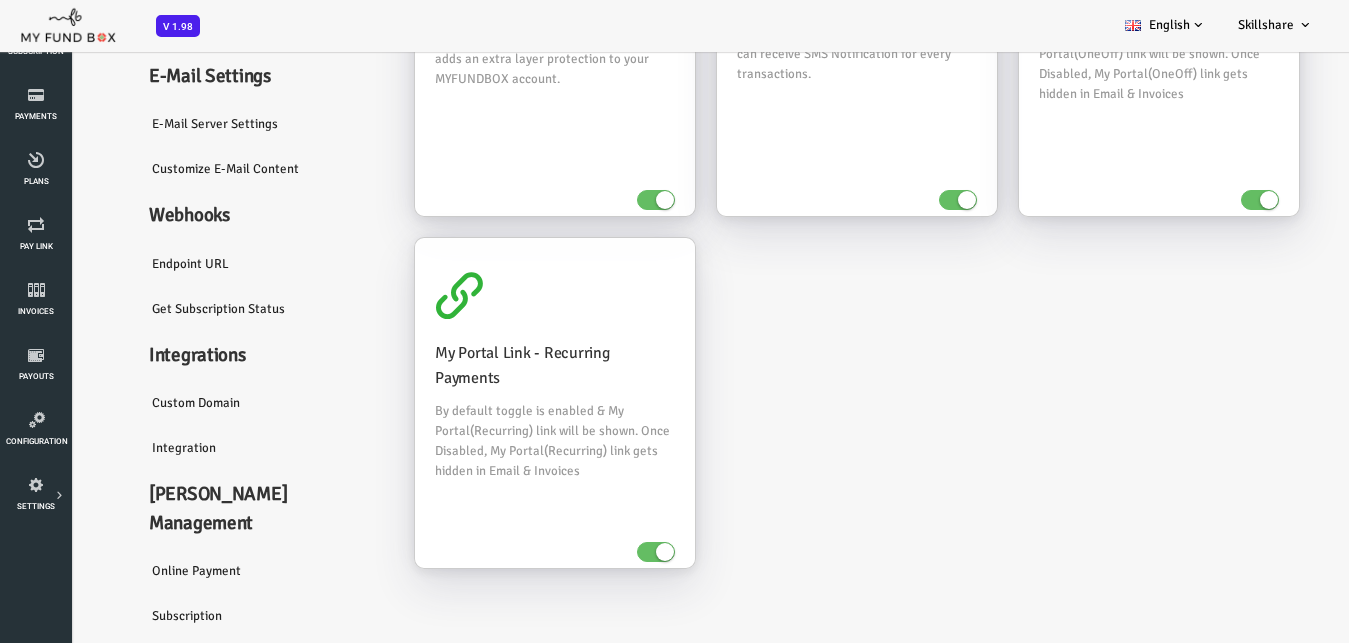 click on "Integration" at bounding box center [210, 448] 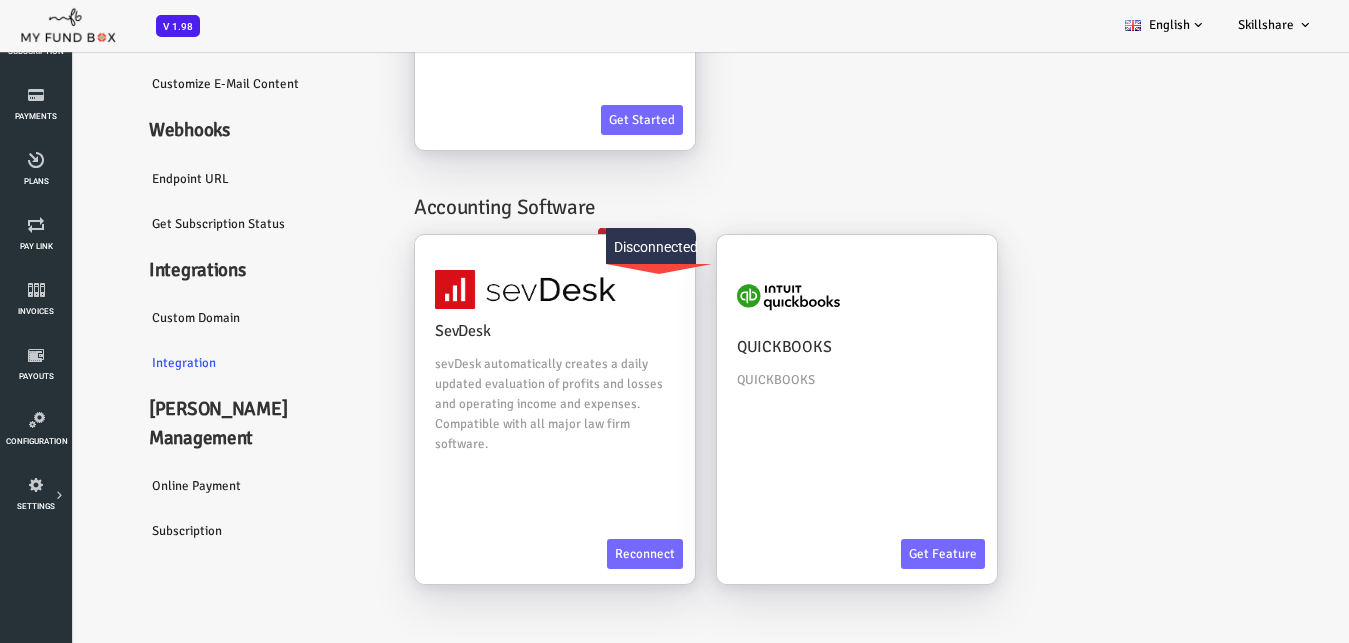scroll, scrollTop: 123, scrollLeft: 0, axis: vertical 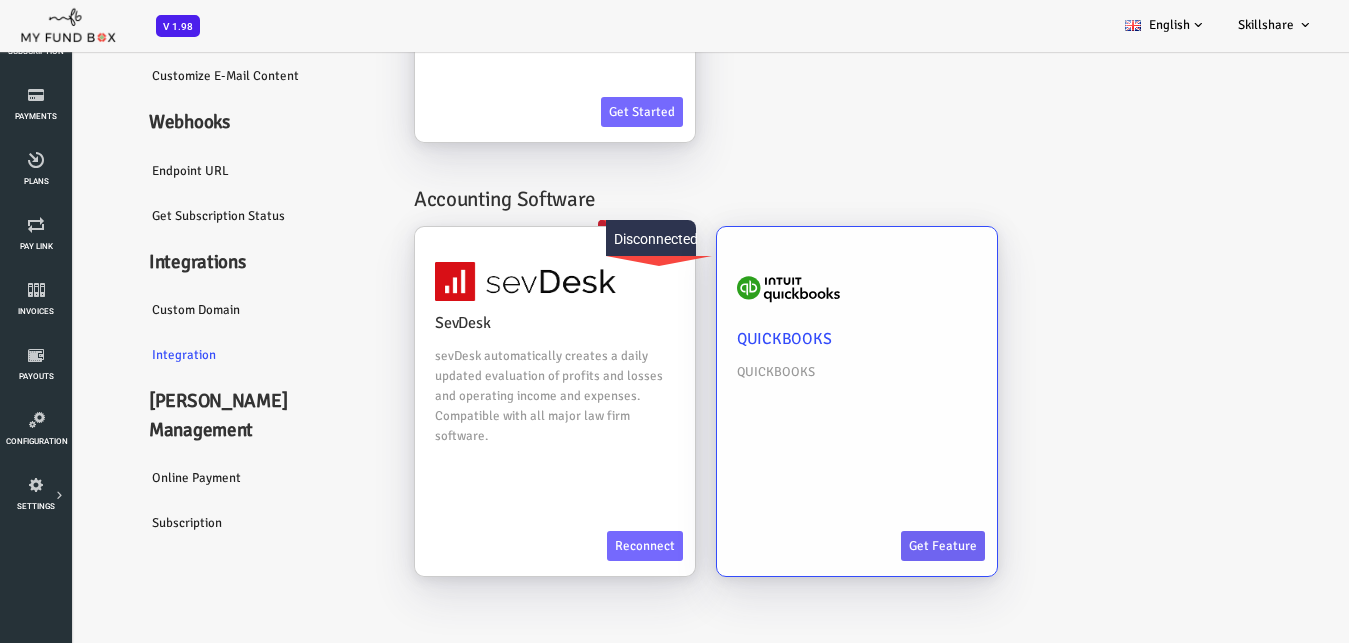 click on "Get feature" at bounding box center [889, 546] 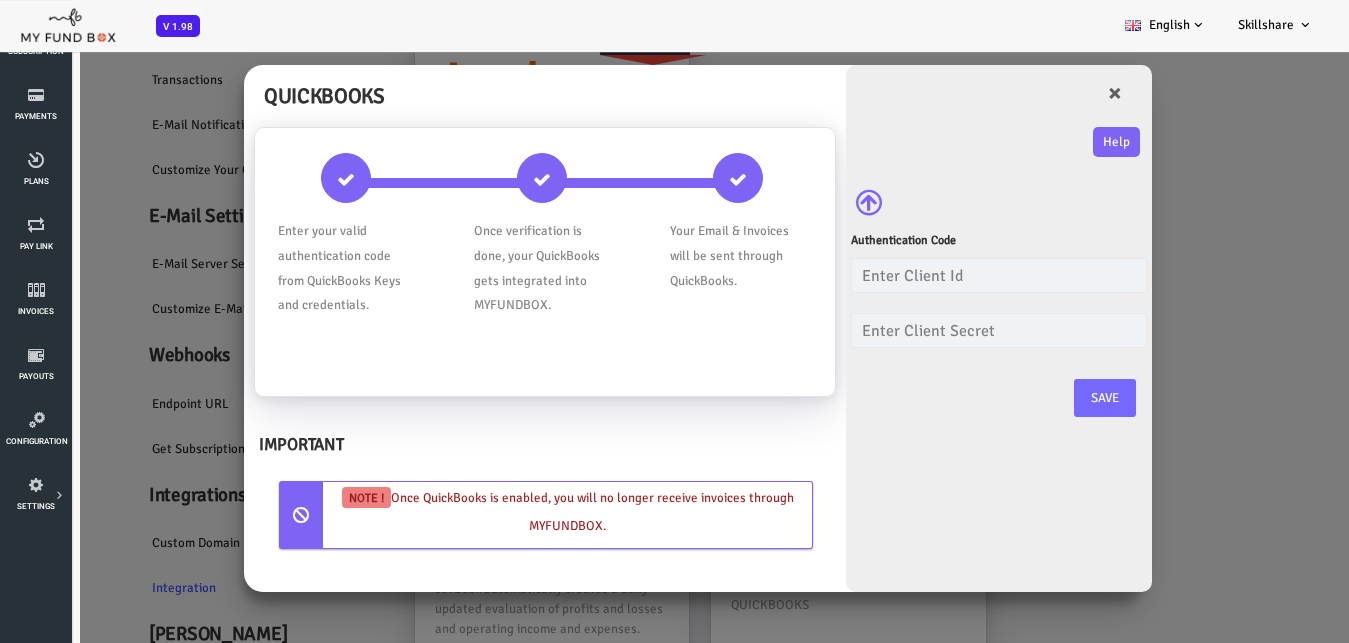 scroll, scrollTop: 0, scrollLeft: 0, axis: both 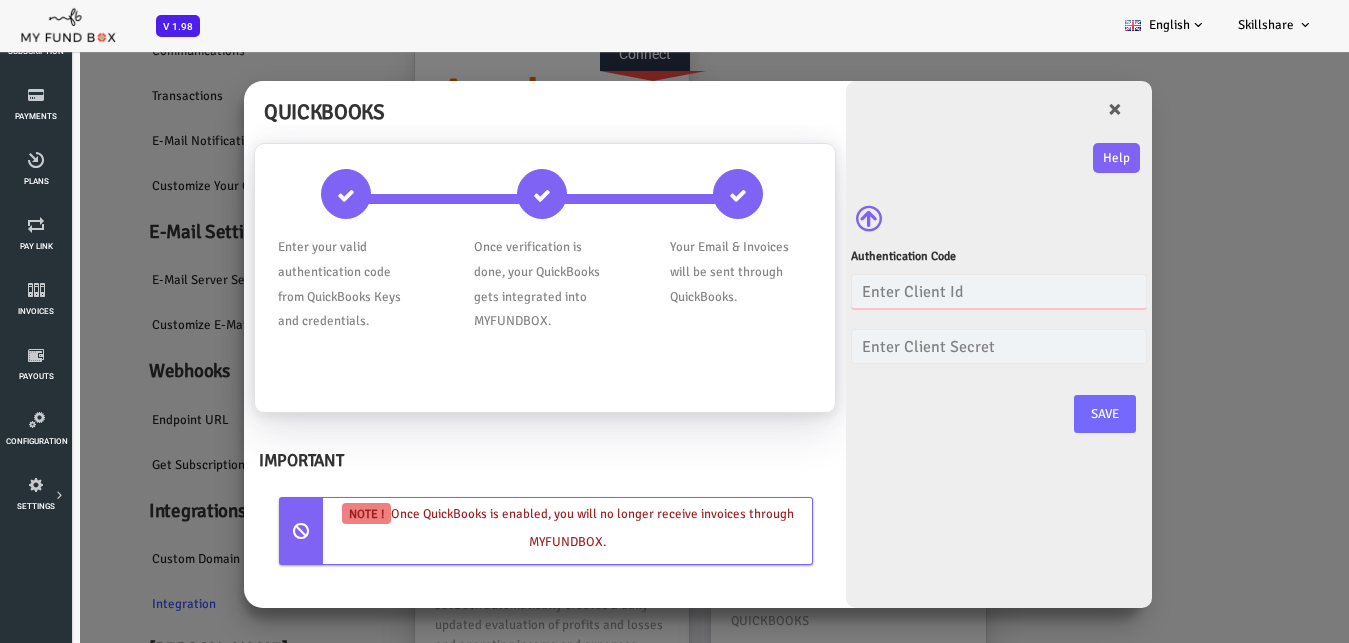 click at bounding box center [945, 291] 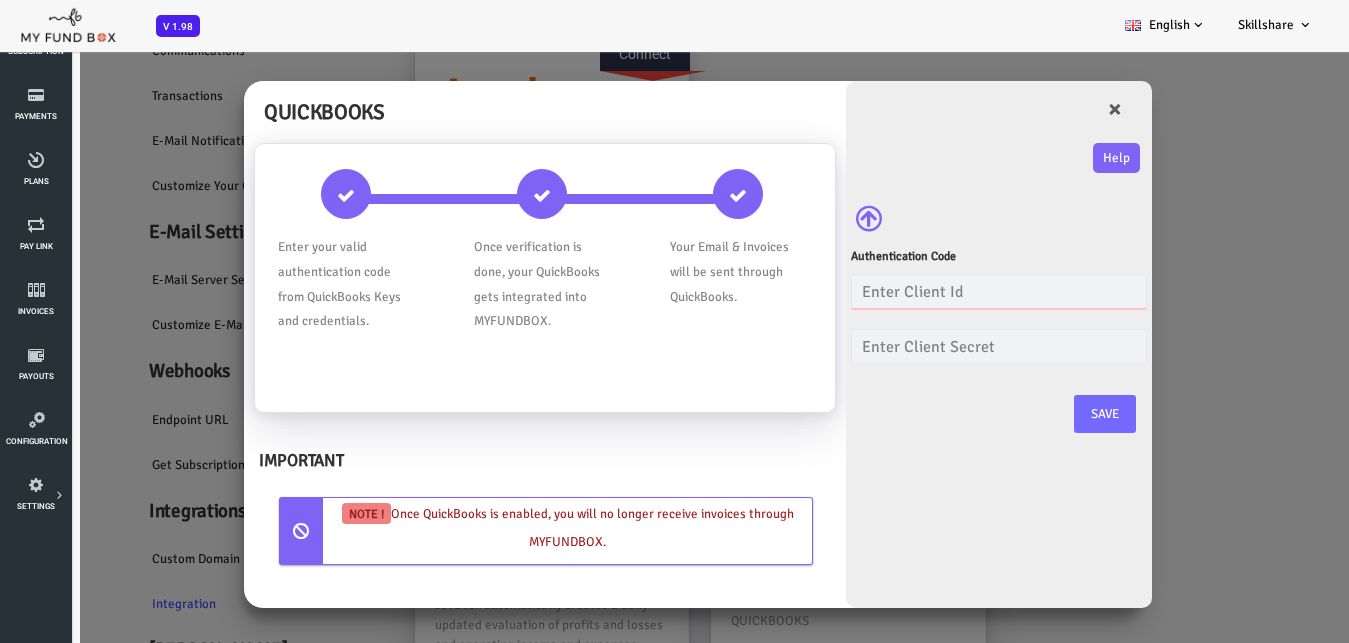 paste on "AB6wYX1SI32LUn62NfCOUx0iad5U0ZlCZ20yhjqnbexZ75KDYh" 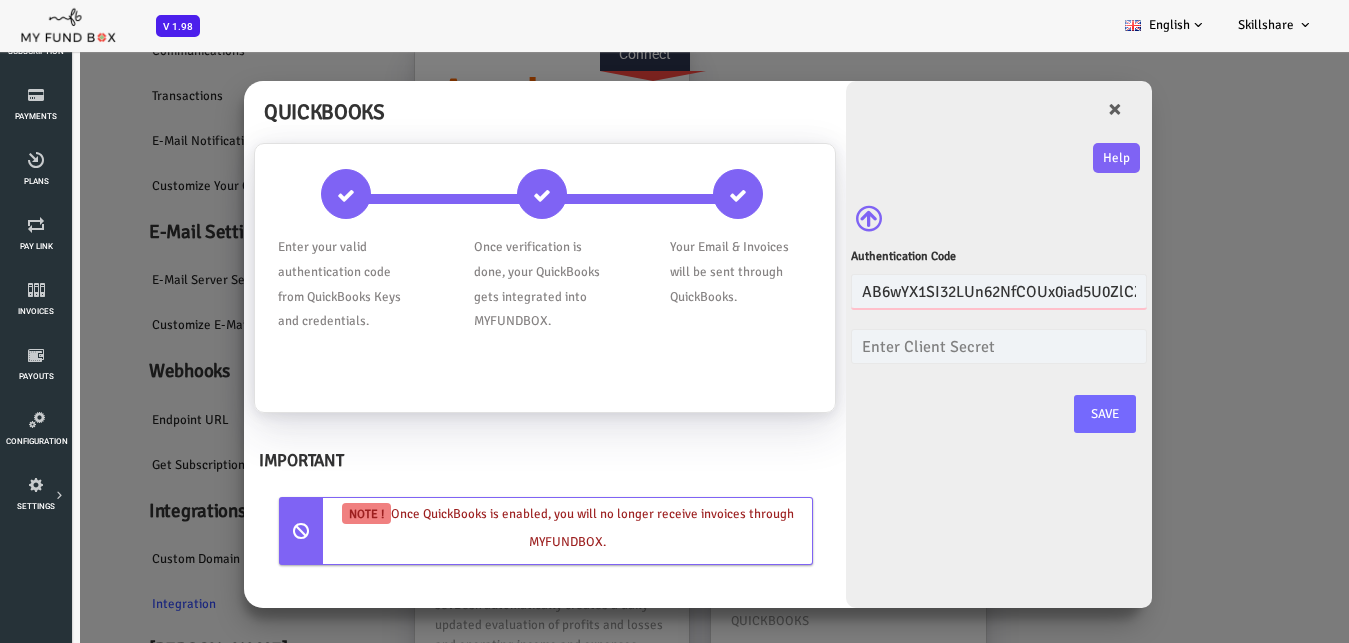 scroll, scrollTop: 0, scrollLeft: 150, axis: horizontal 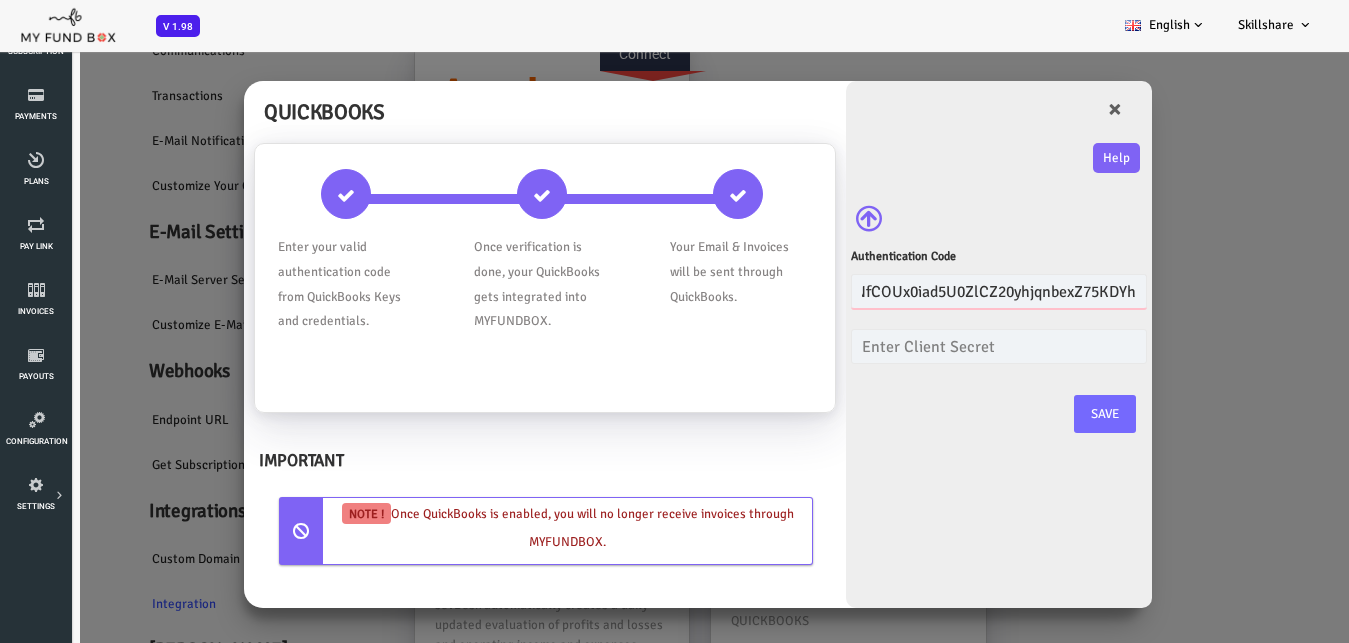 type on "AB6wYX1SI32LUn62NfCOUx0iad5U0ZlCZ20yhjqnbexZ75KDYh" 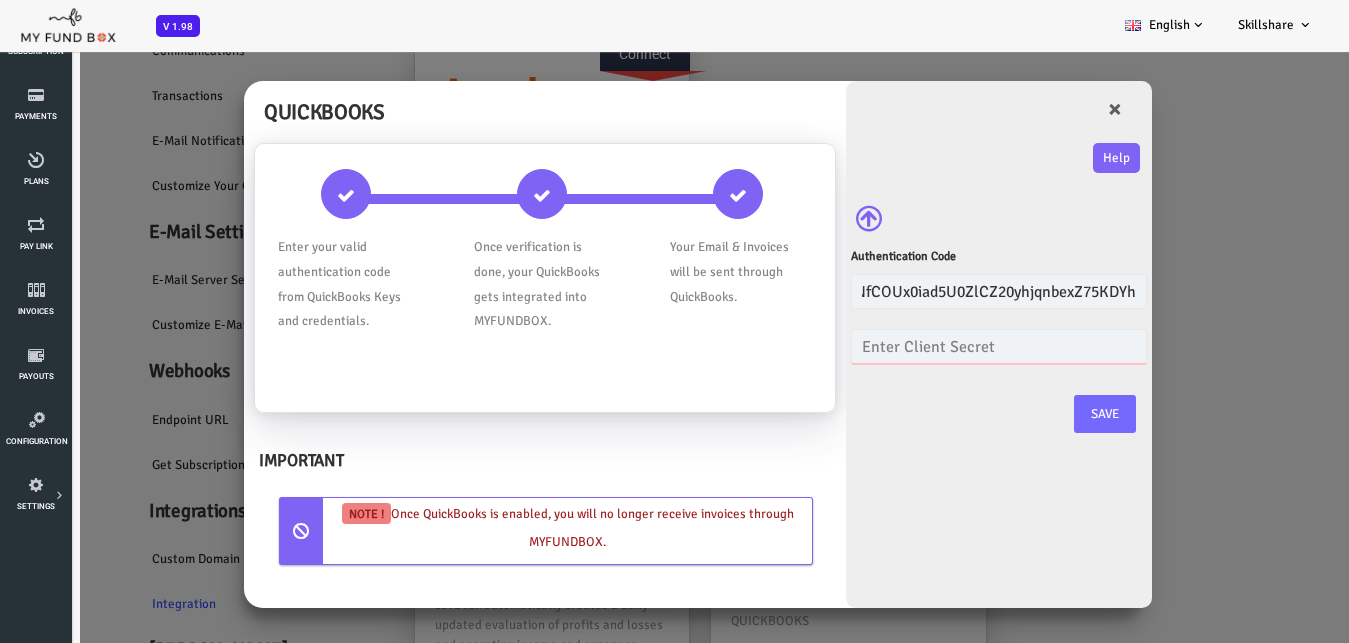click at bounding box center [945, 346] 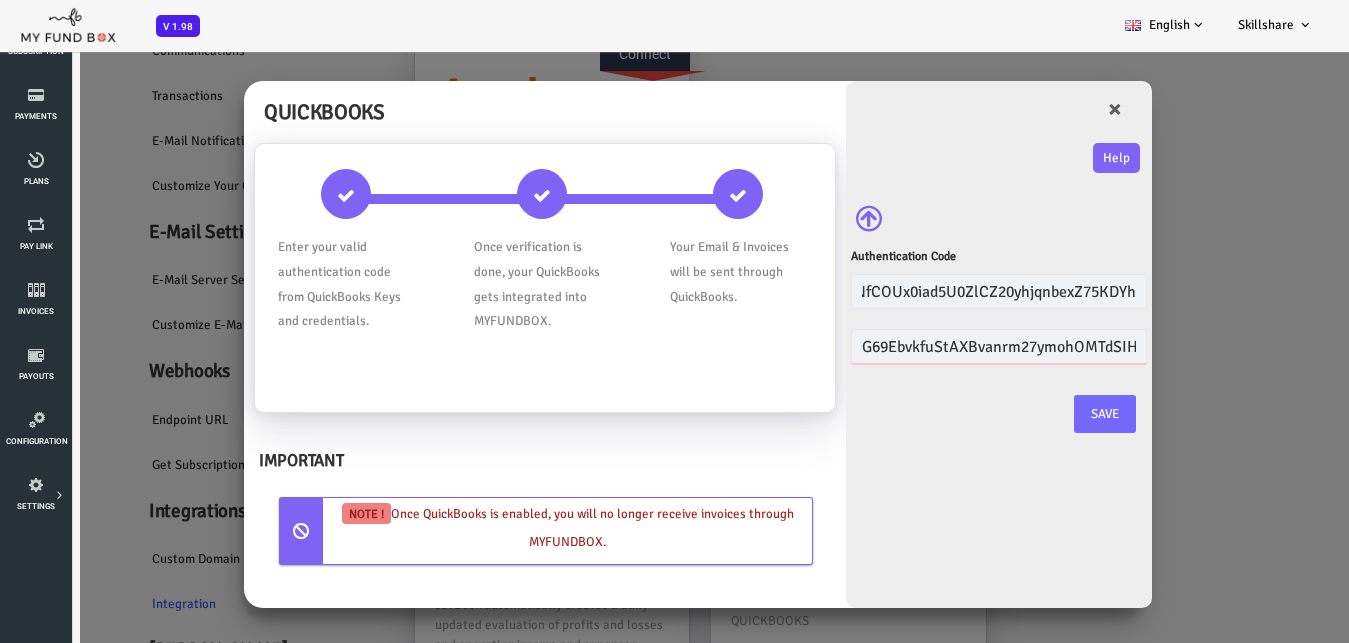 scroll, scrollTop: 0, scrollLeft: 74, axis: horizontal 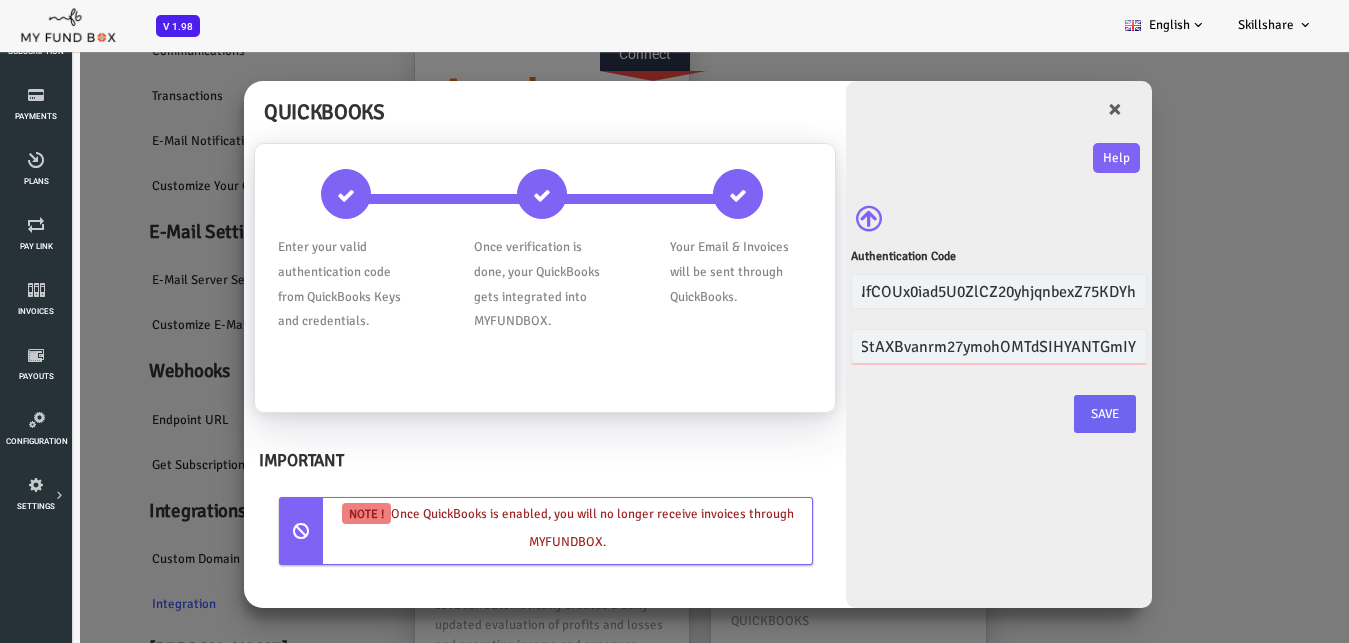 type on "G69EbvkfuStAXBvanrm27ymohOMTdSIHYANTGmIY" 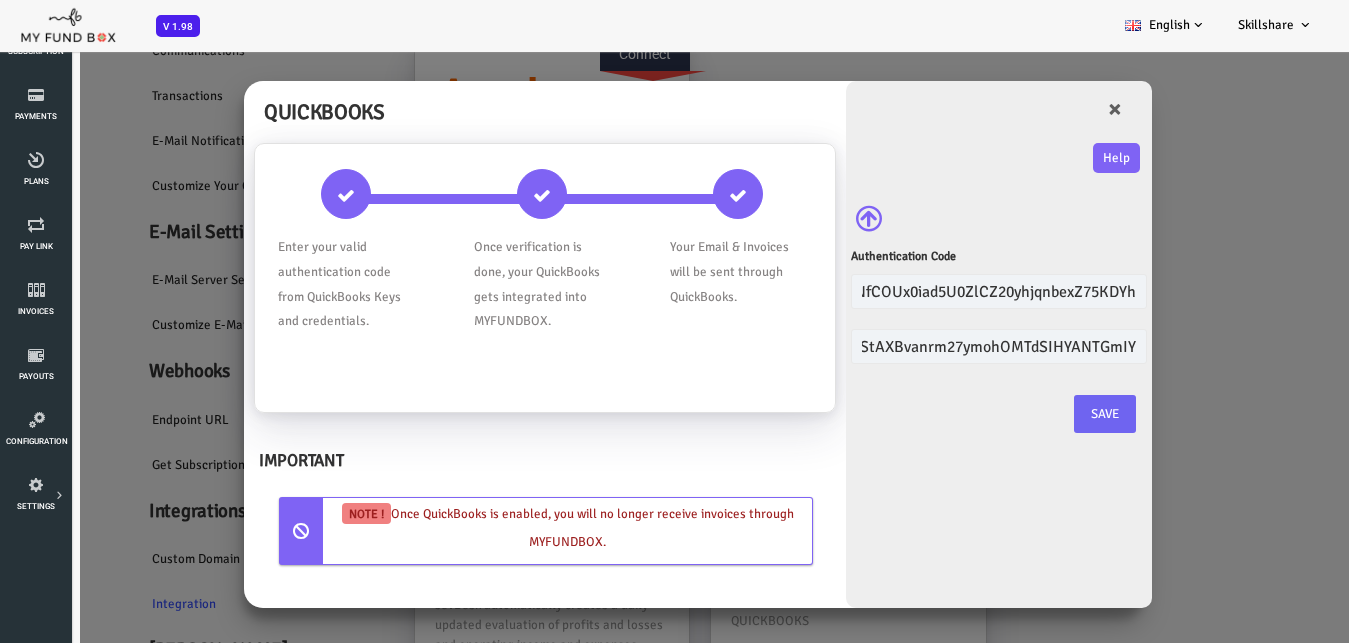click on "Save" at bounding box center (1051, 414) 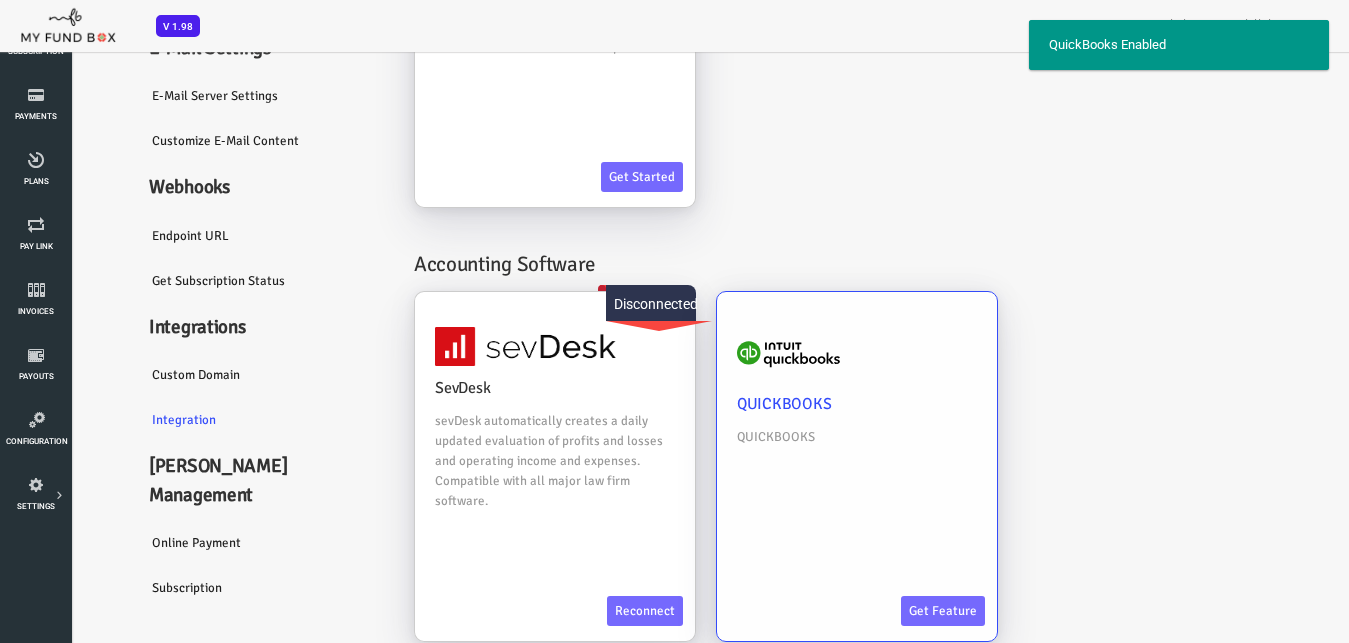scroll, scrollTop: 341, scrollLeft: 0, axis: vertical 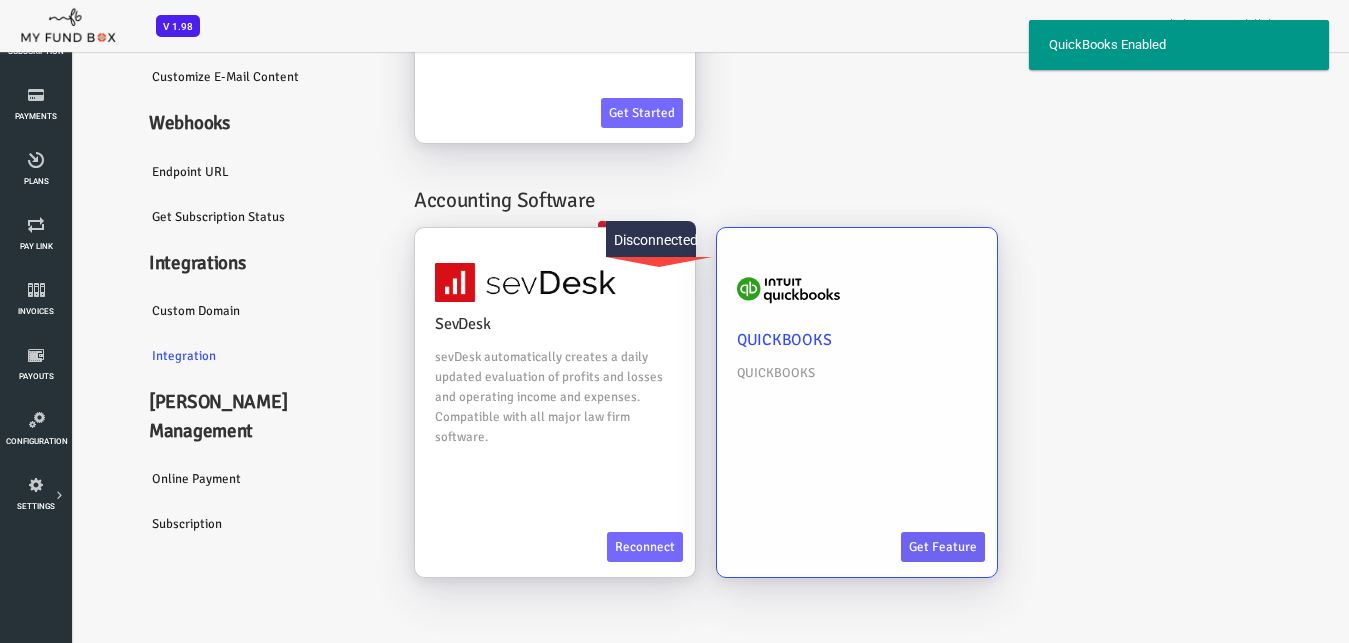 click on "Get feature" at bounding box center (889, 547) 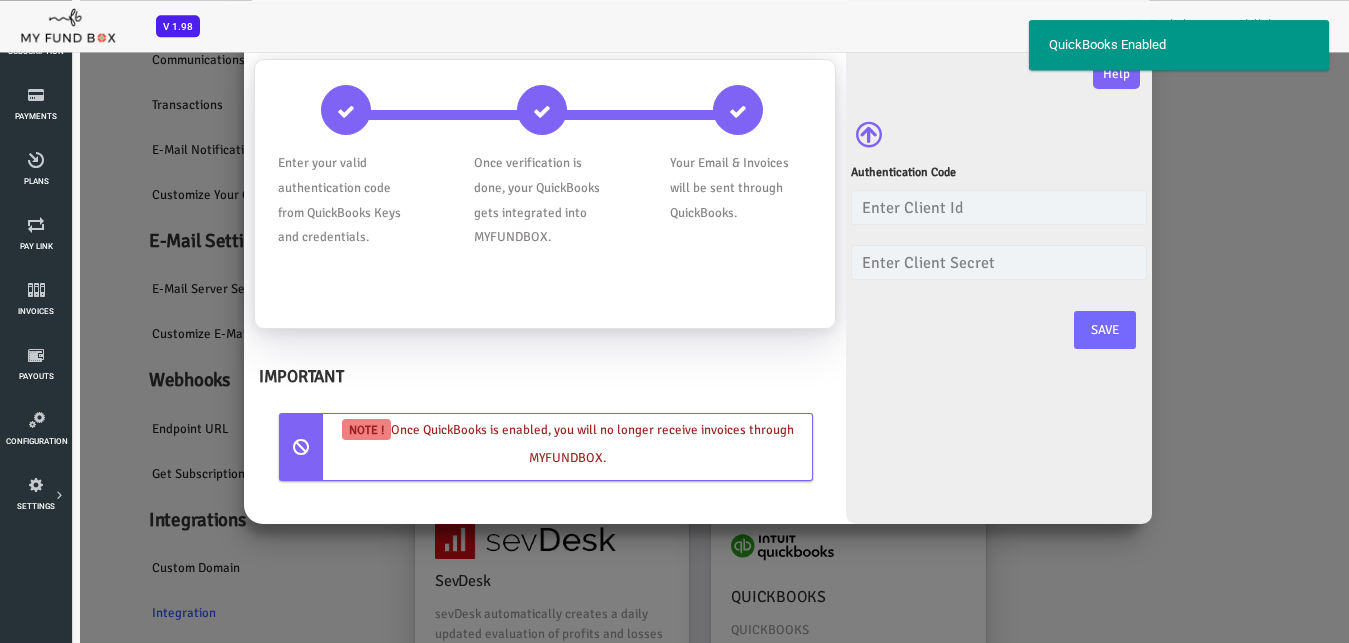 scroll, scrollTop: 35, scrollLeft: 0, axis: vertical 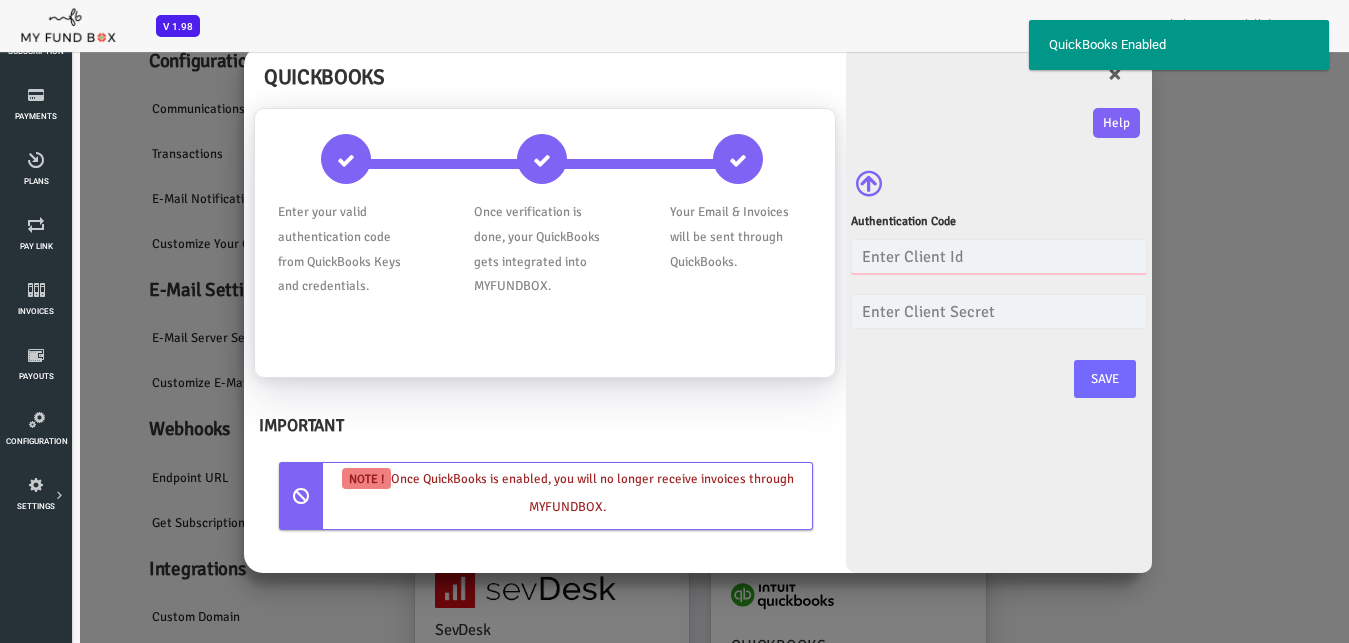 click at bounding box center [945, 256] 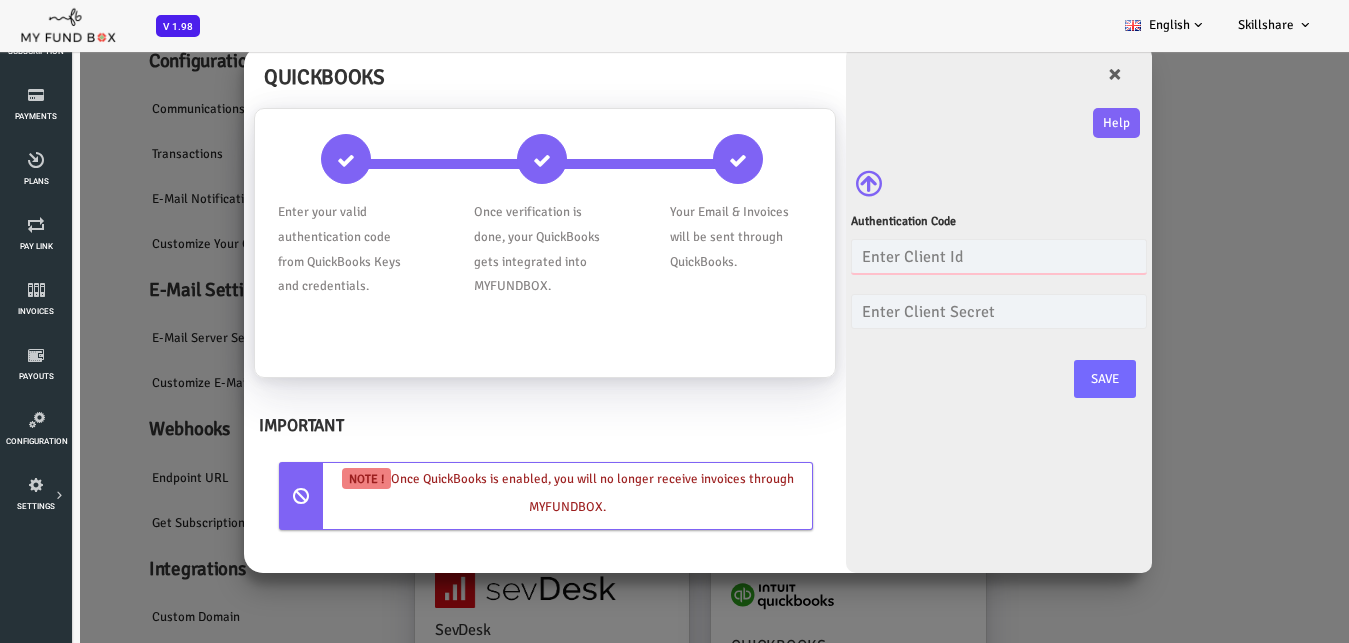 click at bounding box center [945, 256] 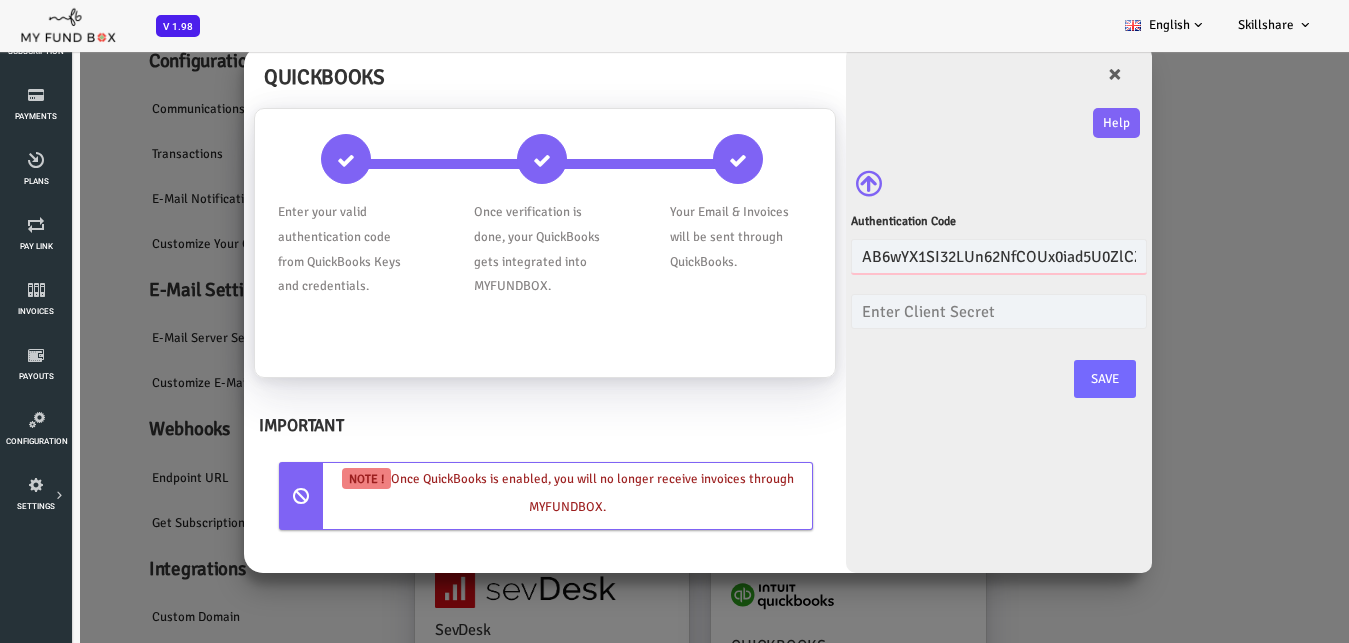 scroll, scrollTop: 0, scrollLeft: 150, axis: horizontal 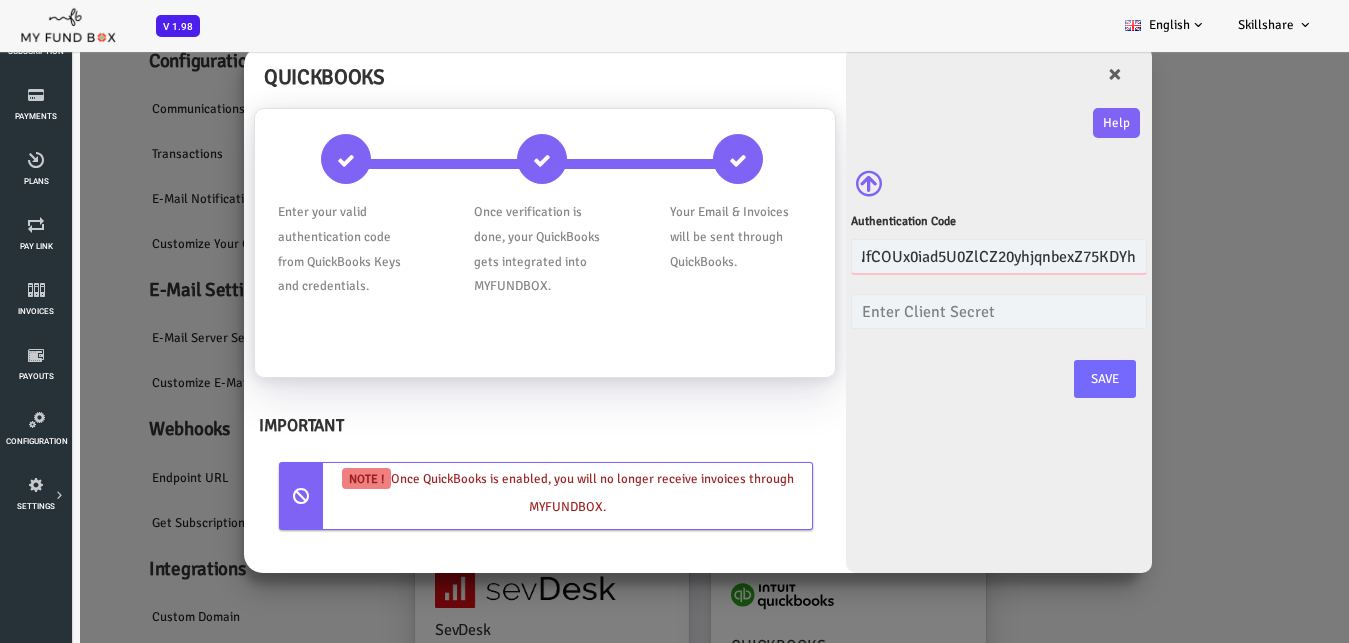 type on "AB6wYX1SI32LUn62NfCOUx0iad5U0ZlCZ20yhjqnbexZ75KDYh" 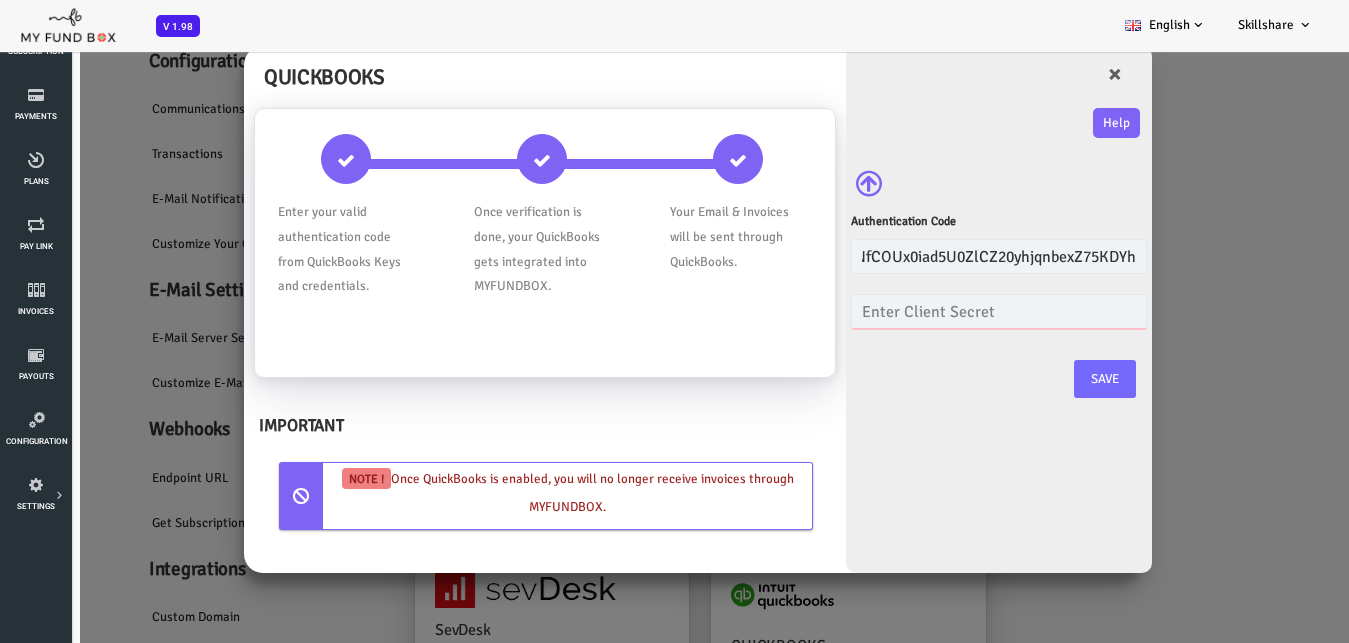 click at bounding box center (945, 311) 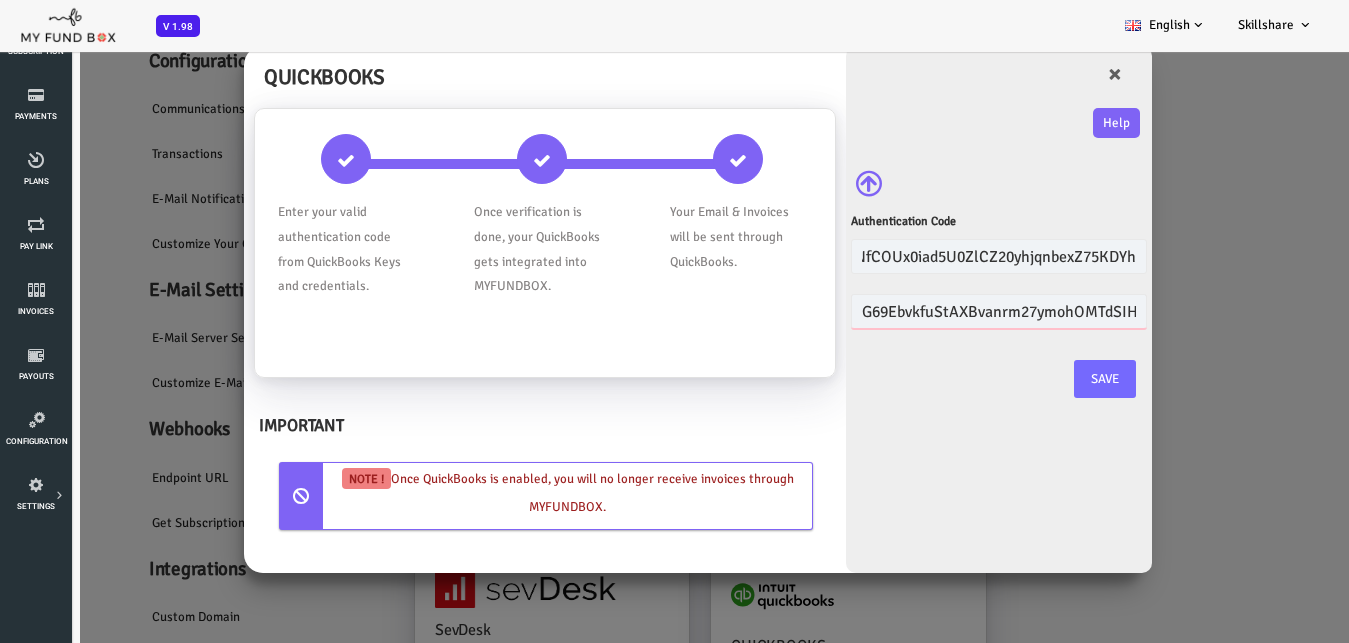 scroll, scrollTop: 0, scrollLeft: 74, axis: horizontal 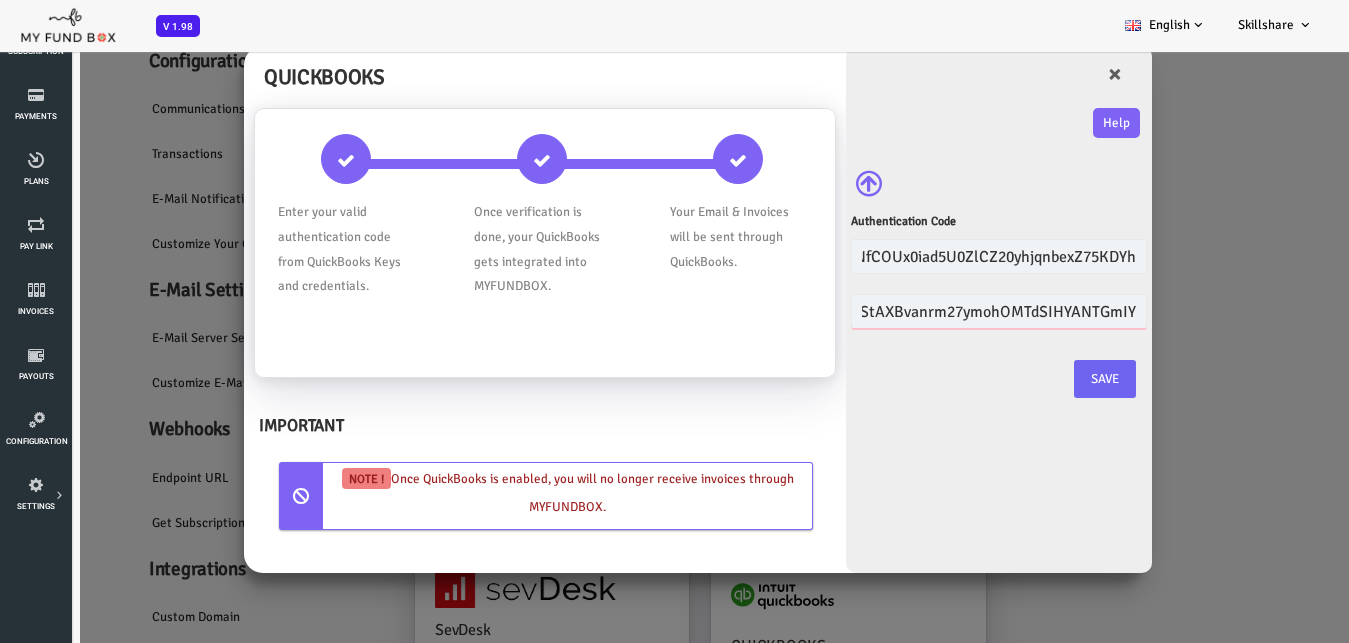 type on "G69EbvkfuStAXBvanrm27ymohOMTdSIHYANTGmIY" 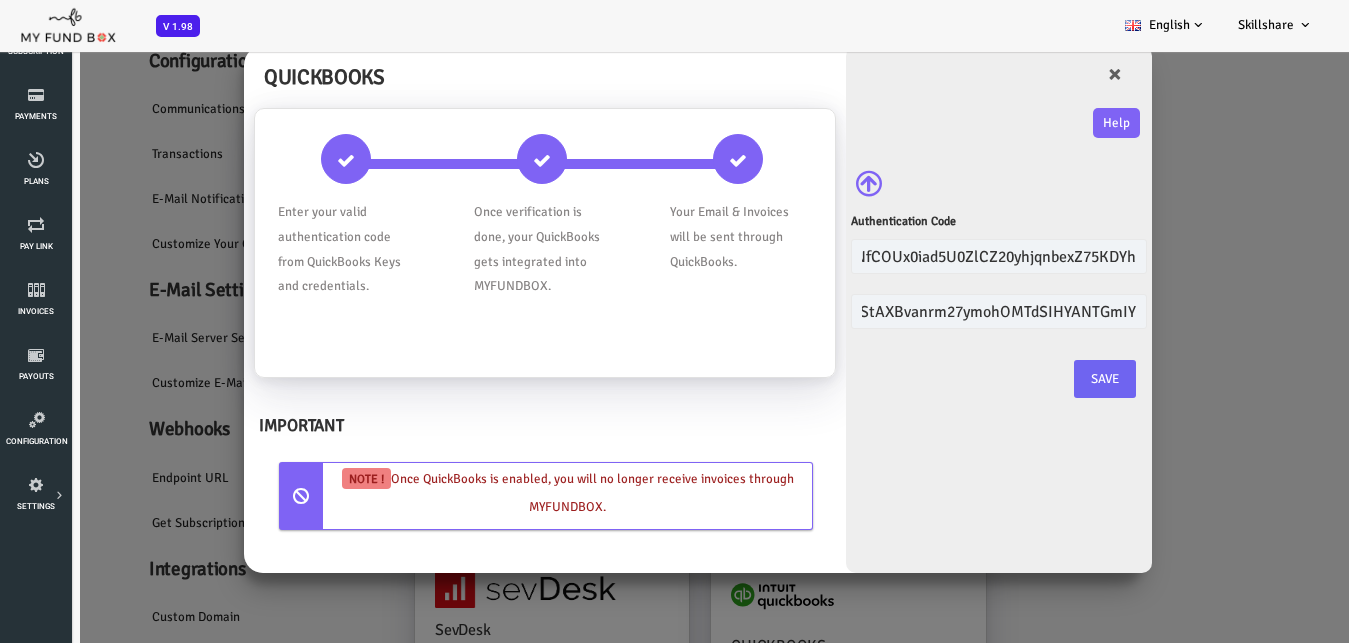 click on "Save" at bounding box center (1051, 379) 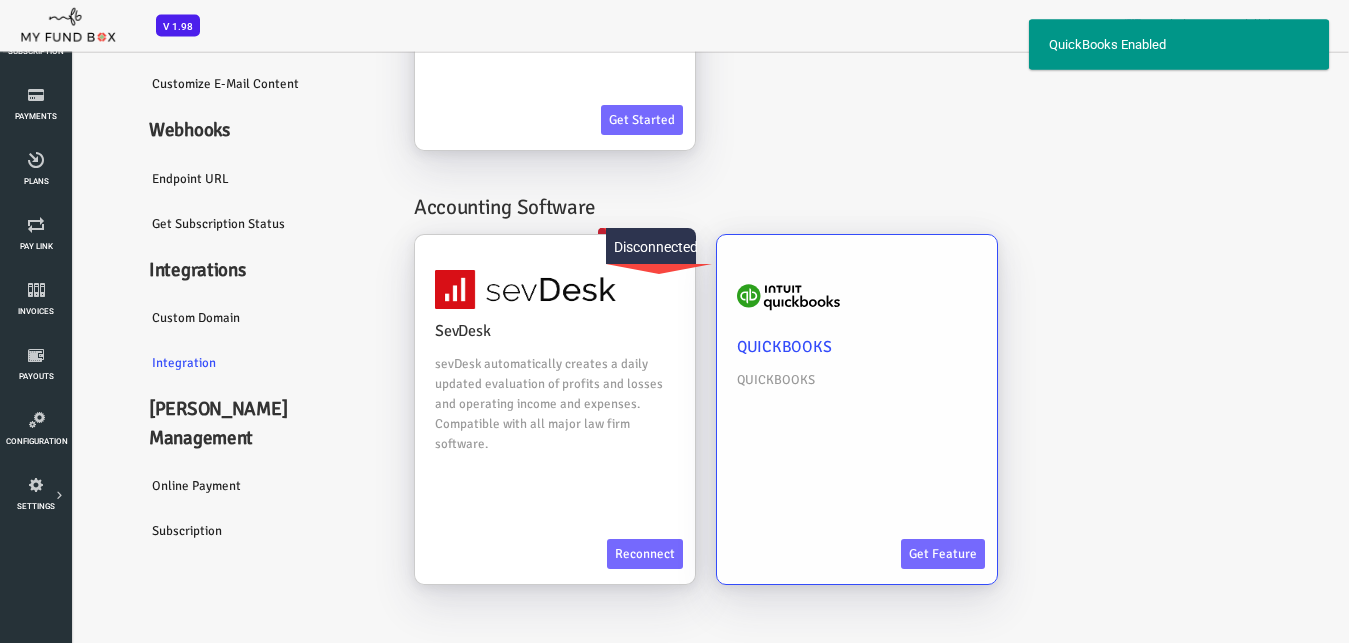 scroll, scrollTop: 341, scrollLeft: 0, axis: vertical 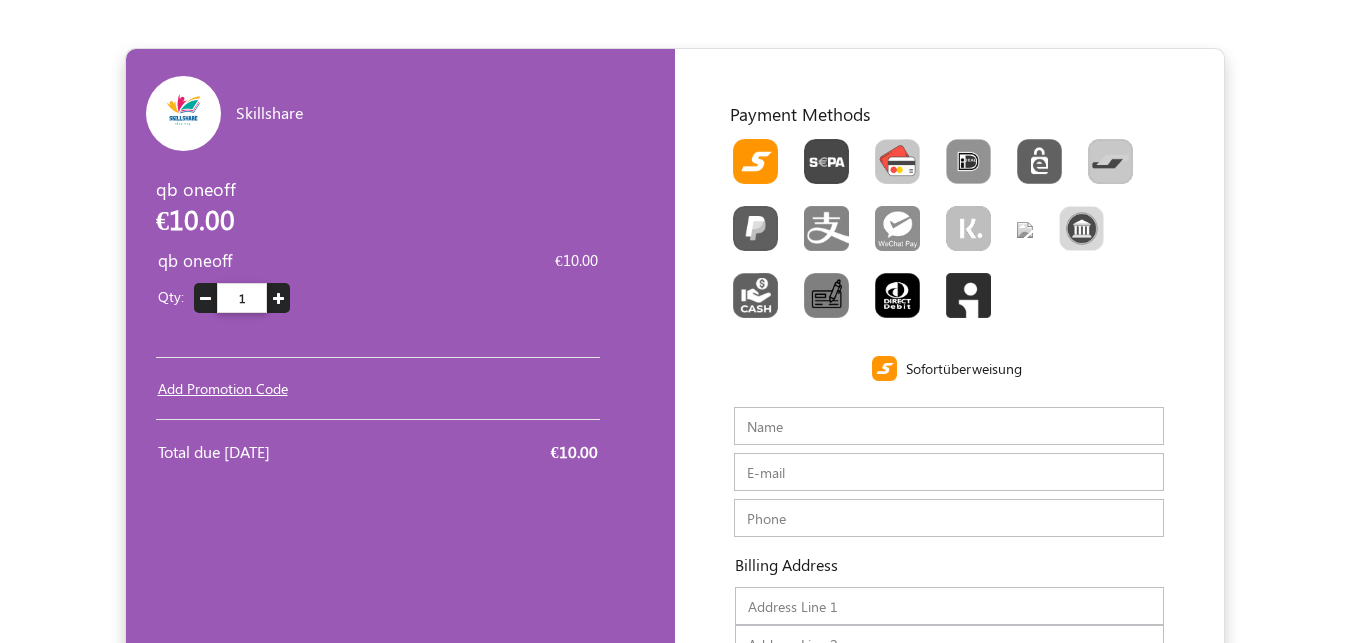 click at bounding box center [897, 161] 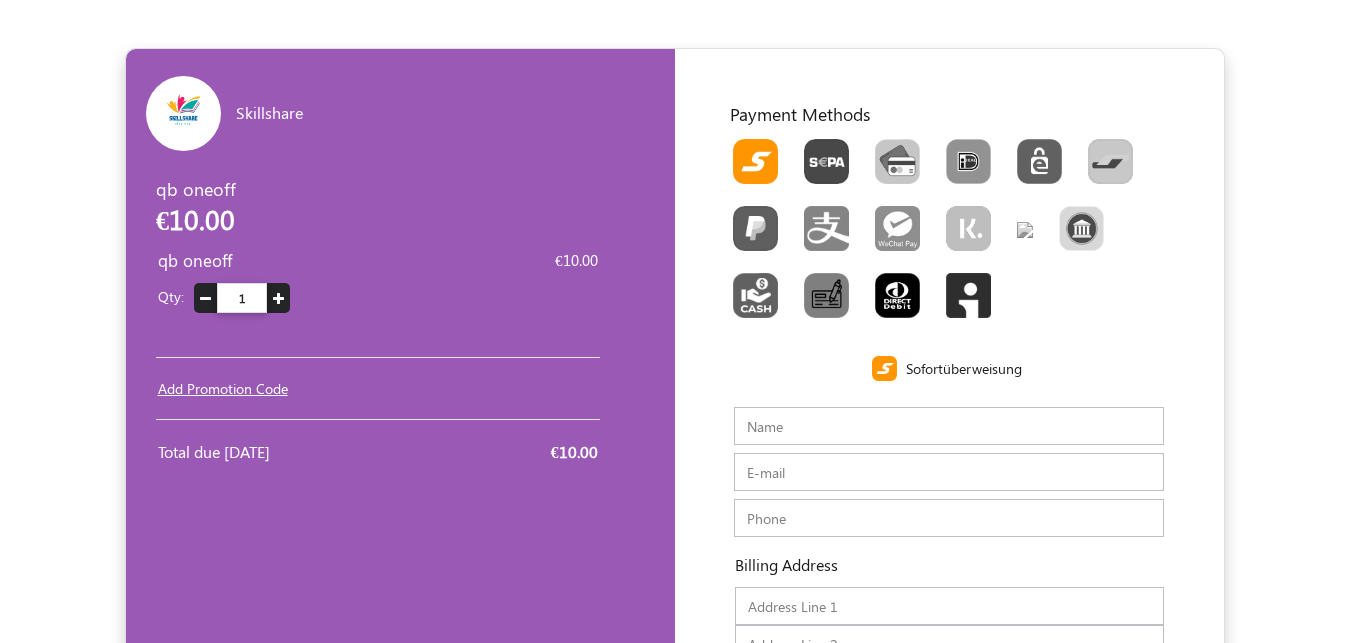 radio on "true" 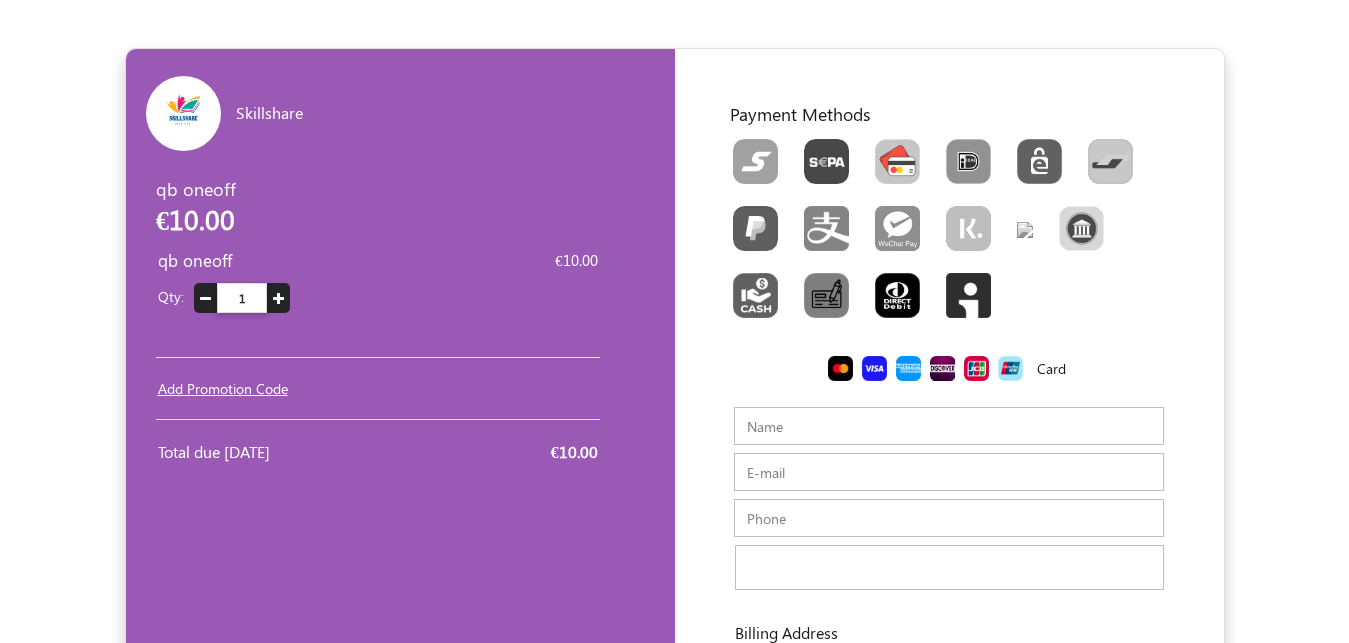 click on "Name" at bounding box center [949, 426] 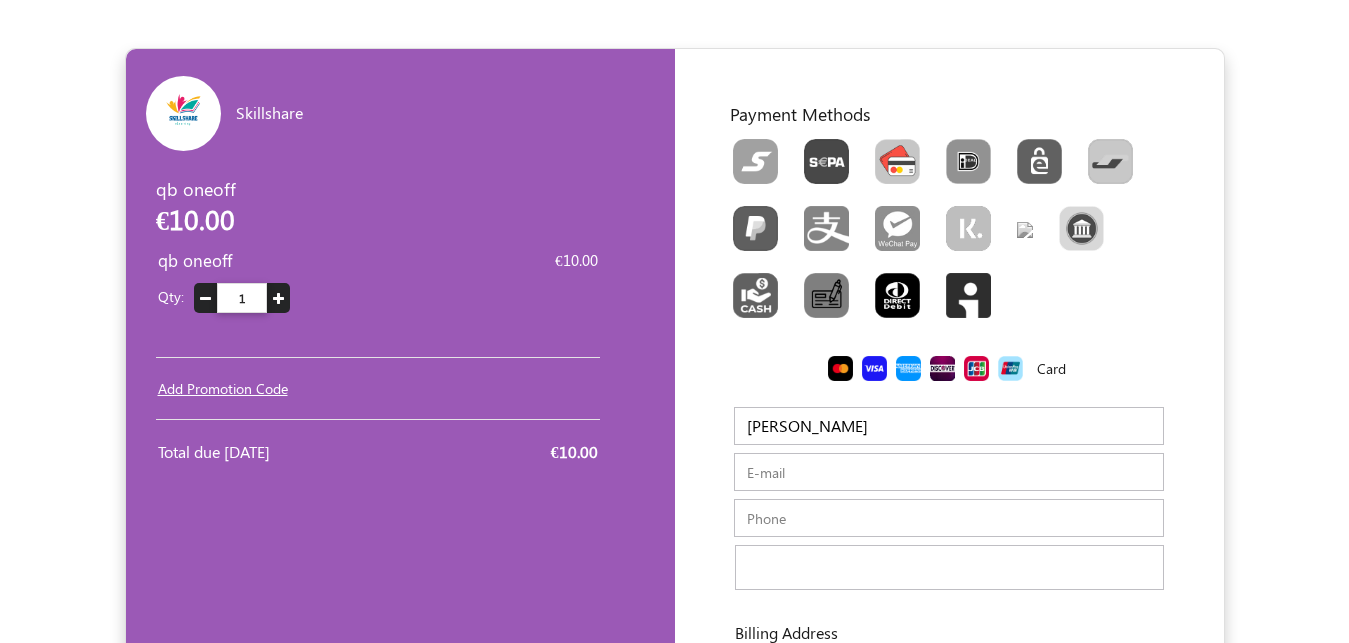 type on "thanveer" 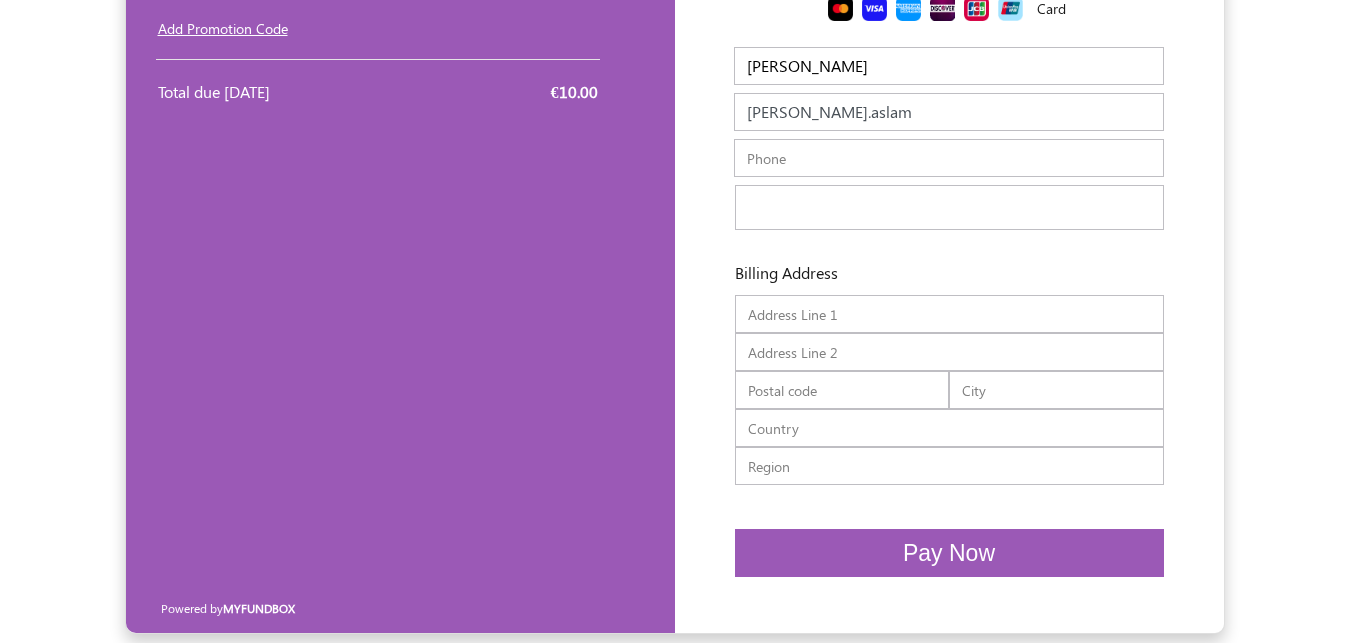 scroll, scrollTop: 368, scrollLeft: 0, axis: vertical 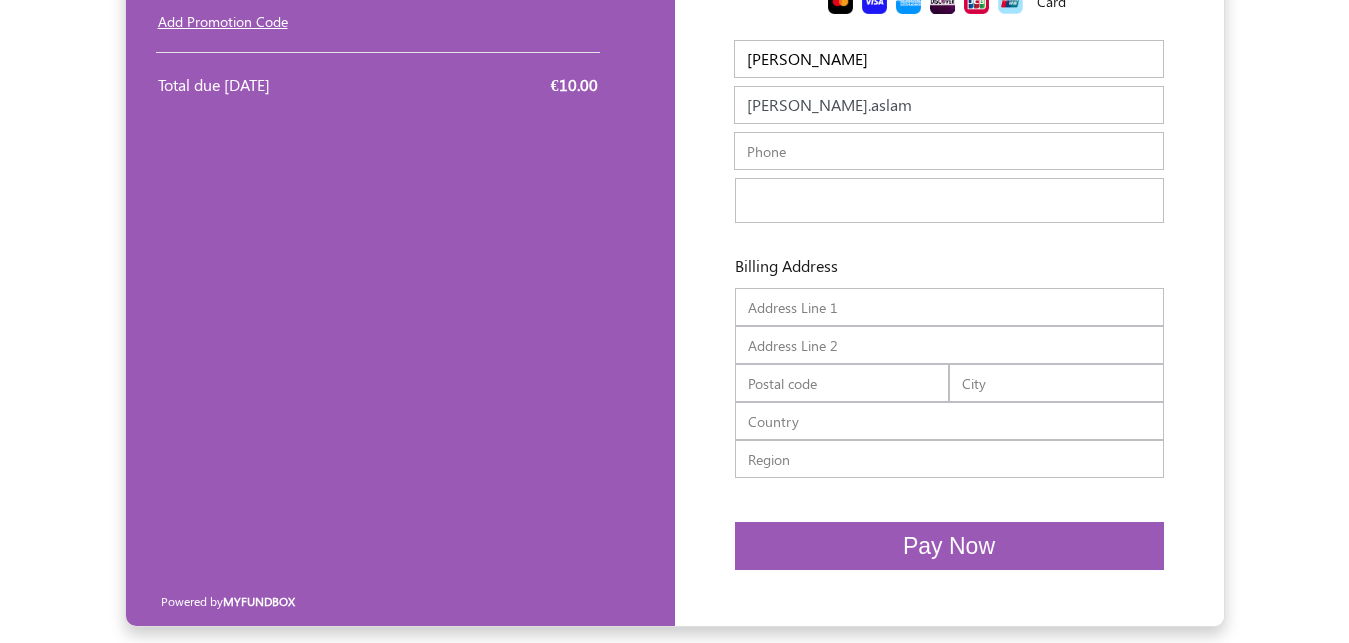 type on "thanveer.aslam" 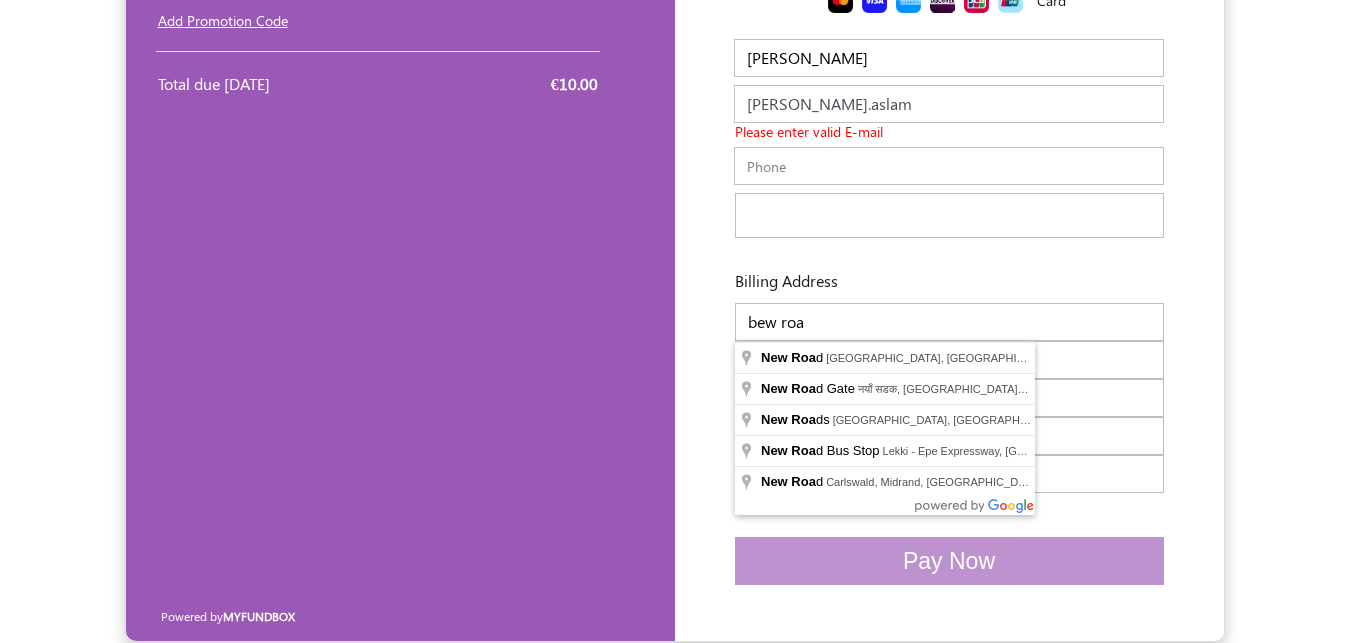 click on "bew roa" at bounding box center [949, 322] 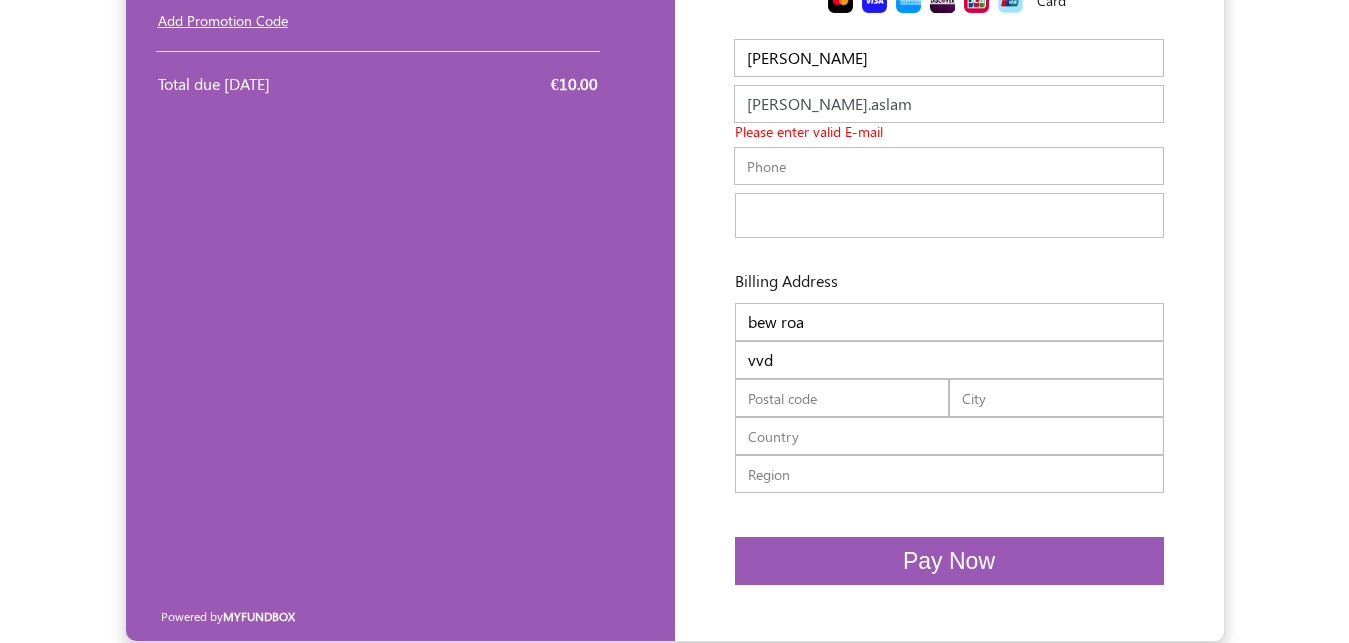 type on "vvd" 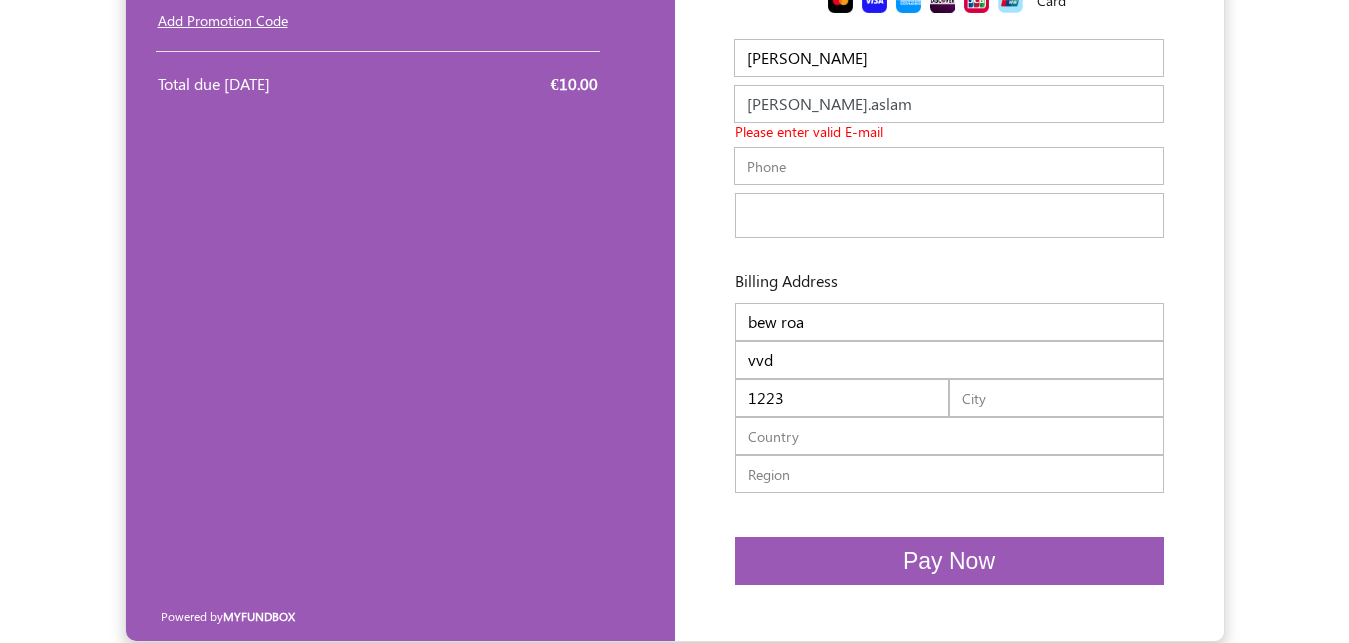 type on "1223" 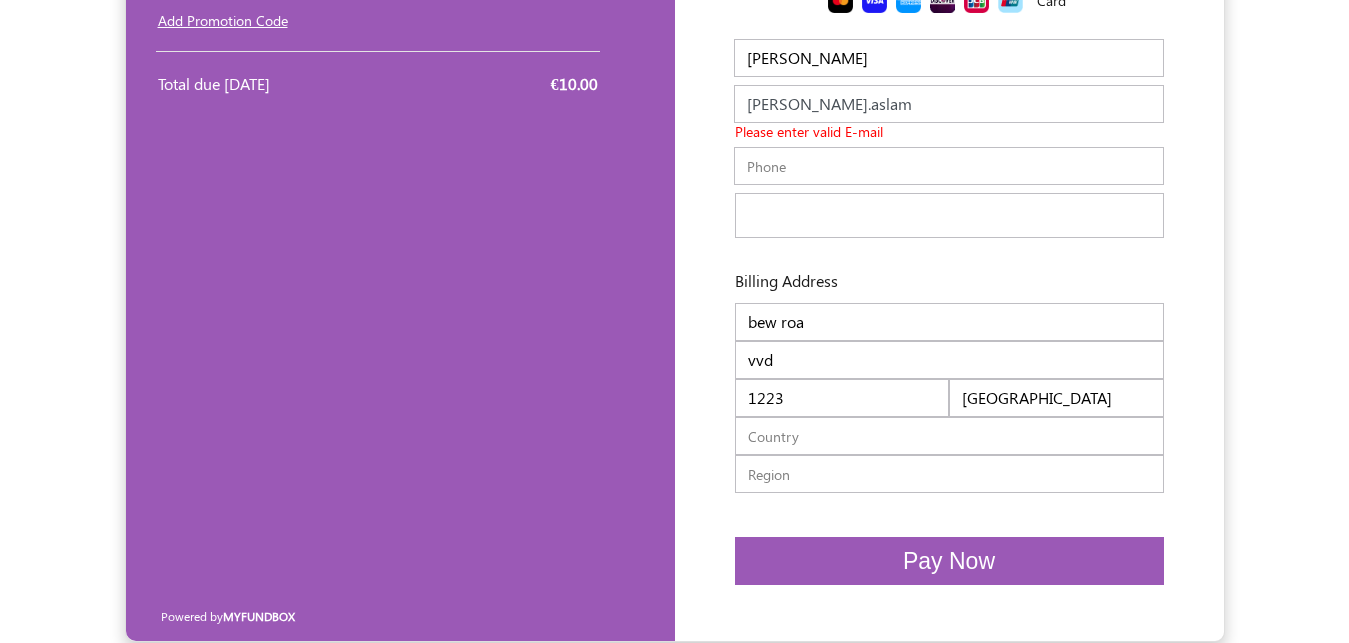 type on "chennai" 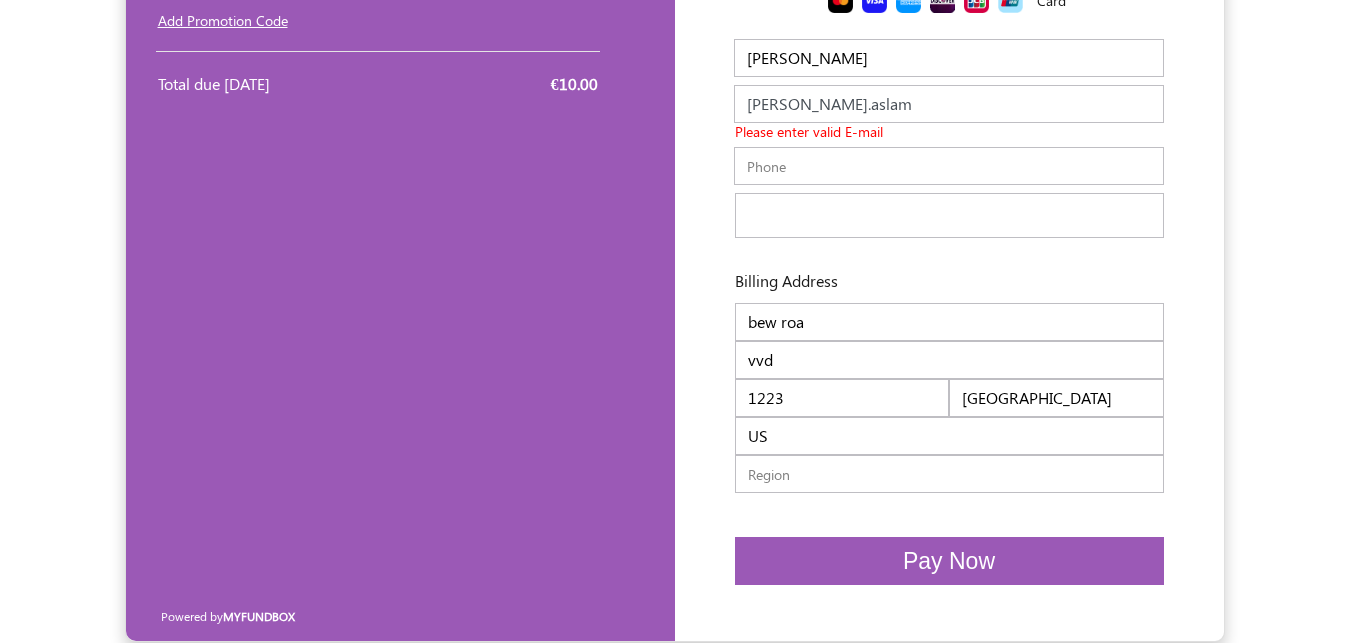 type on "US" 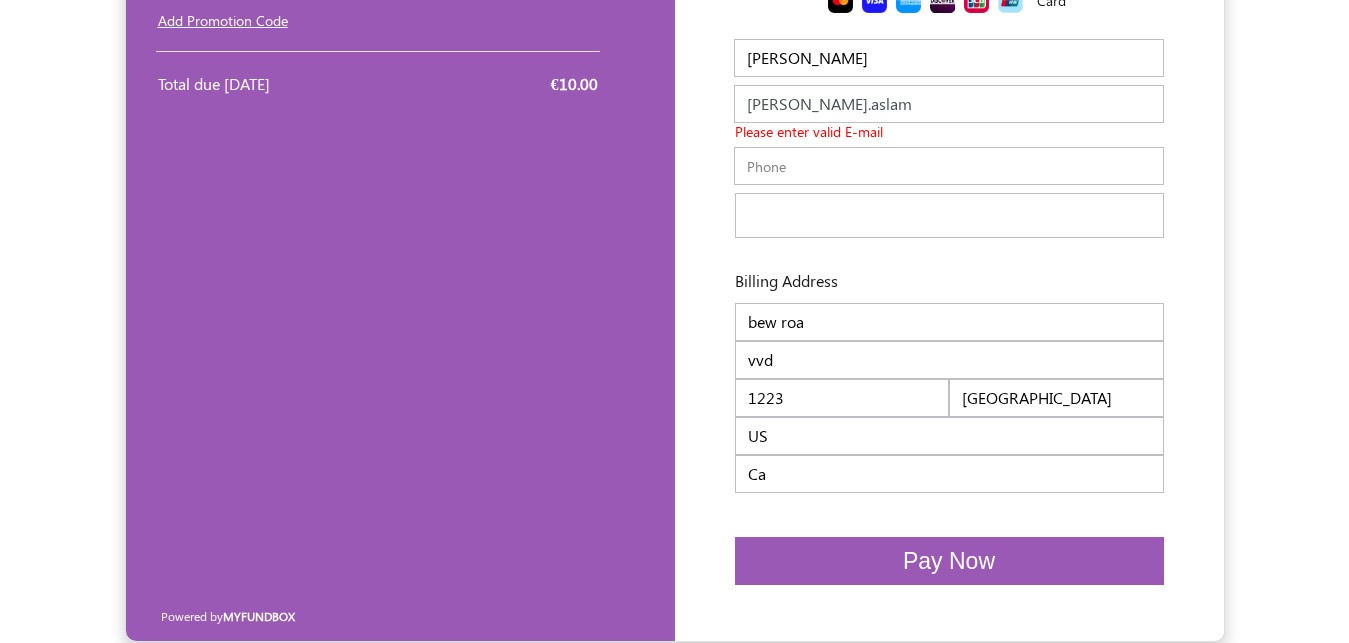 type on "Ca" 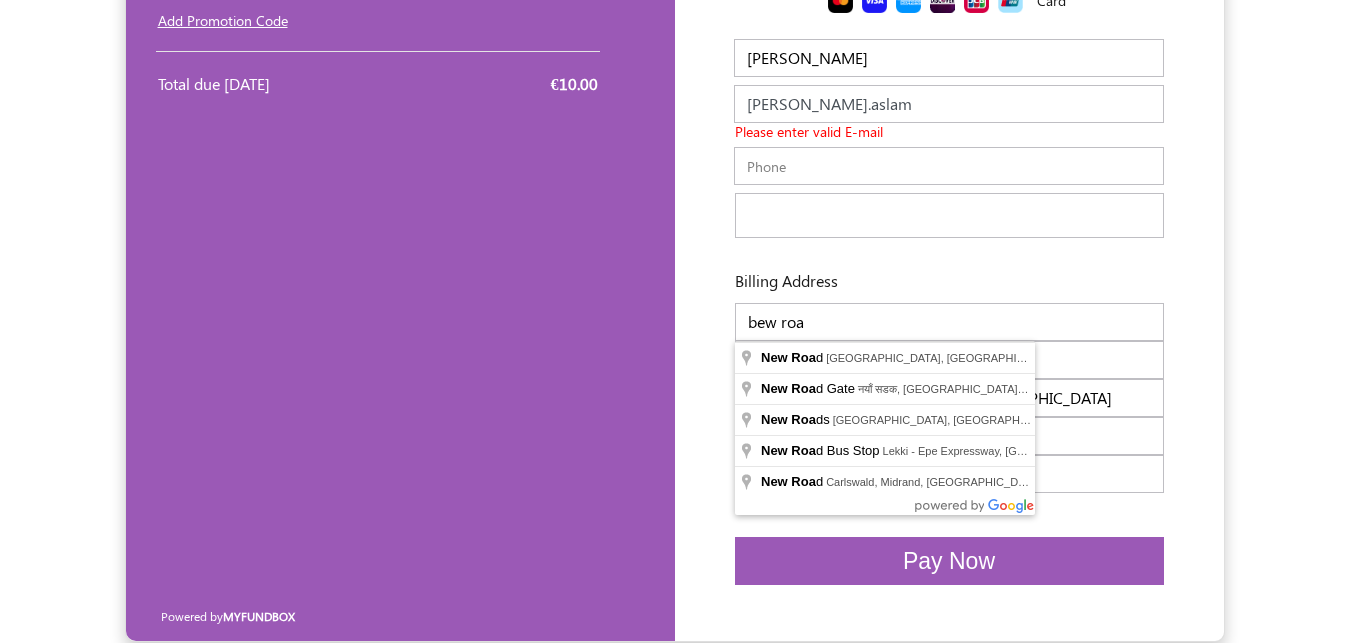 click on "bew roa" at bounding box center [949, 322] 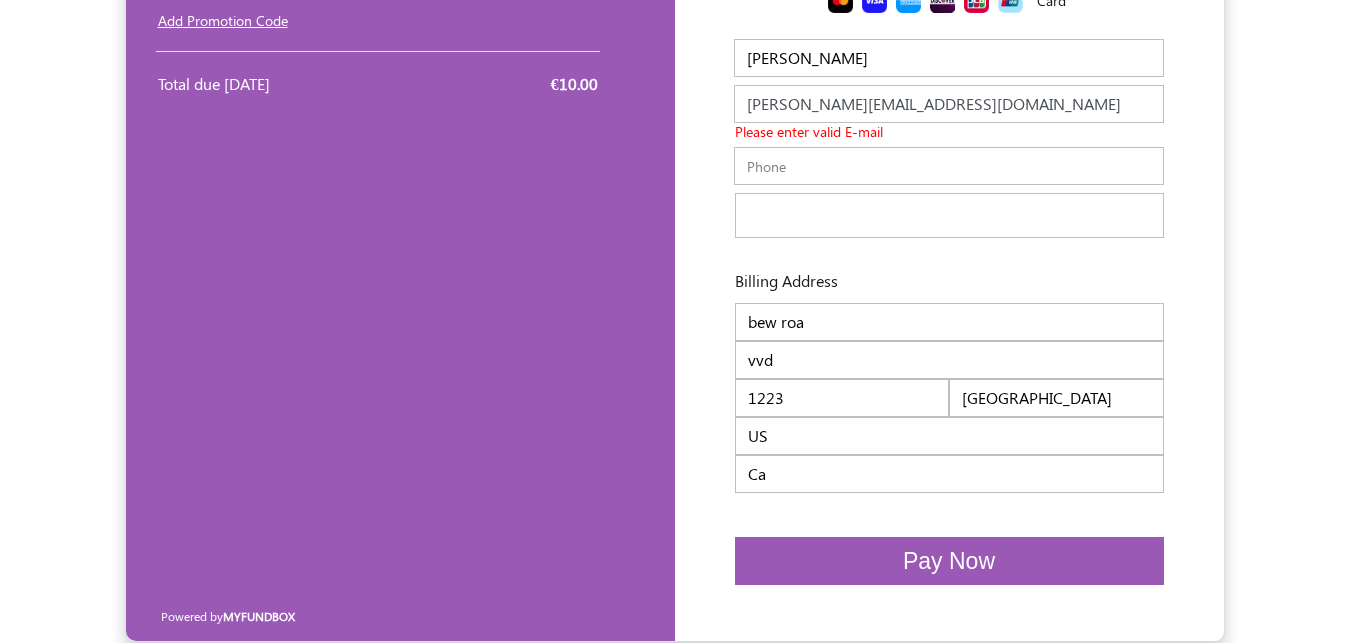 click on "thanveer.aslam@gmail.com" at bounding box center [949, 104] 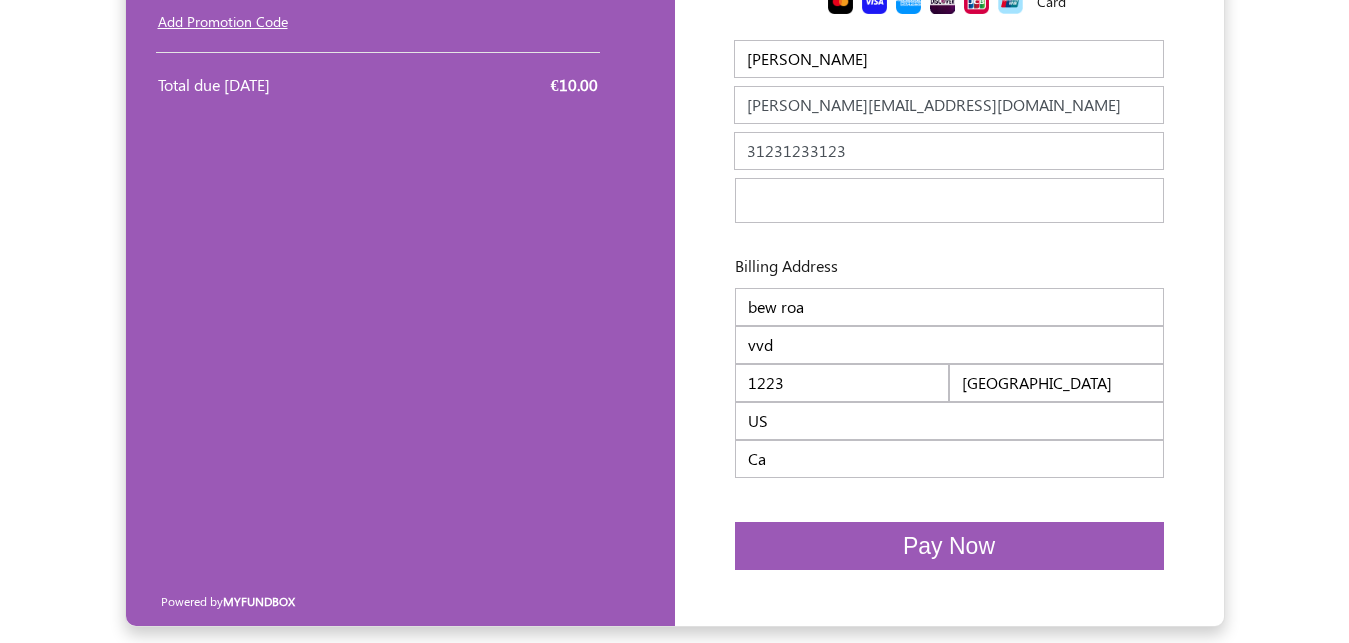 type on "31231233123" 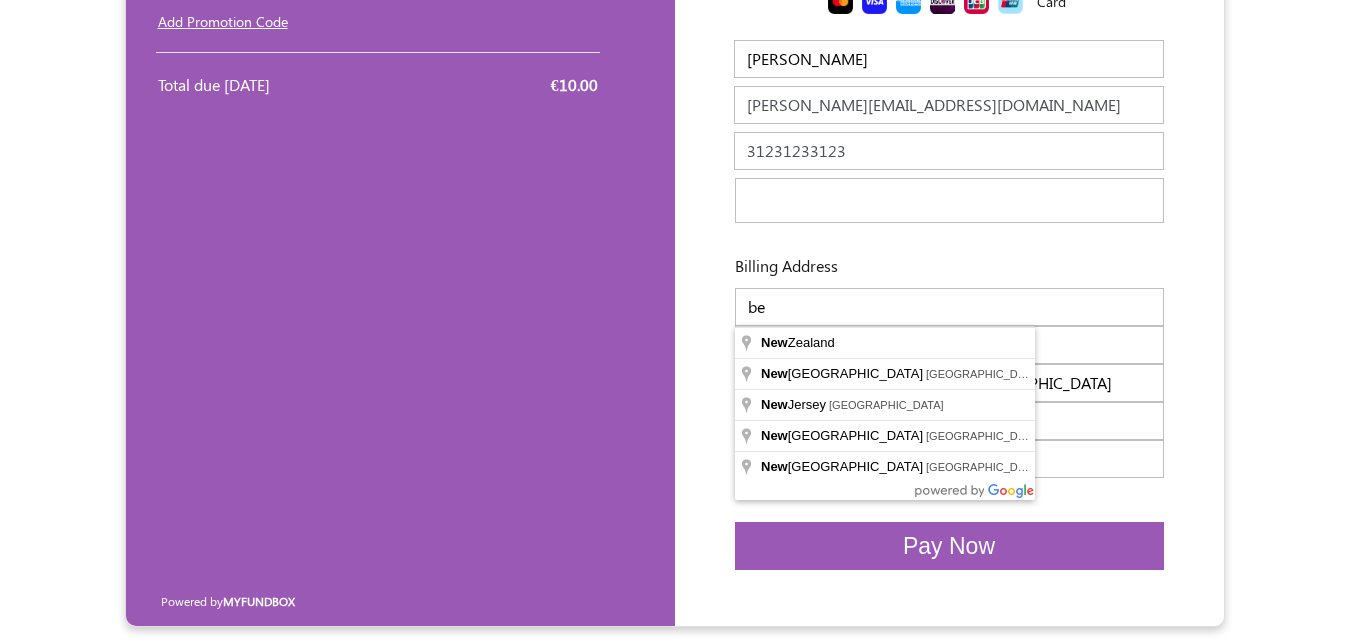 type on "b" 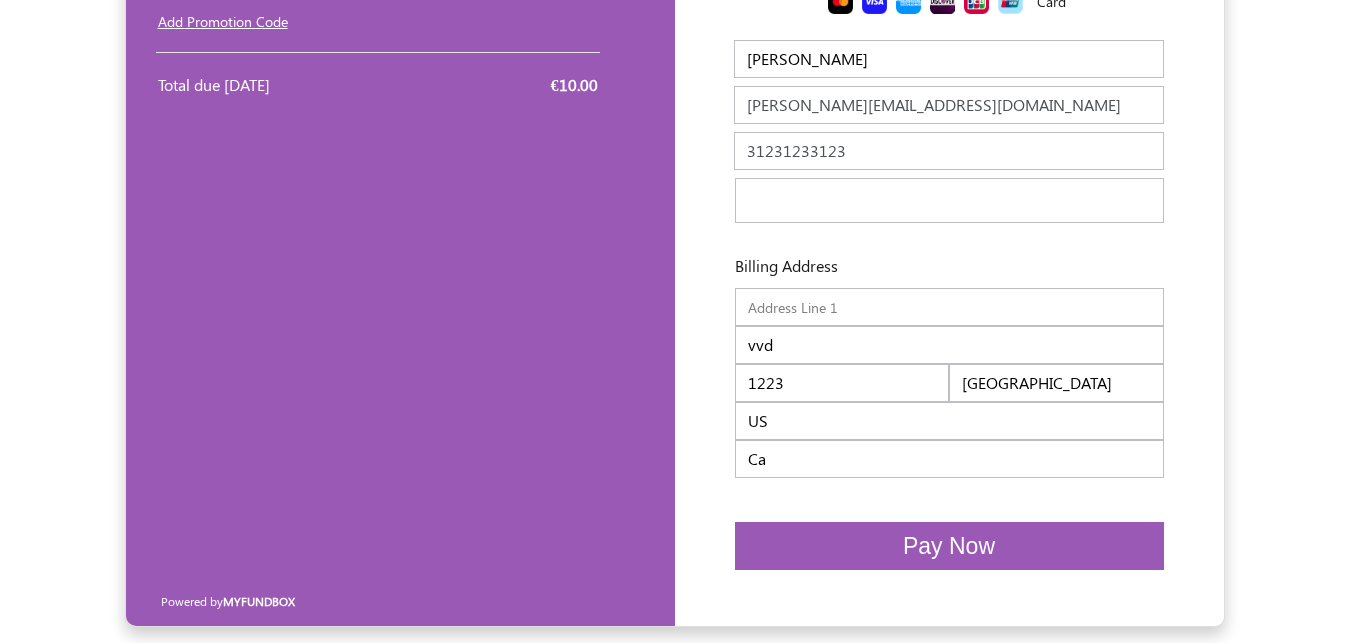 type 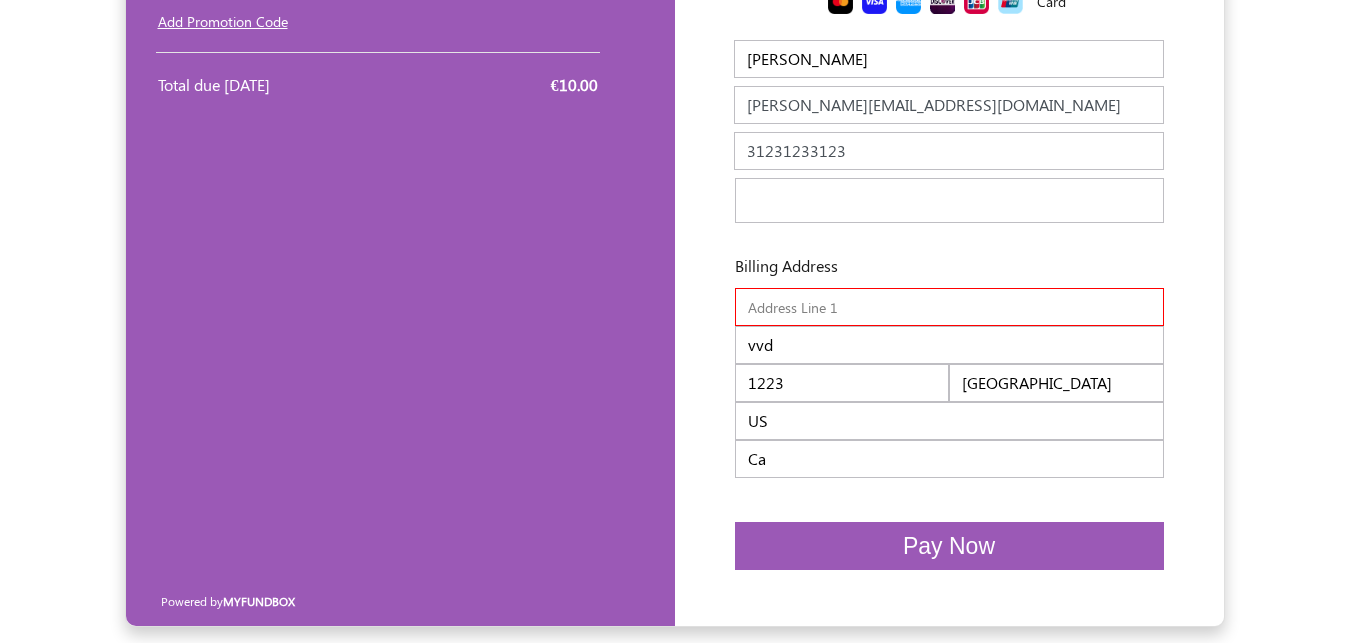 drag, startPoint x: 1047, startPoint y: 386, endPoint x: 981, endPoint y: 386, distance: 66 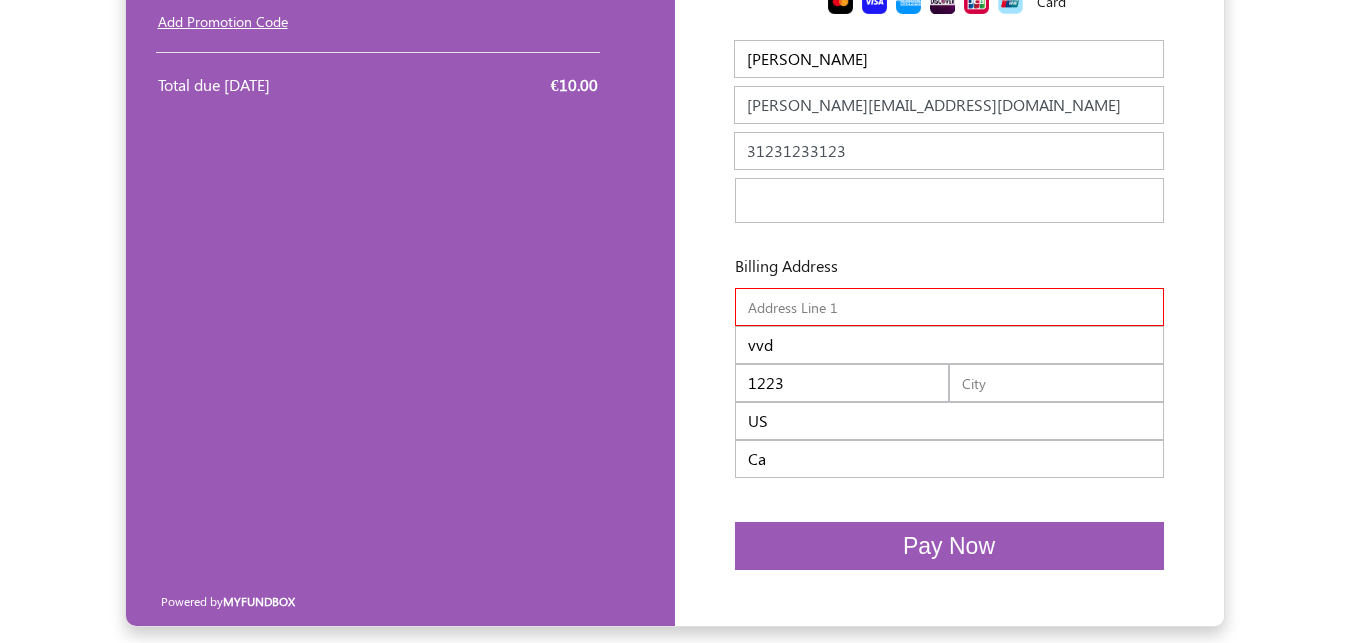 type 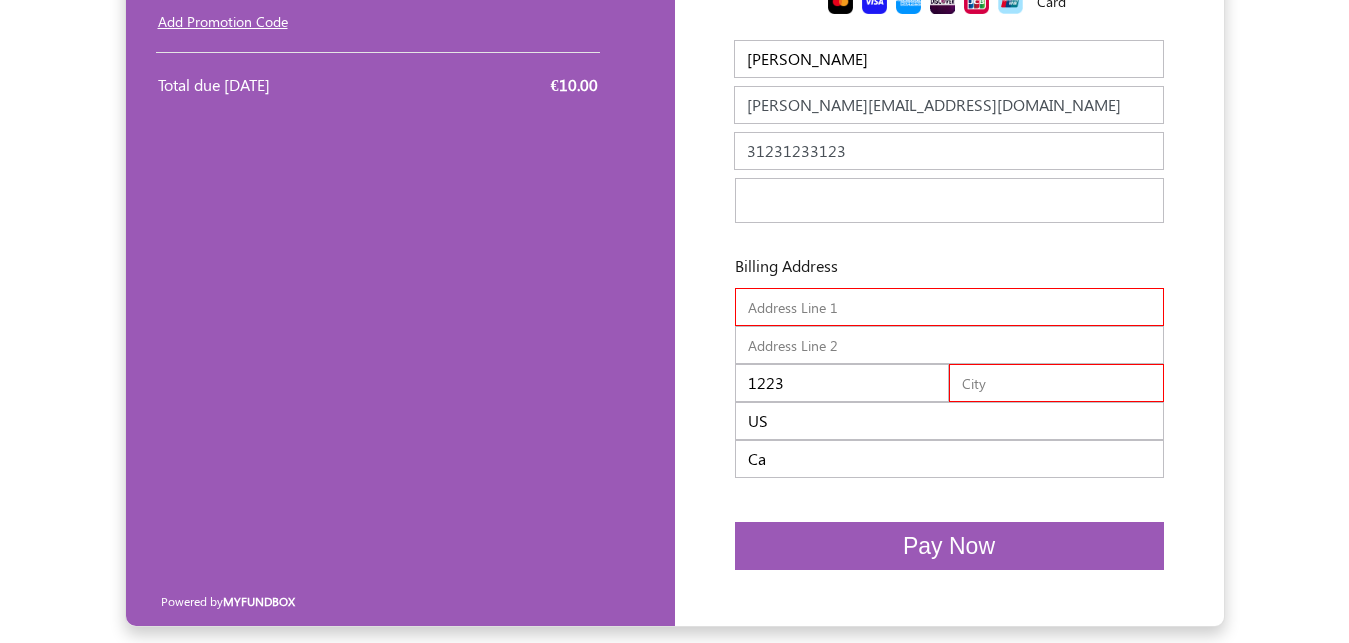 type 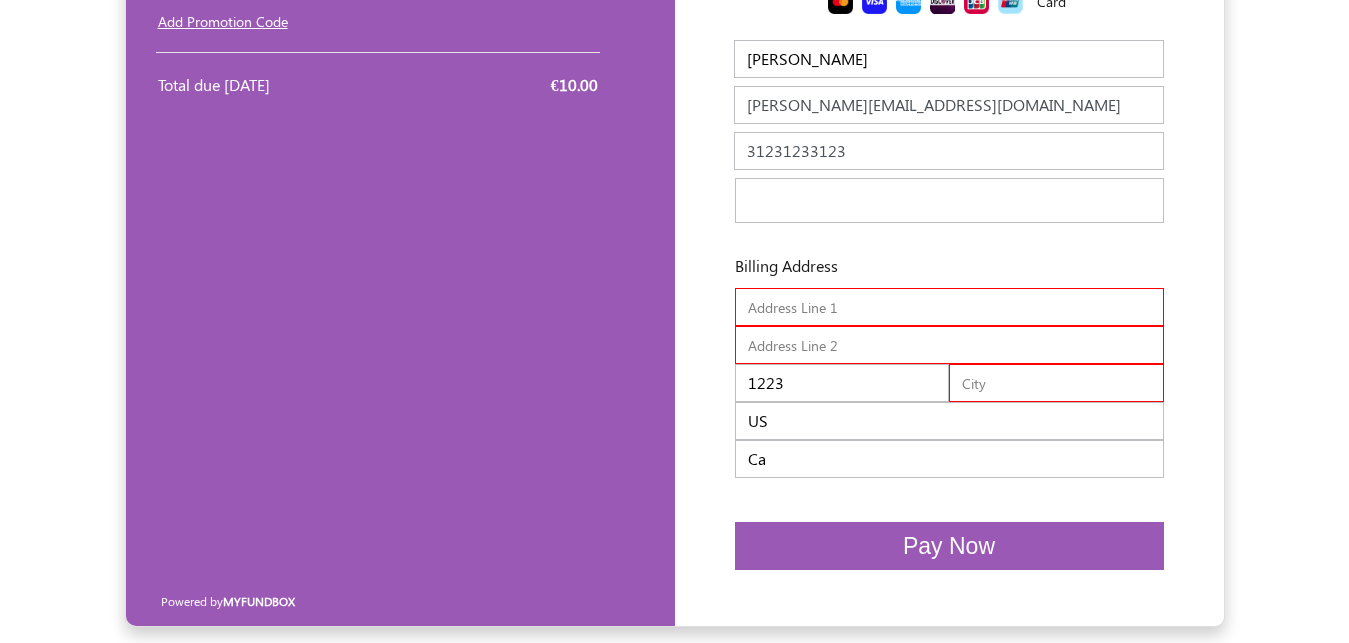 drag, startPoint x: 795, startPoint y: 402, endPoint x: 699, endPoint y: 399, distance: 96.04687 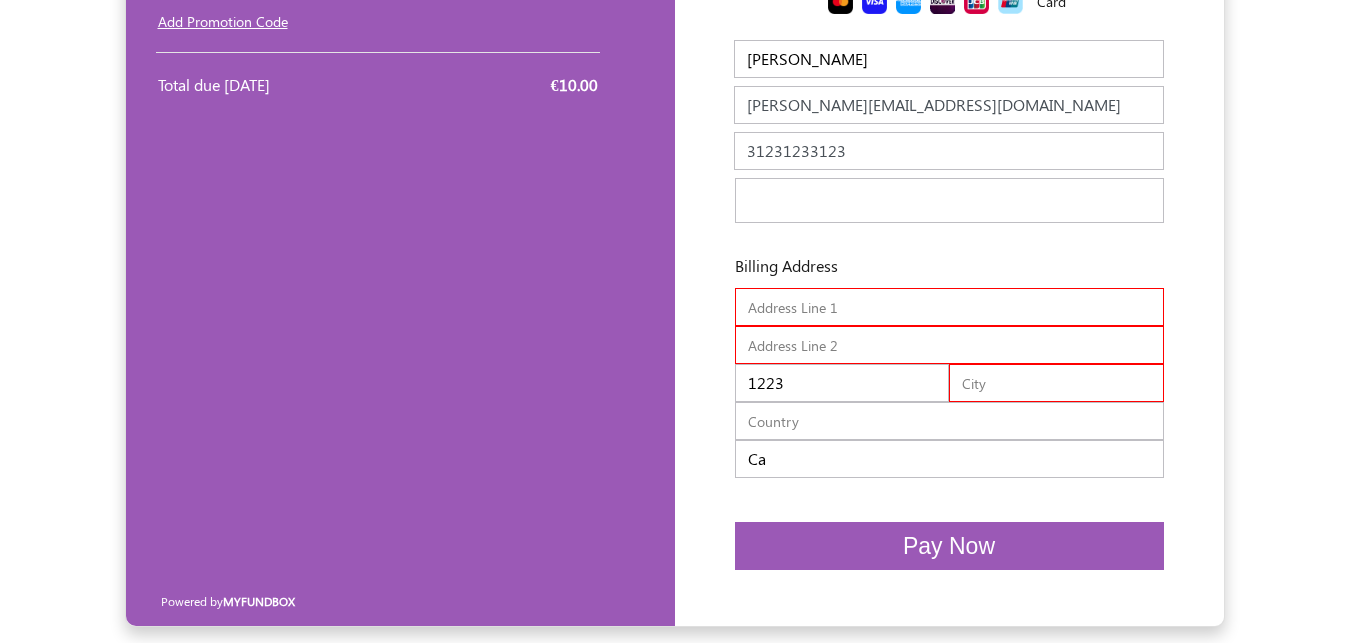 type 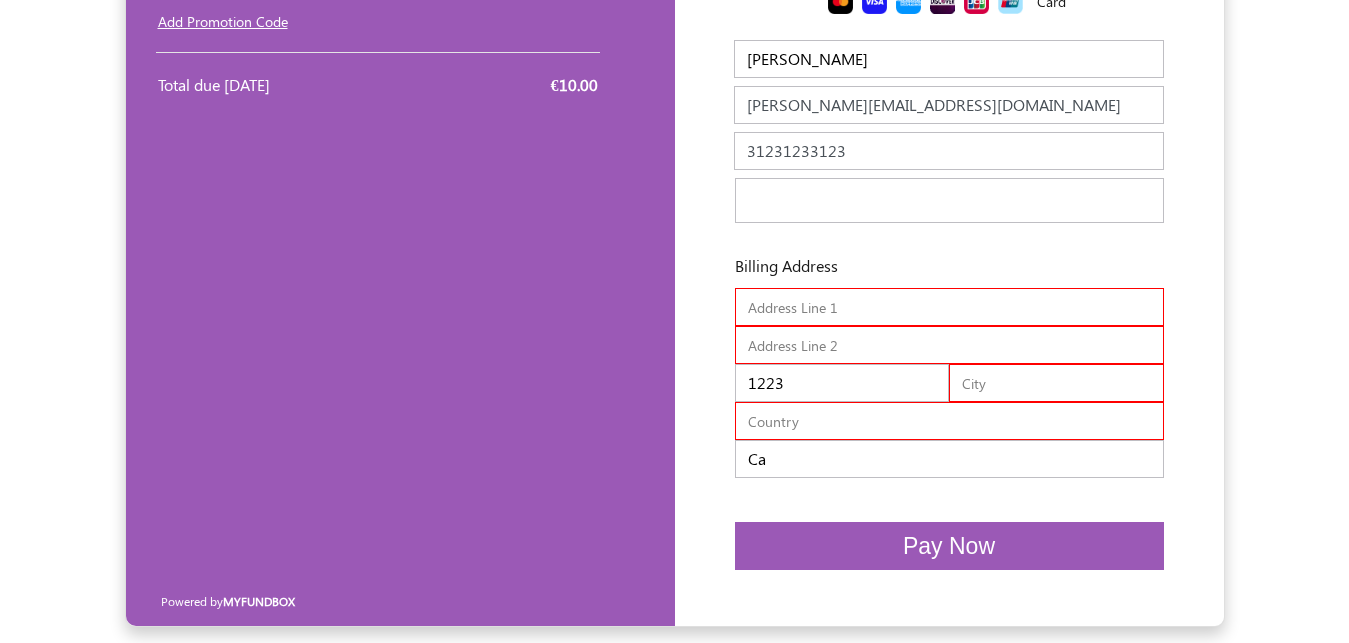 drag, startPoint x: 797, startPoint y: 387, endPoint x: 731, endPoint y: 387, distance: 66 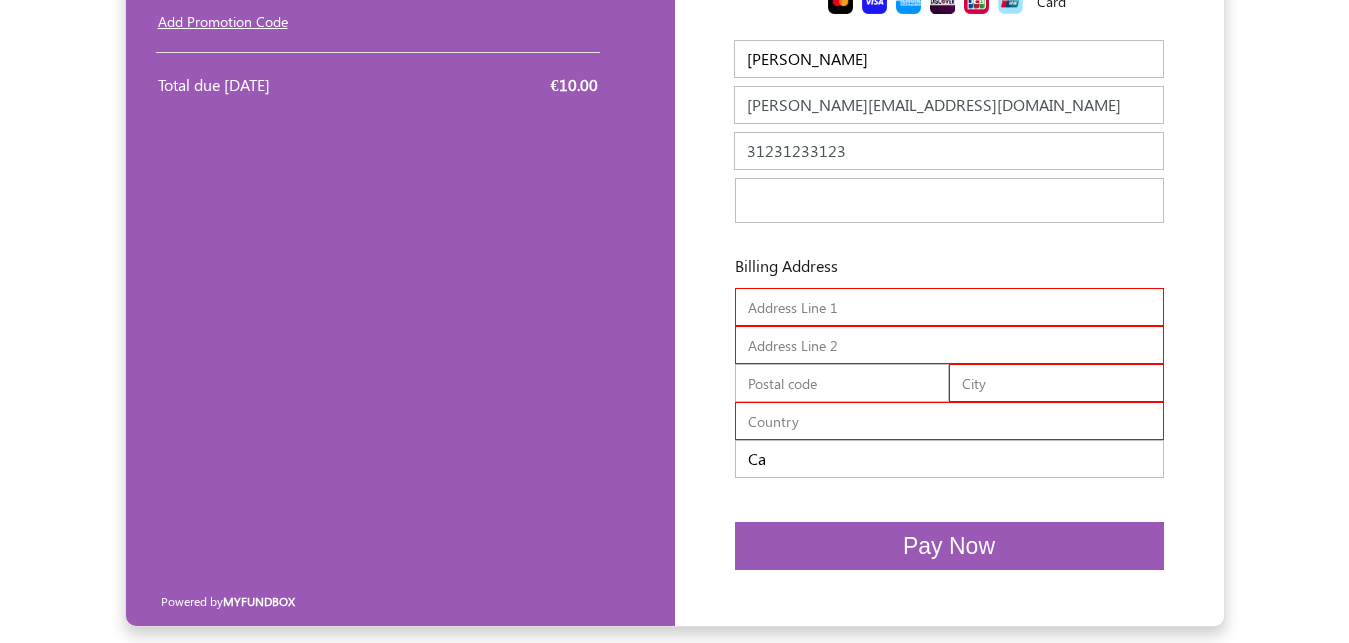 type 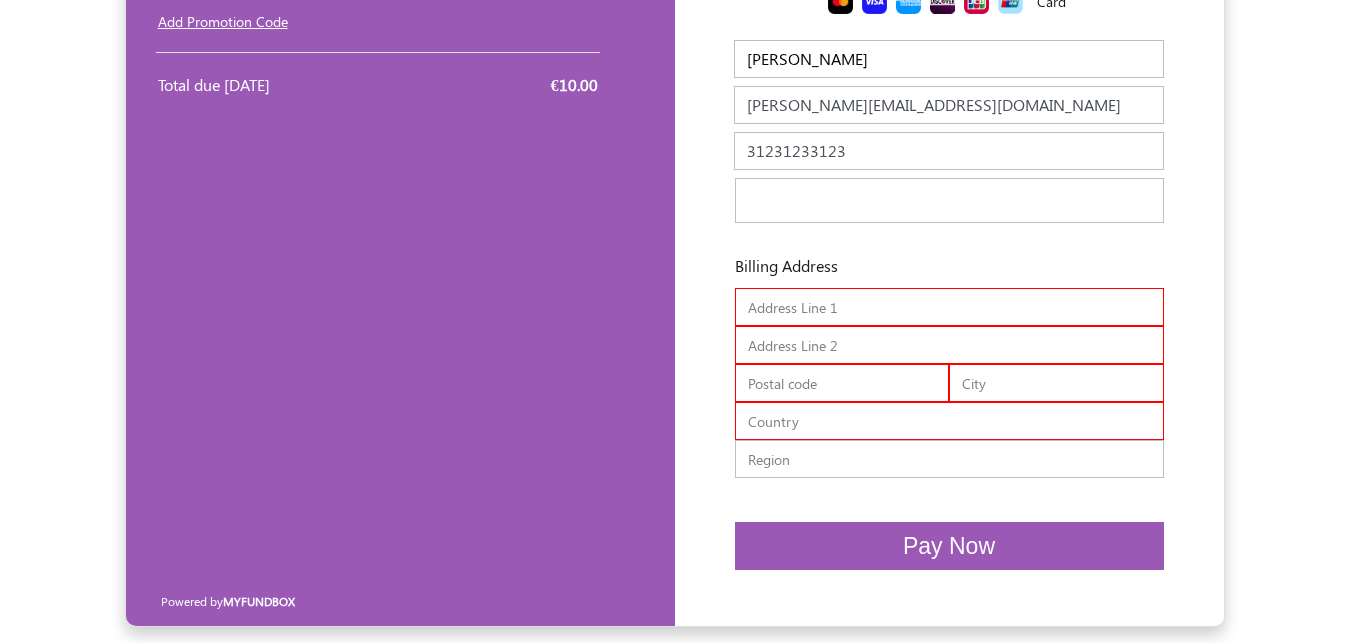 type 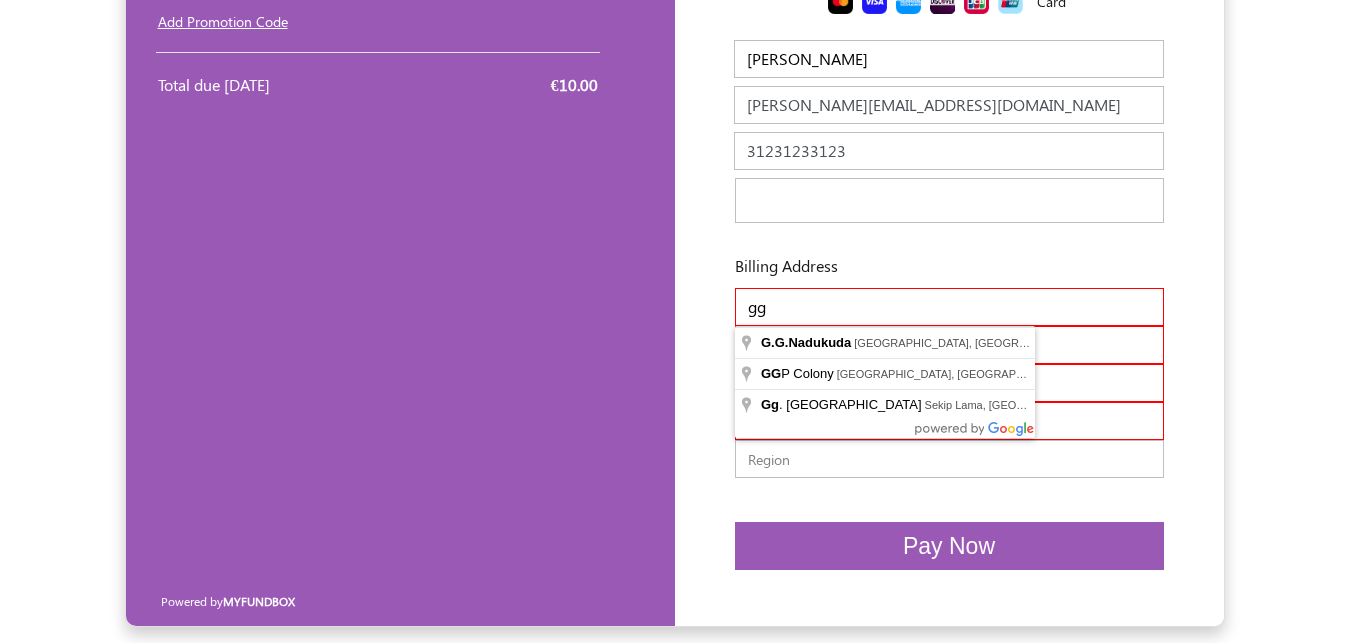 type on "gg" 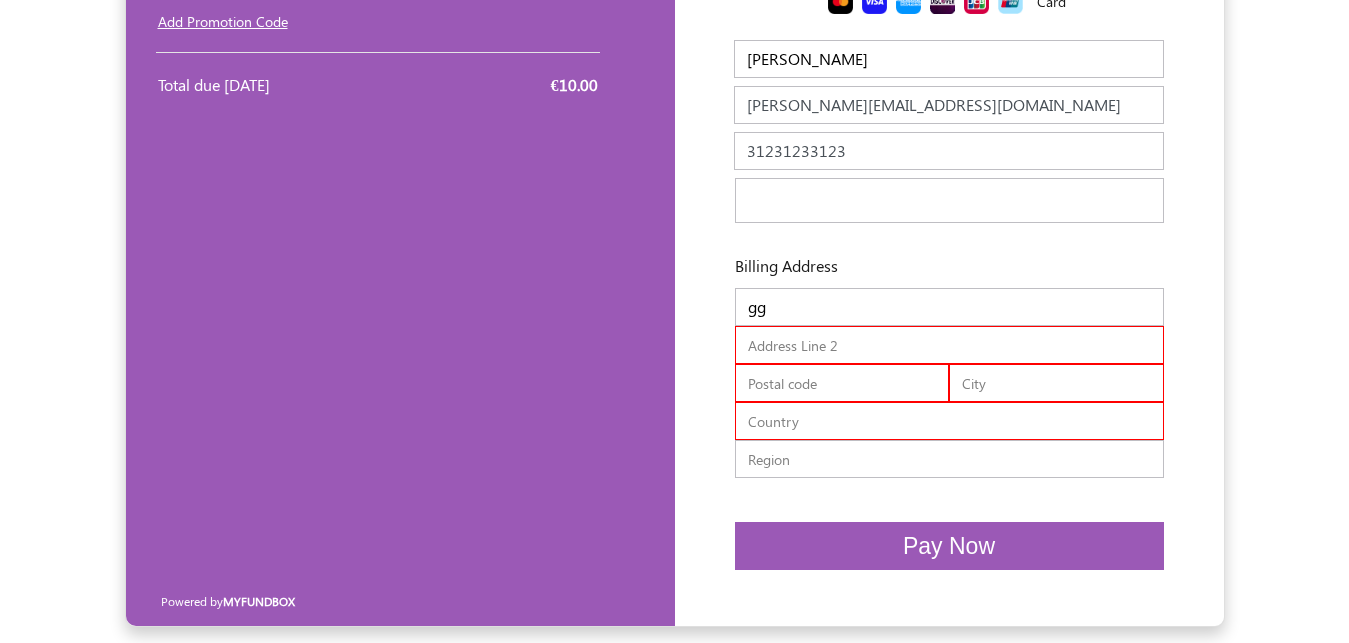 click at bounding box center (949, 345) 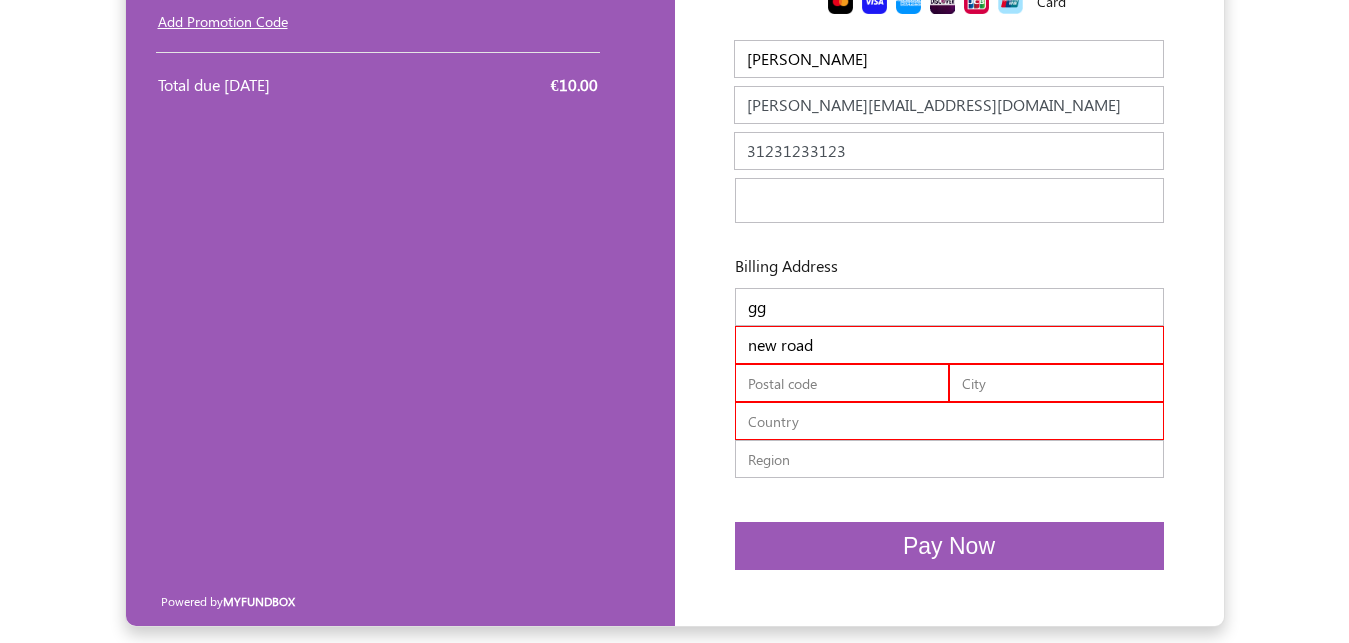 type on "Chennai" 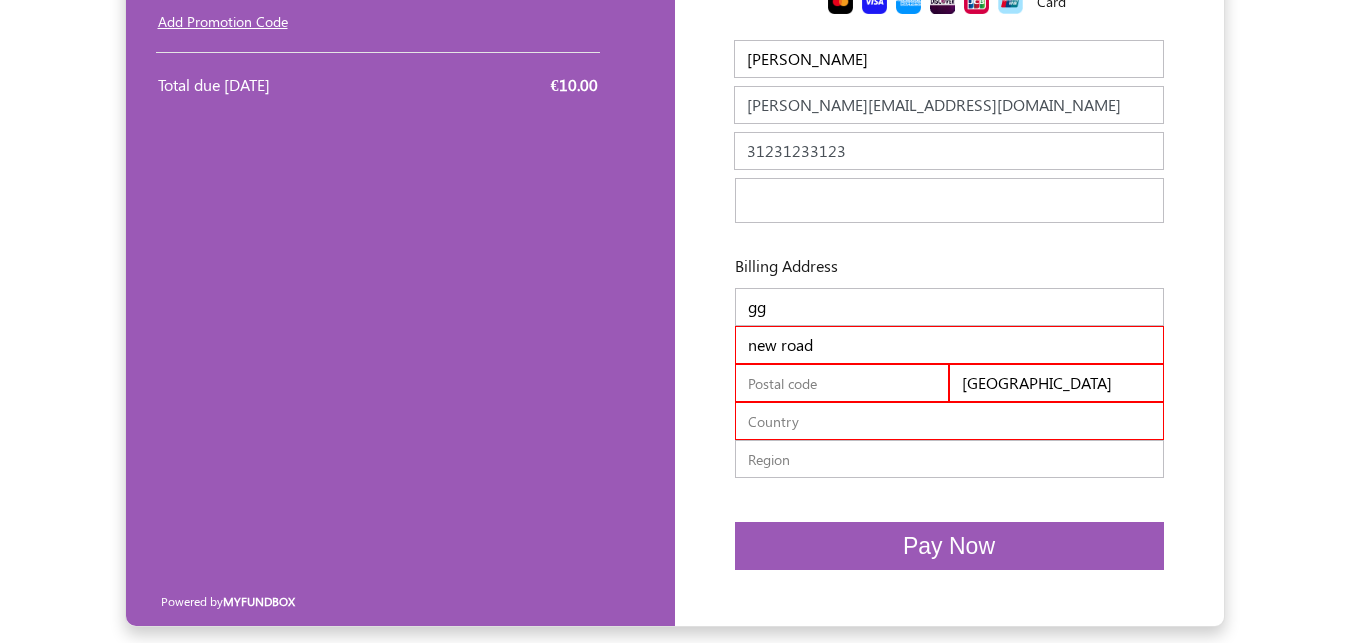 type on "TN" 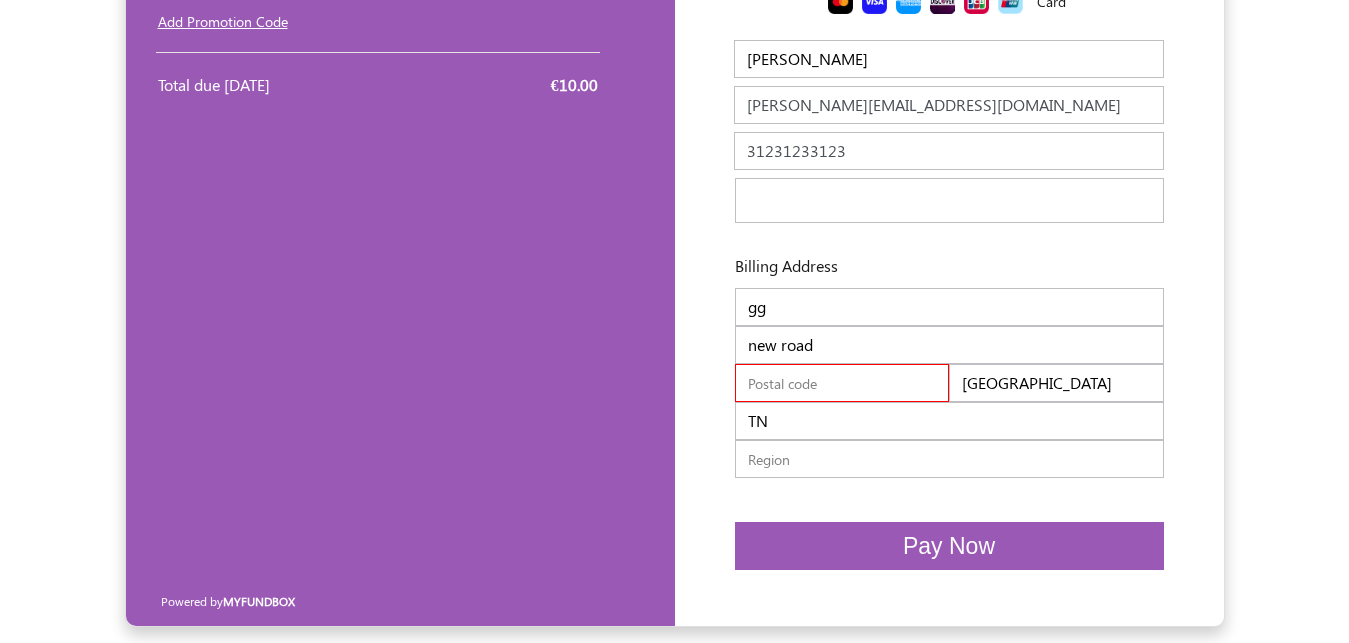 click at bounding box center [842, 383] 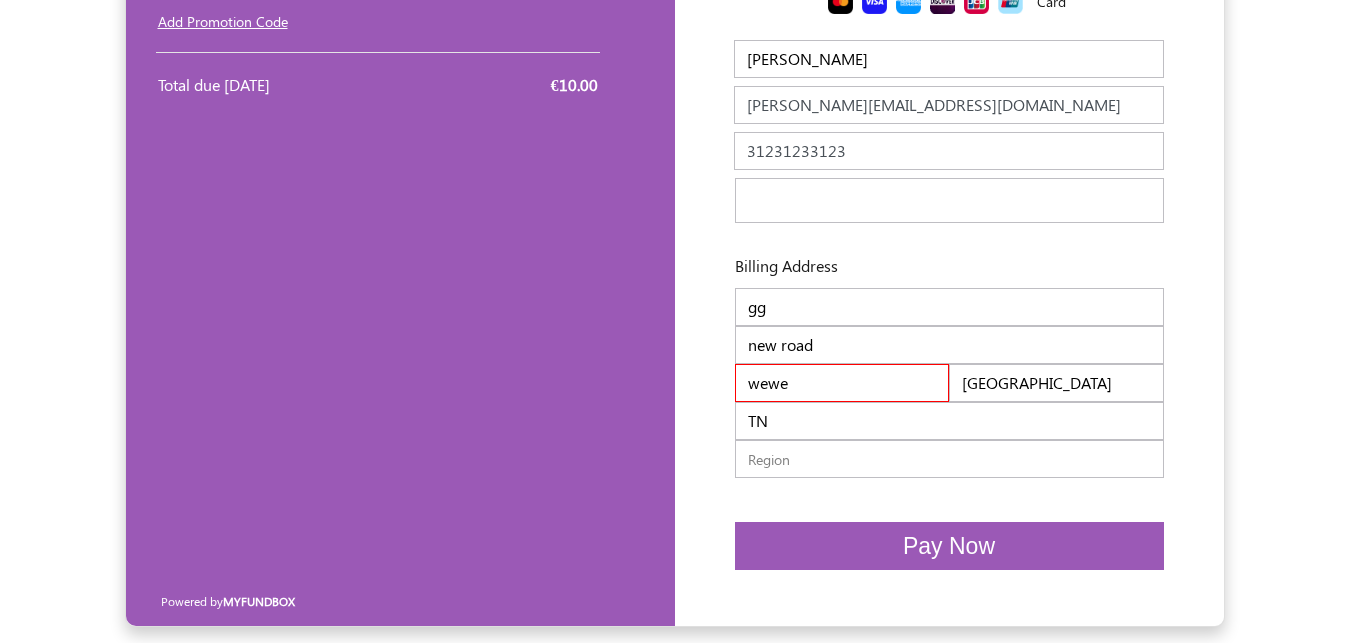 type on "wewe" 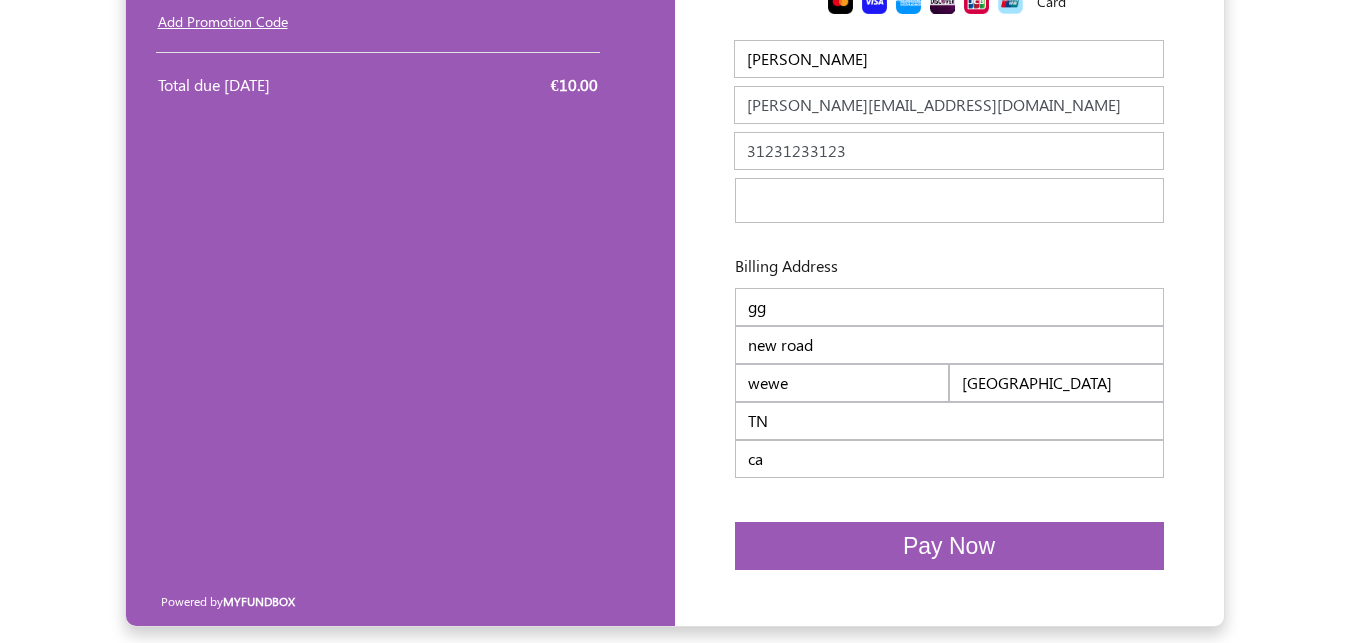type on "ca" 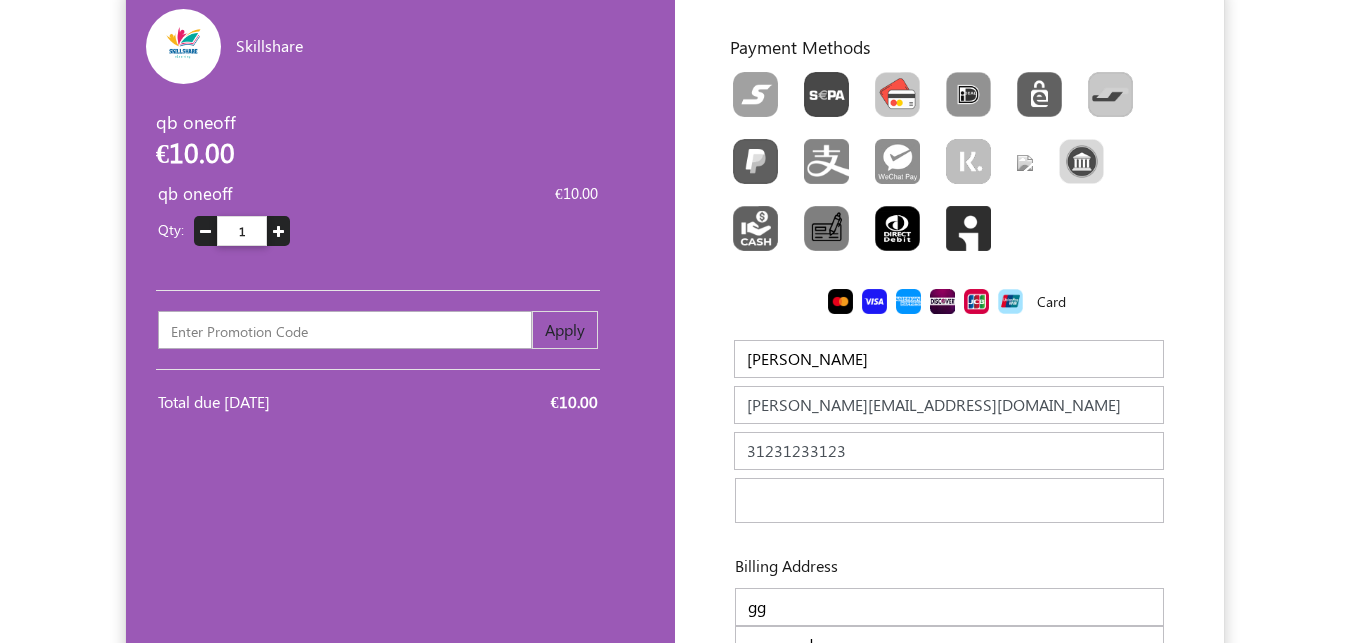 scroll, scrollTop: 62, scrollLeft: 0, axis: vertical 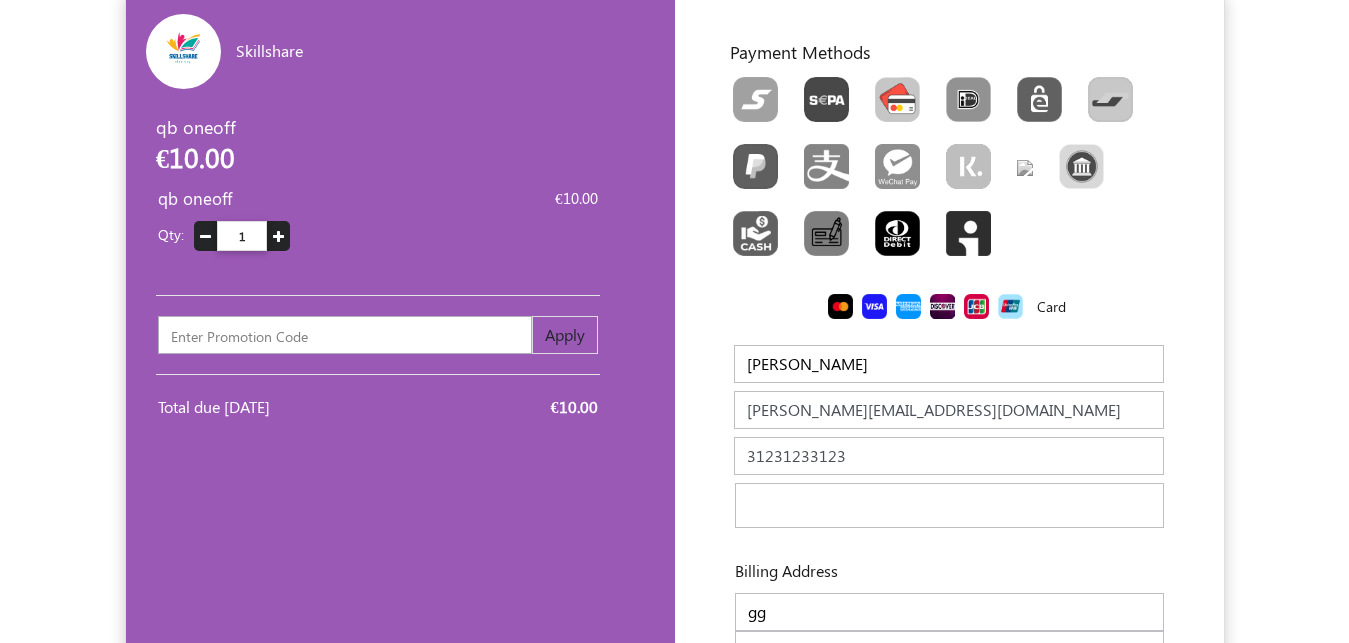 click at bounding box center [345, 335] 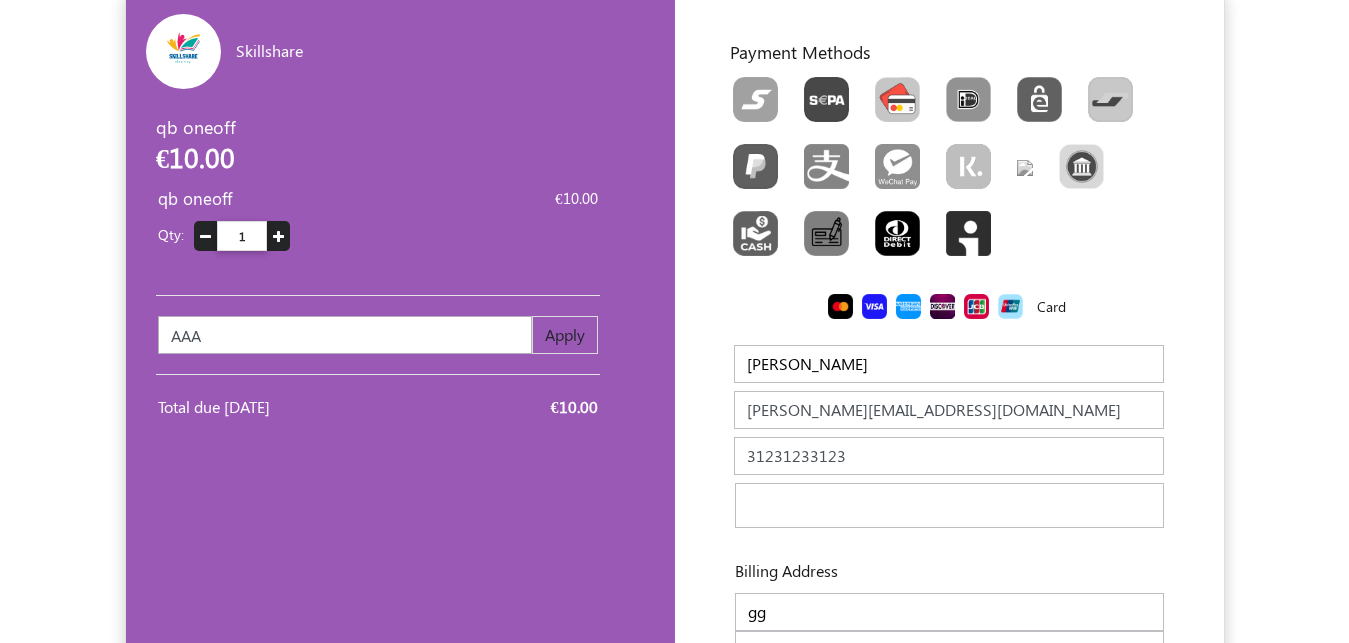 type on "AAA" 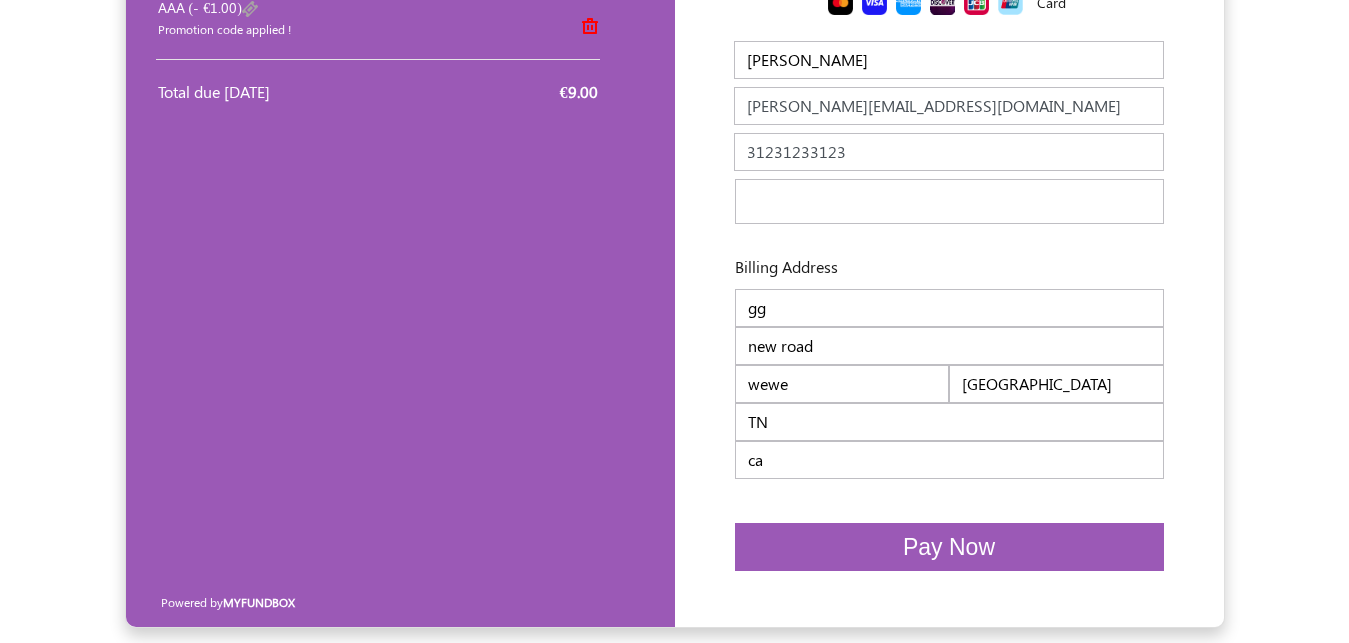 scroll, scrollTop: 368, scrollLeft: 0, axis: vertical 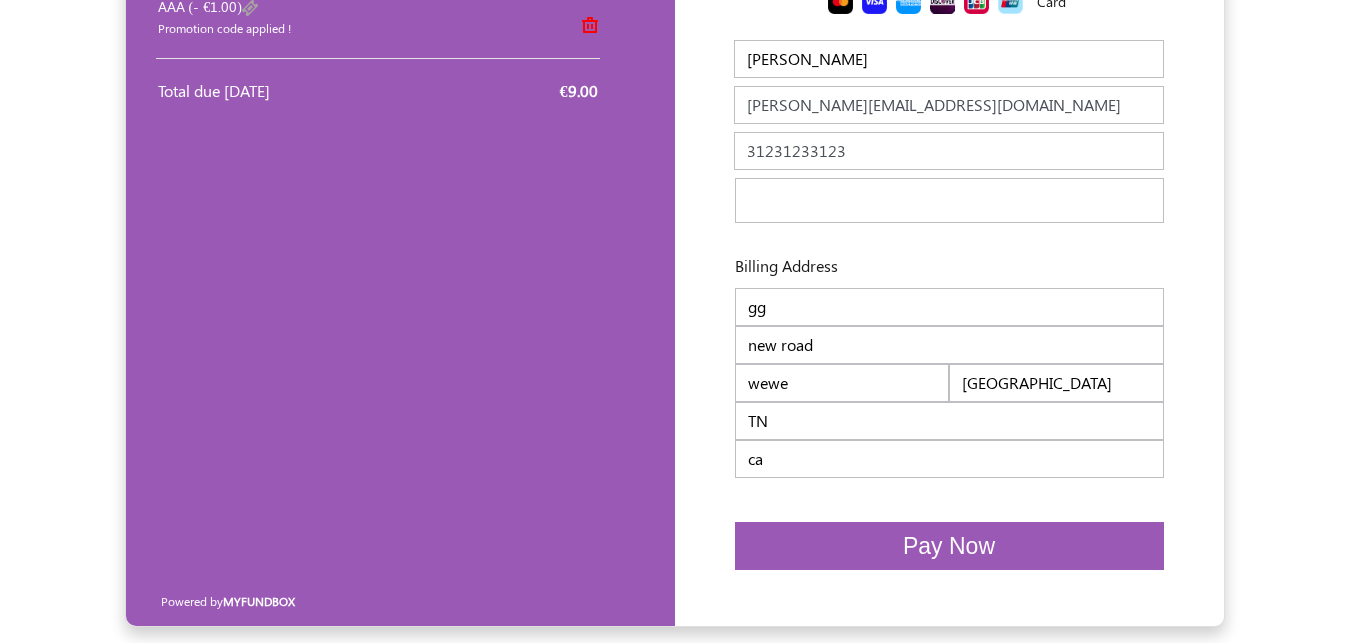 click on "Pay Now" at bounding box center (949, 546) 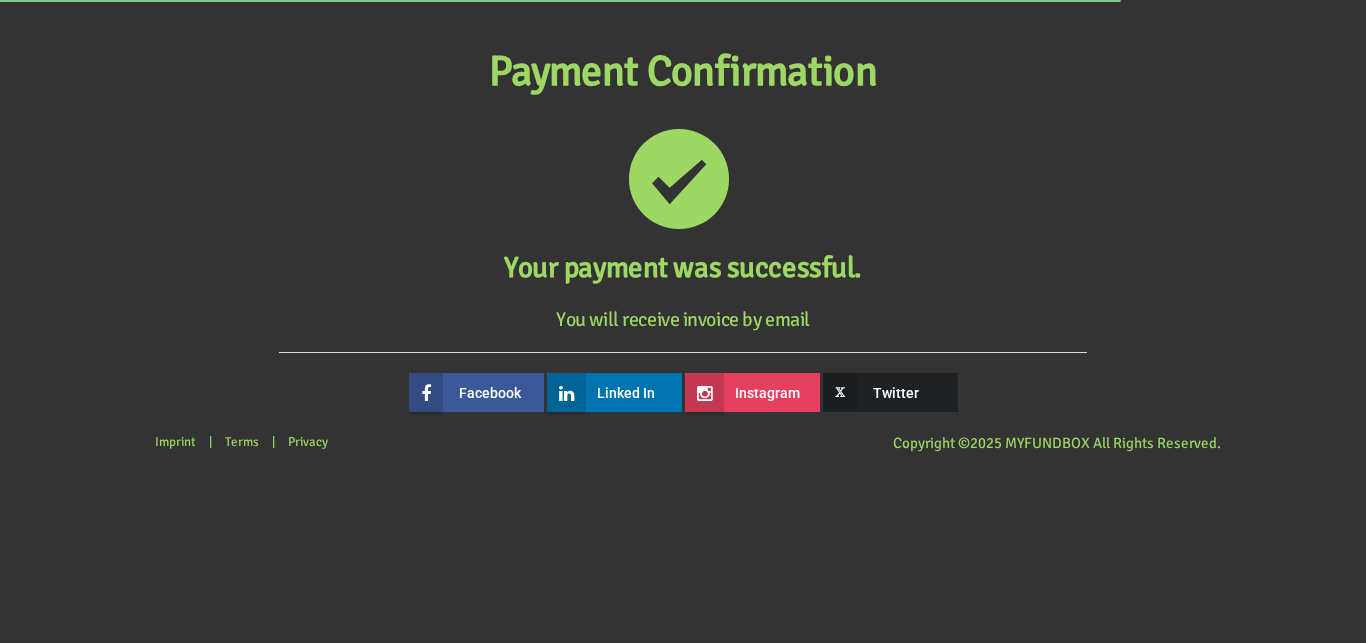 scroll, scrollTop: 0, scrollLeft: 0, axis: both 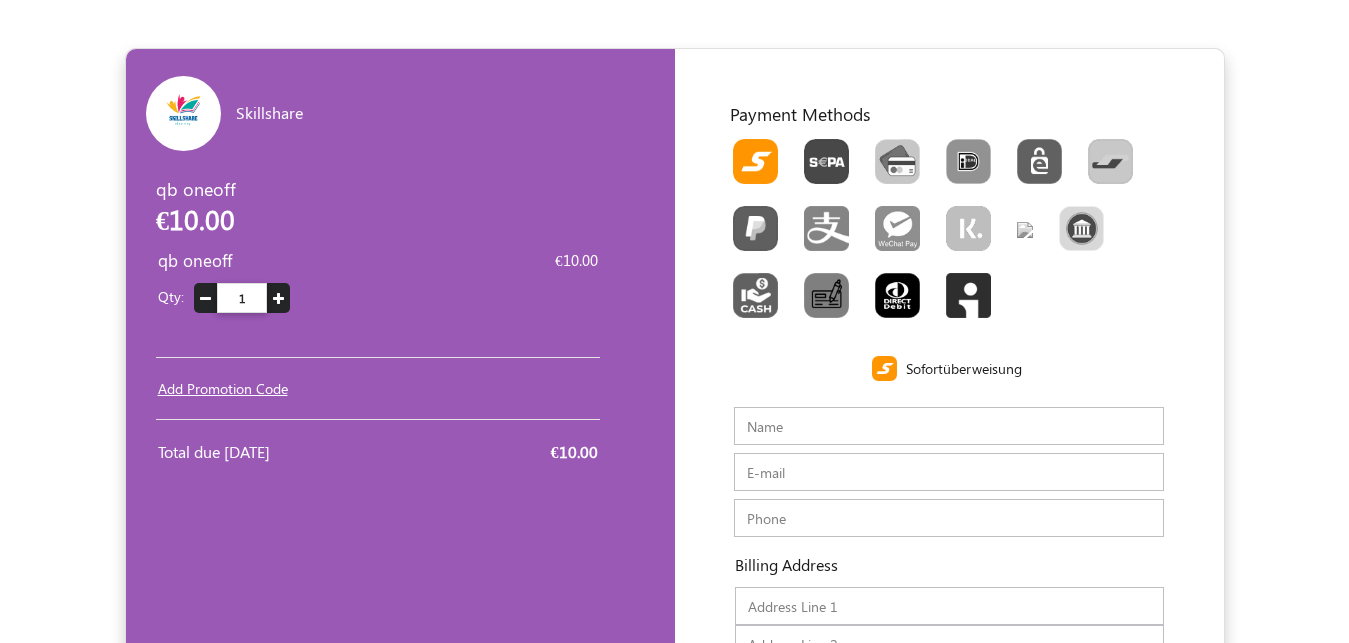 click on "Add Promotion Code" at bounding box center (223, 388) 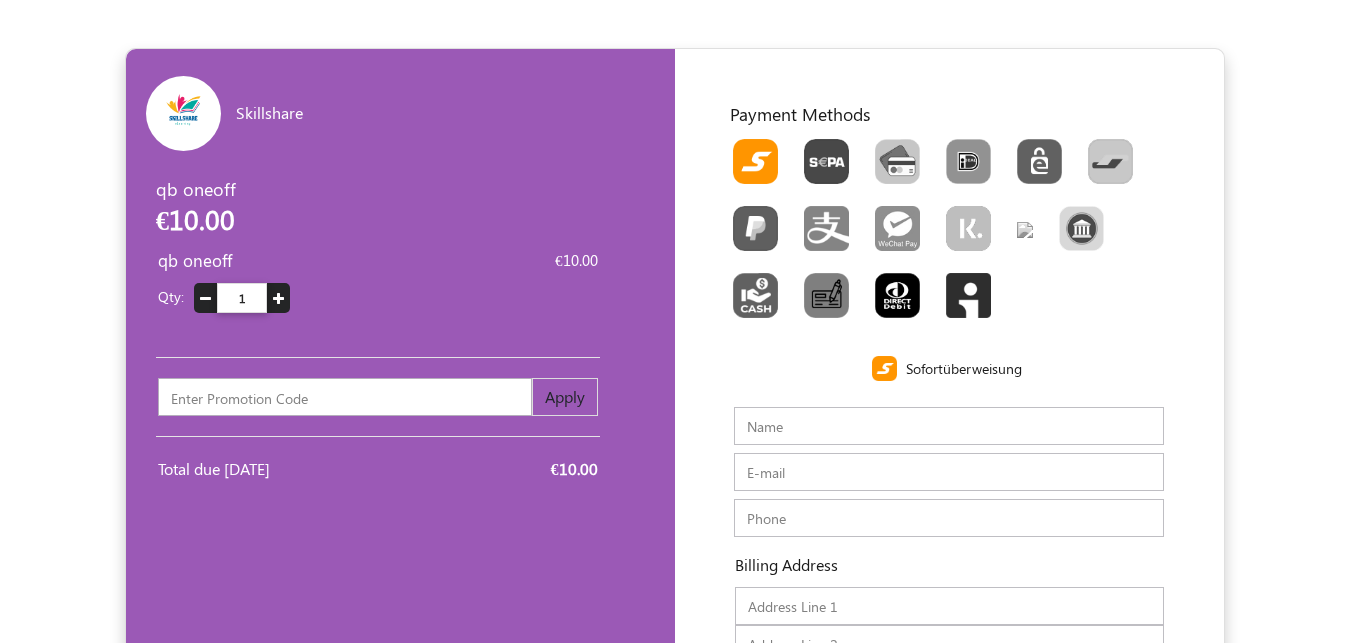 click on "Name" at bounding box center (949, 426) 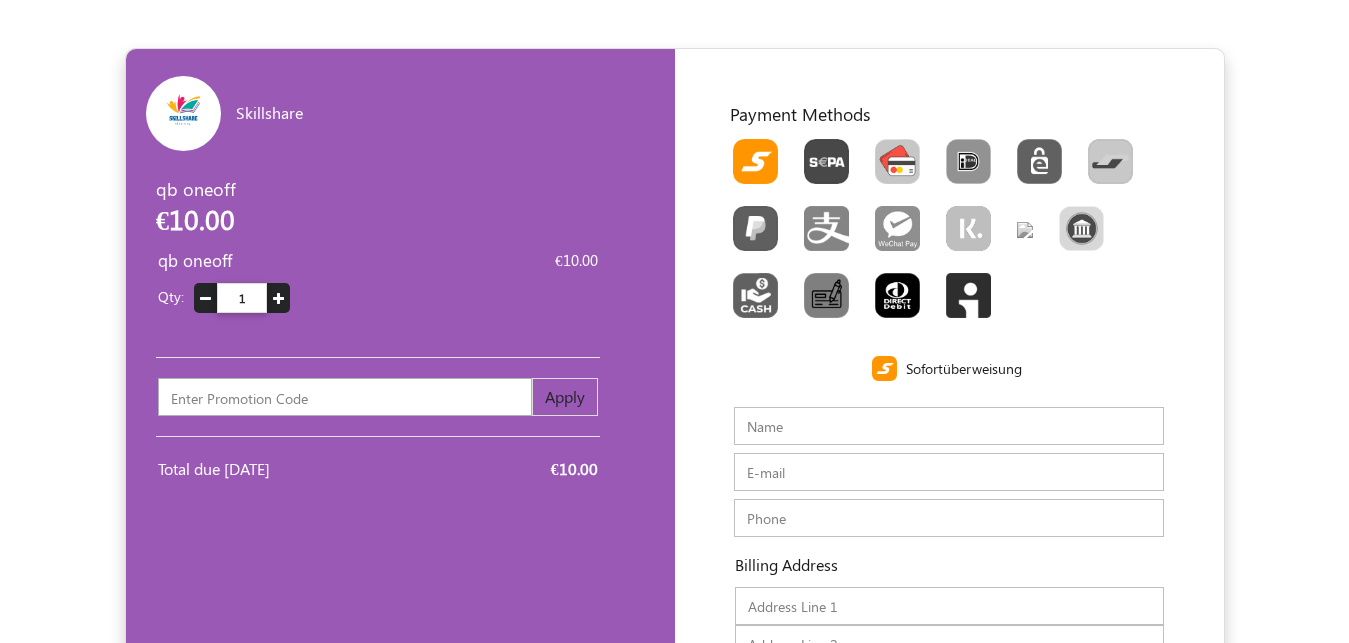 click at bounding box center [897, 161] 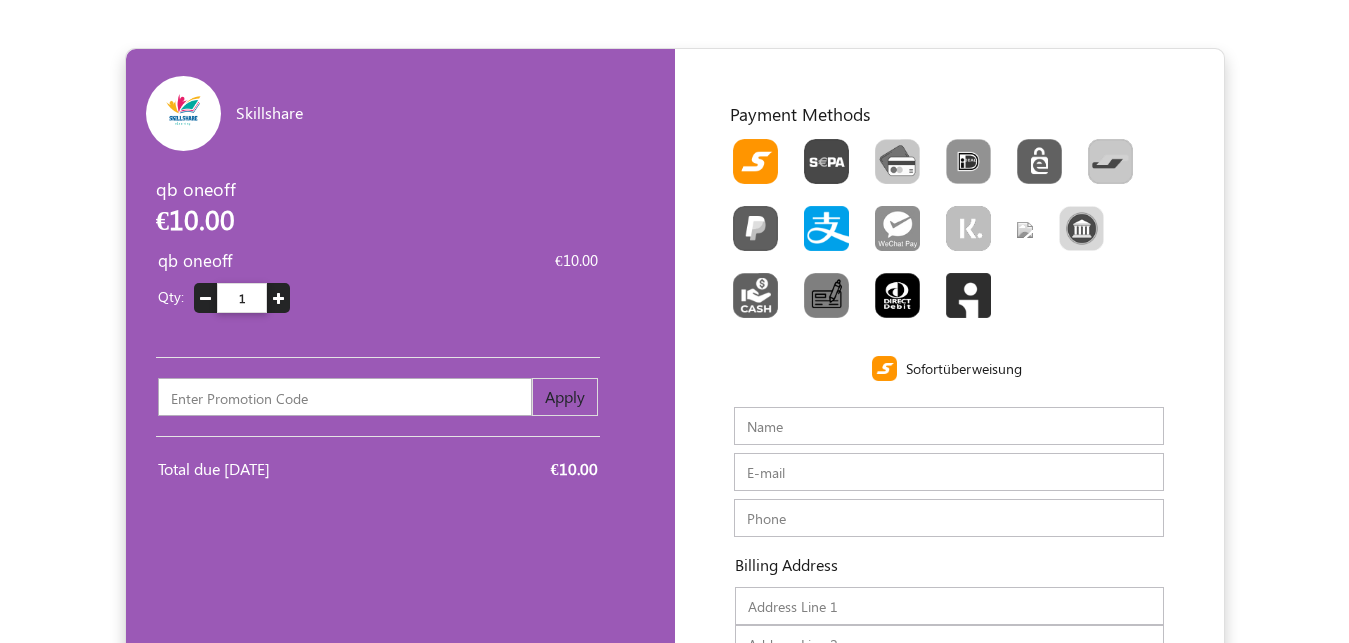 radio on "true" 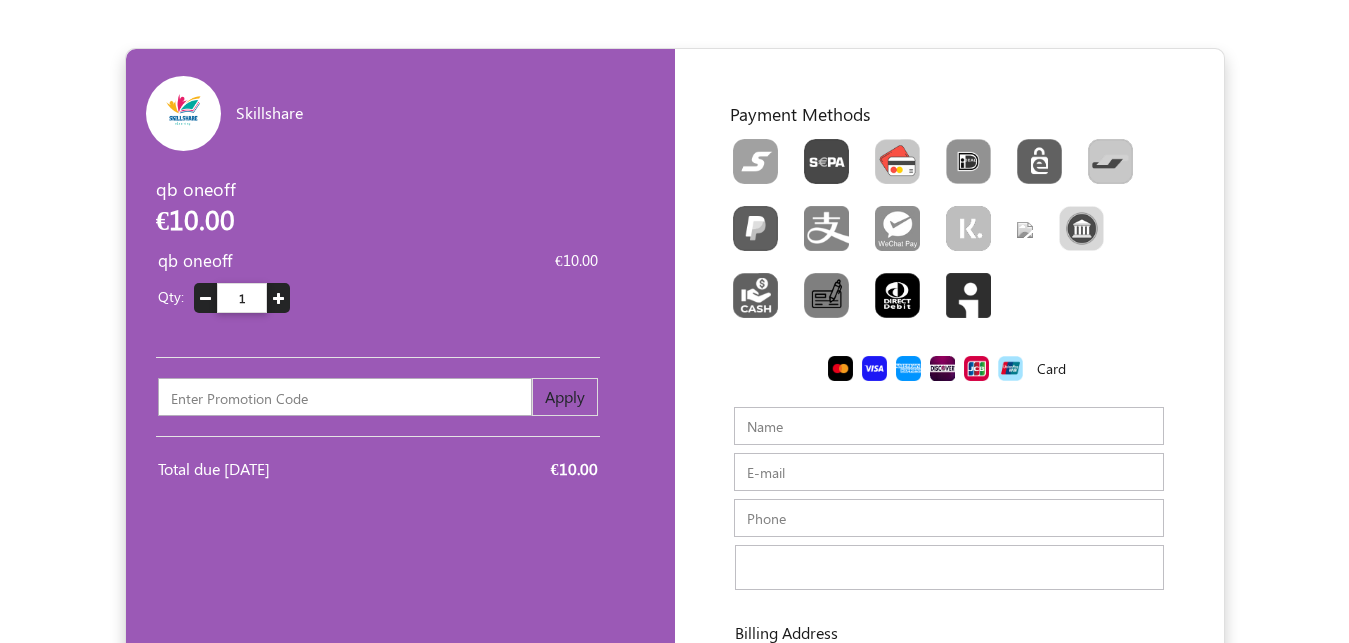 click on "Name" at bounding box center (949, 426) 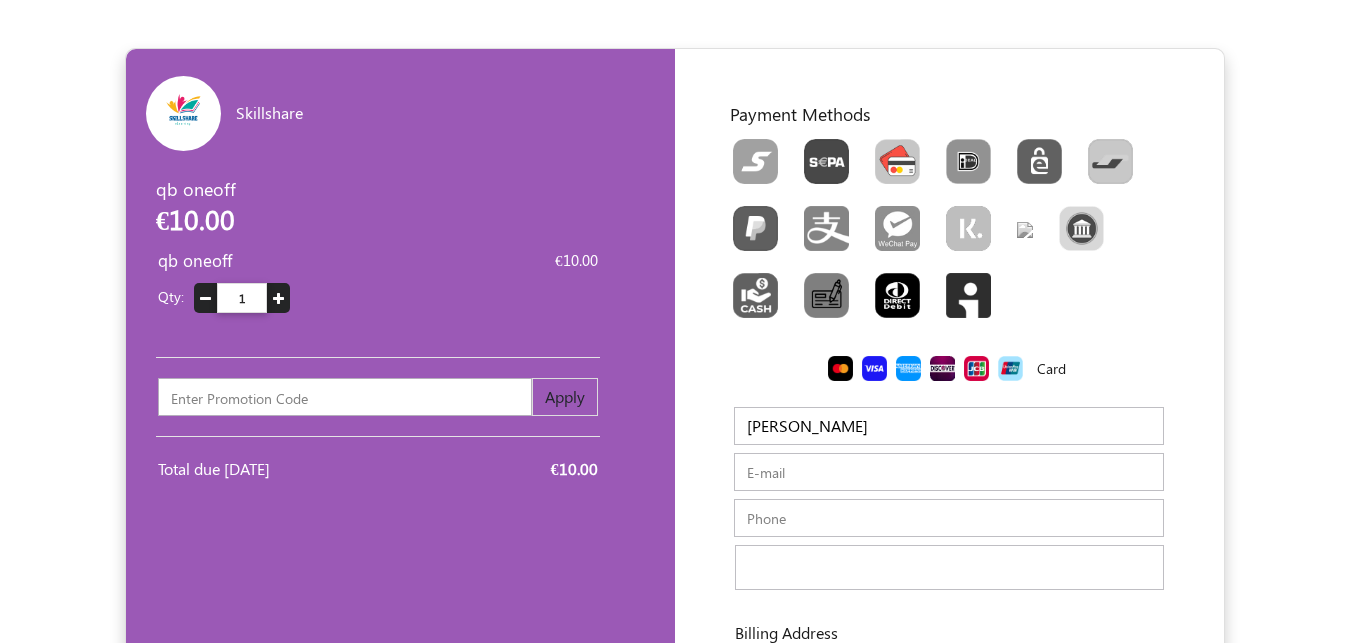 type on "thanveer" 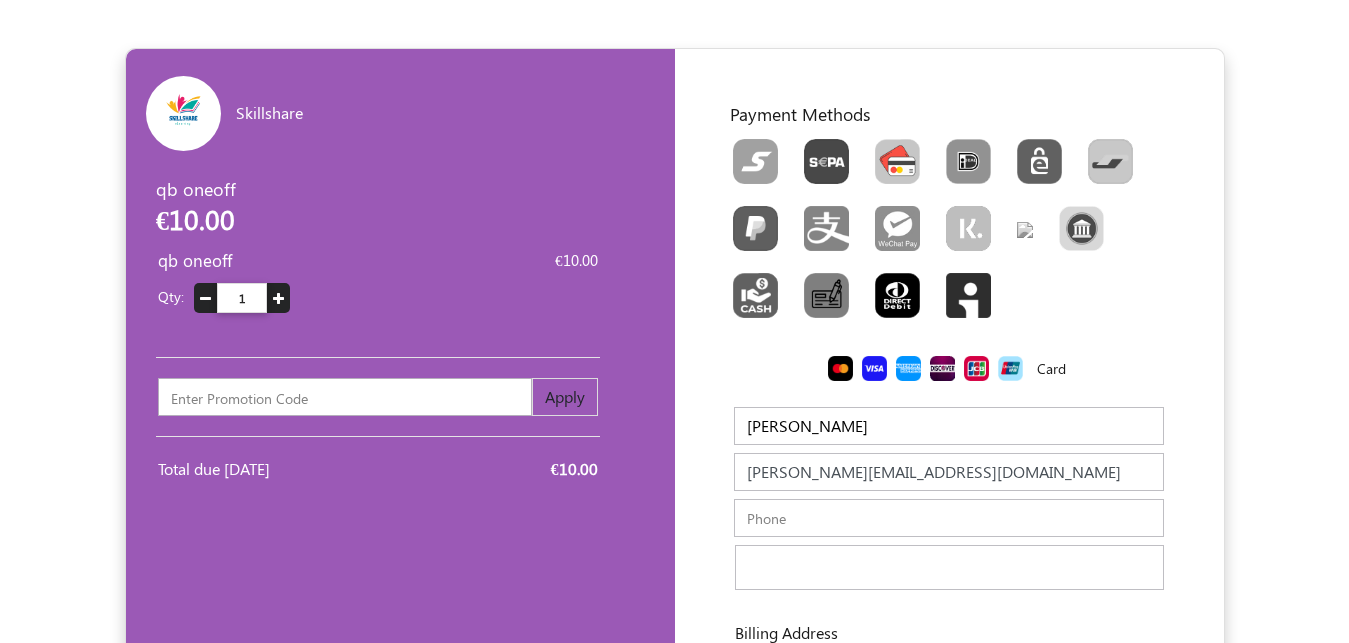 type on "thanveer.aslam@myfundbox.de" 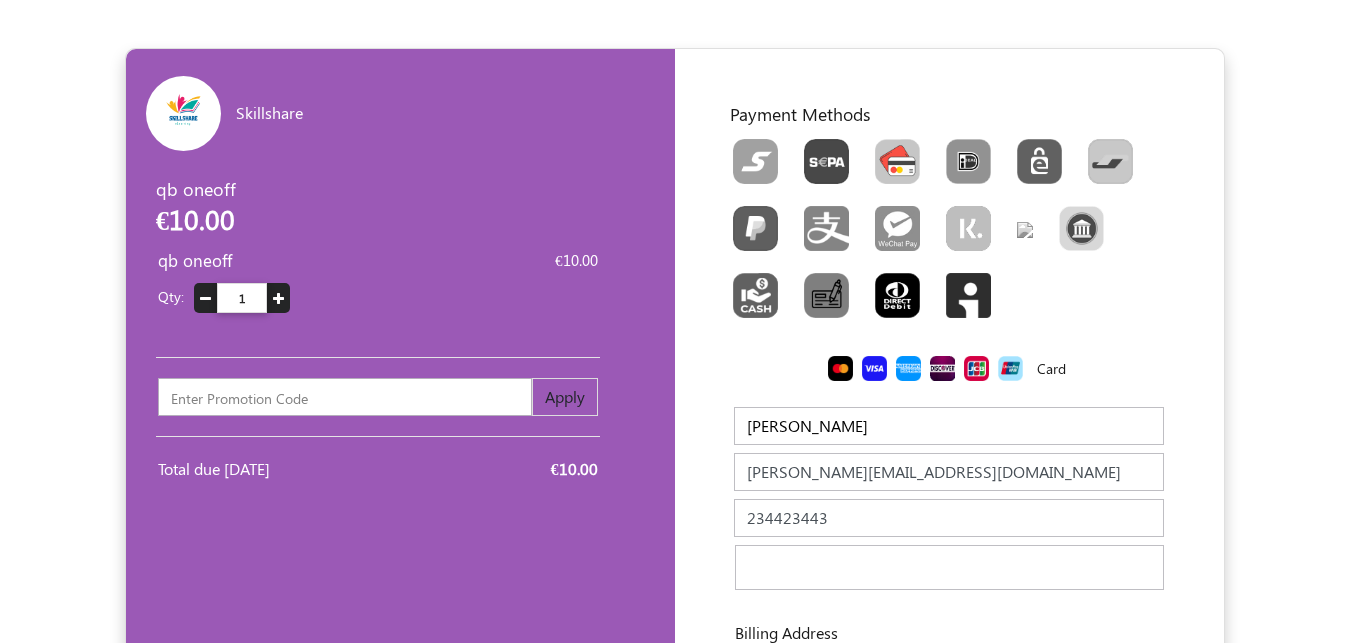 type on "234423443" 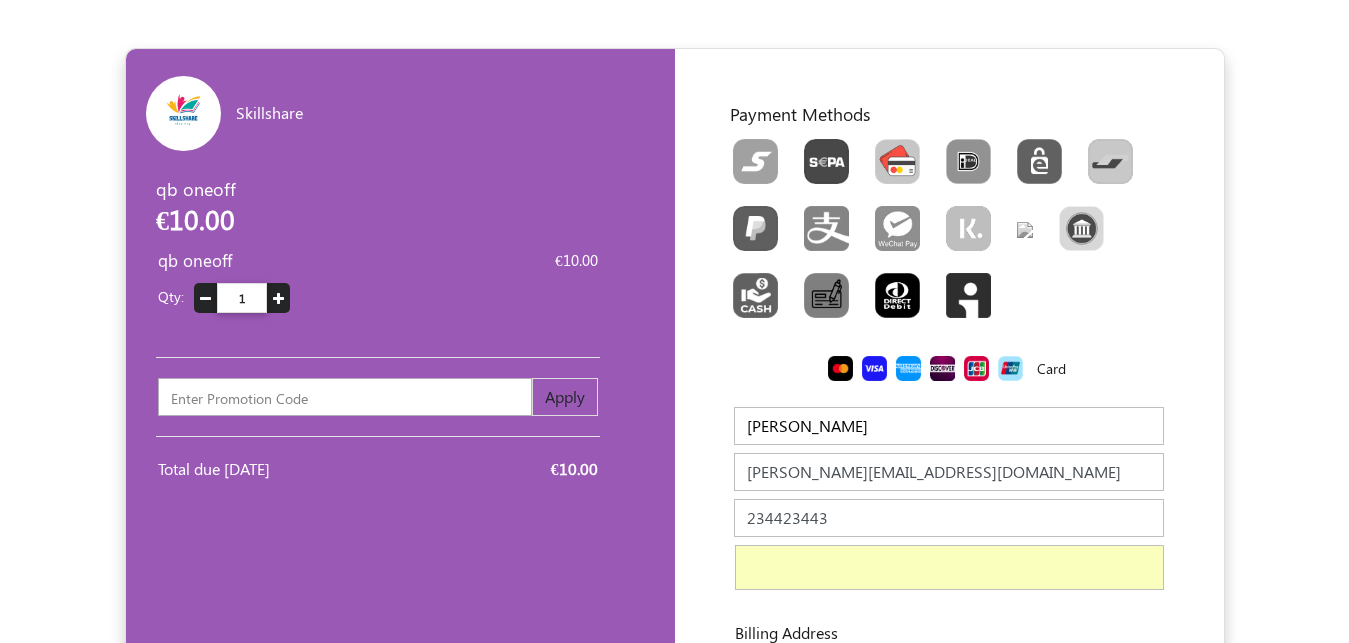 click at bounding box center (345, 397) 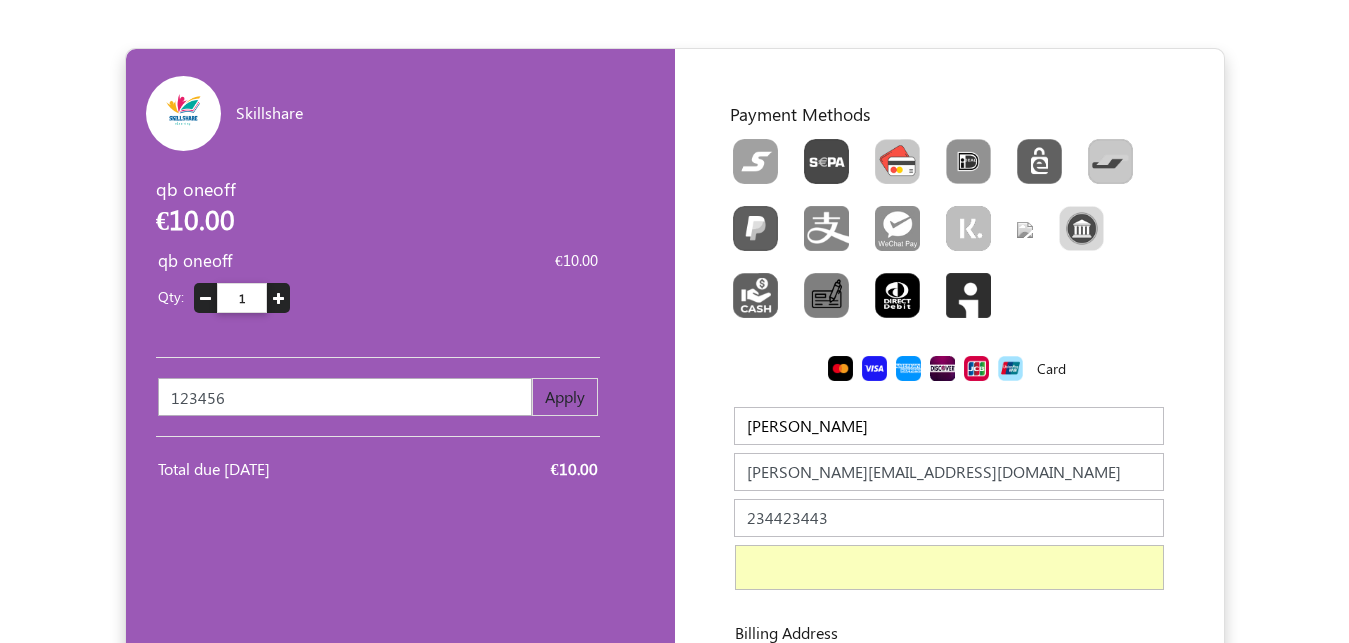 type on "123456" 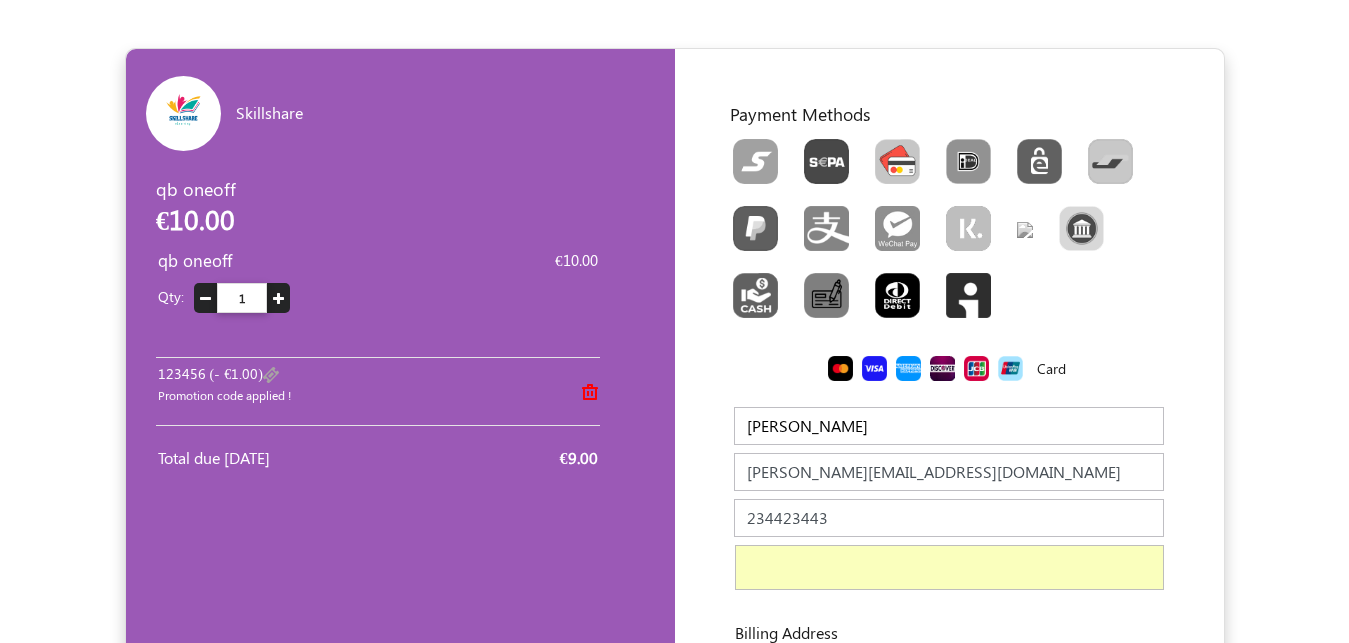 scroll, scrollTop: 306, scrollLeft: 0, axis: vertical 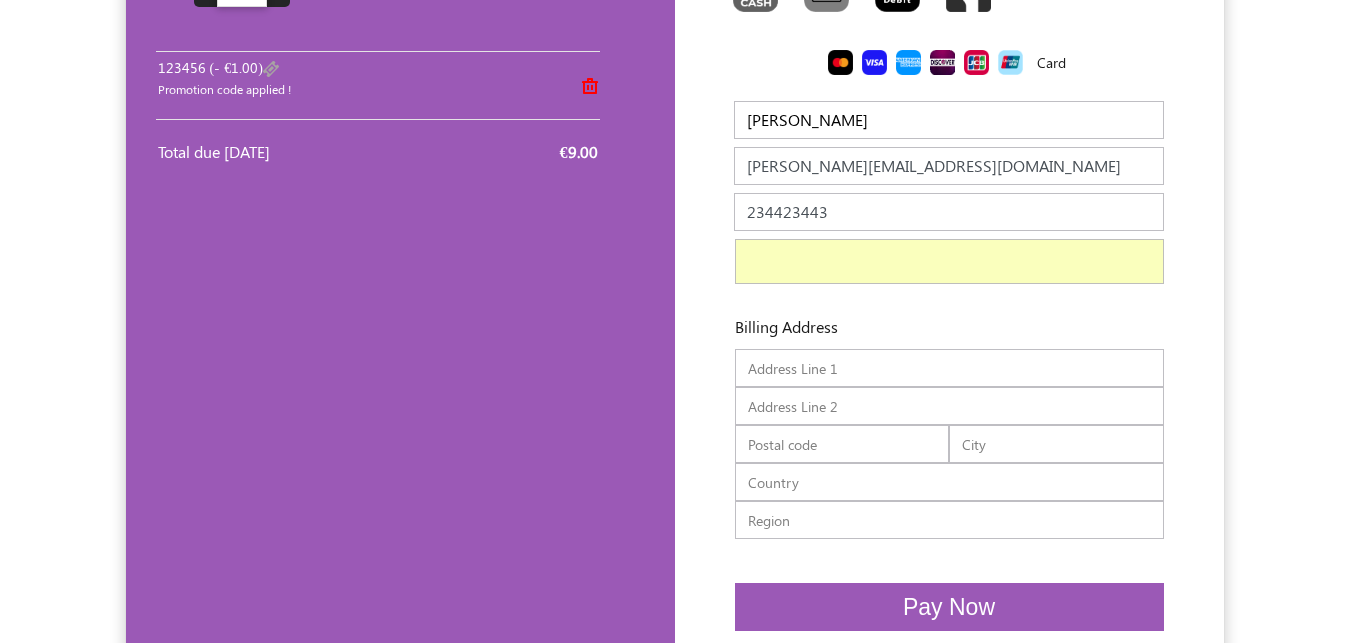 click at bounding box center (949, 368) 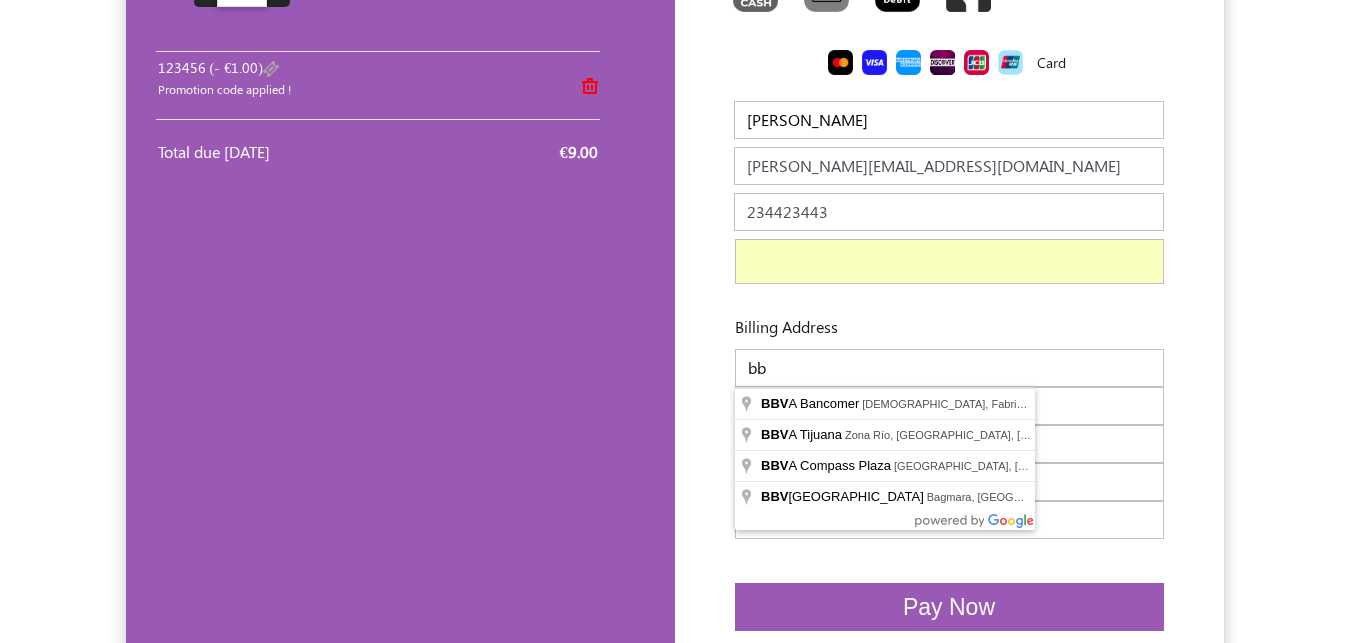 type on "b" 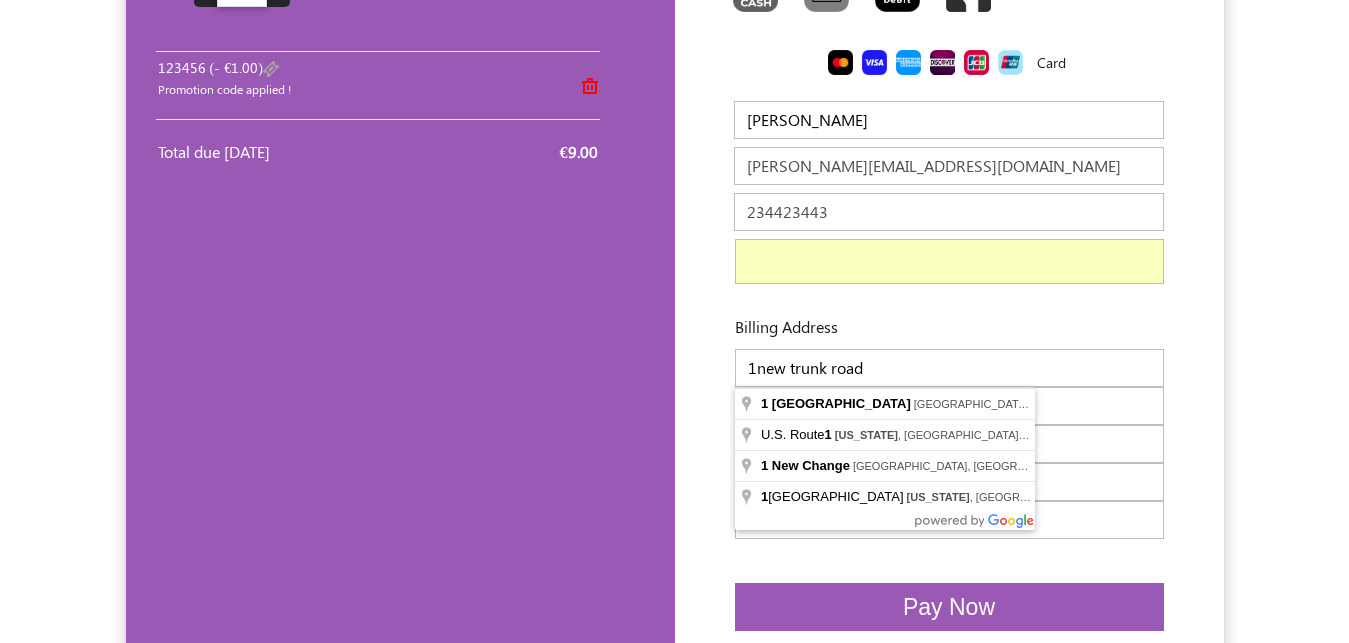 type on "1new trunk road" 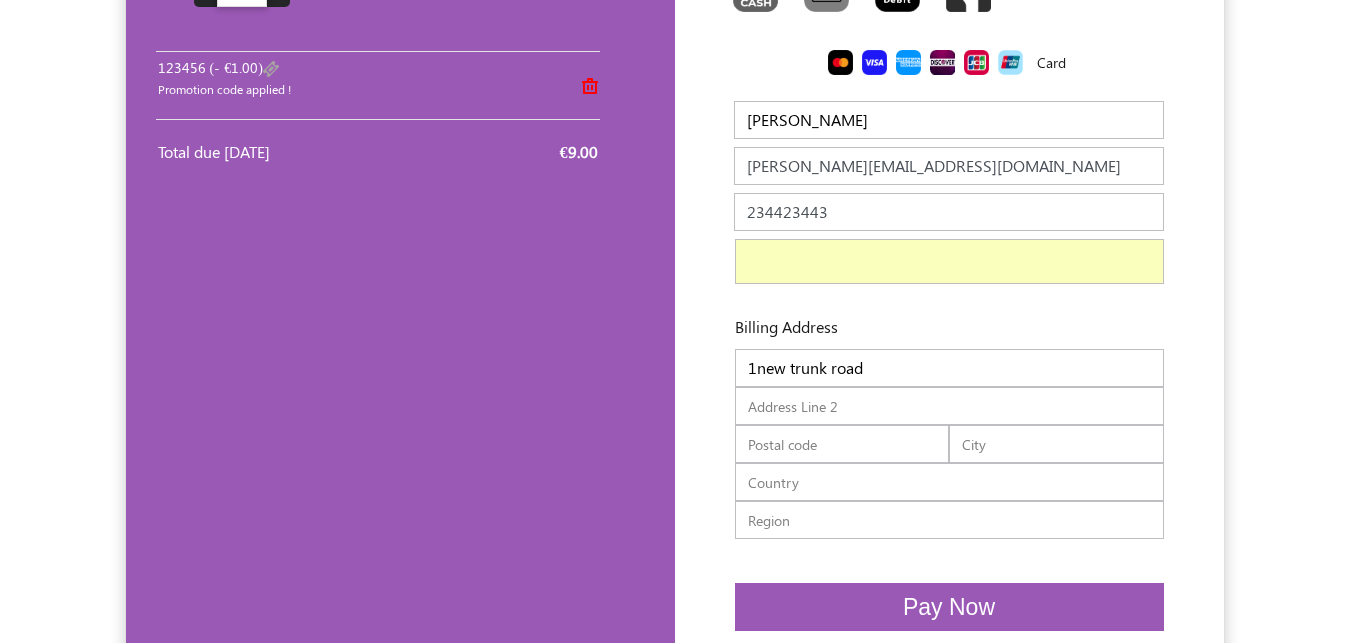 click at bounding box center [949, 406] 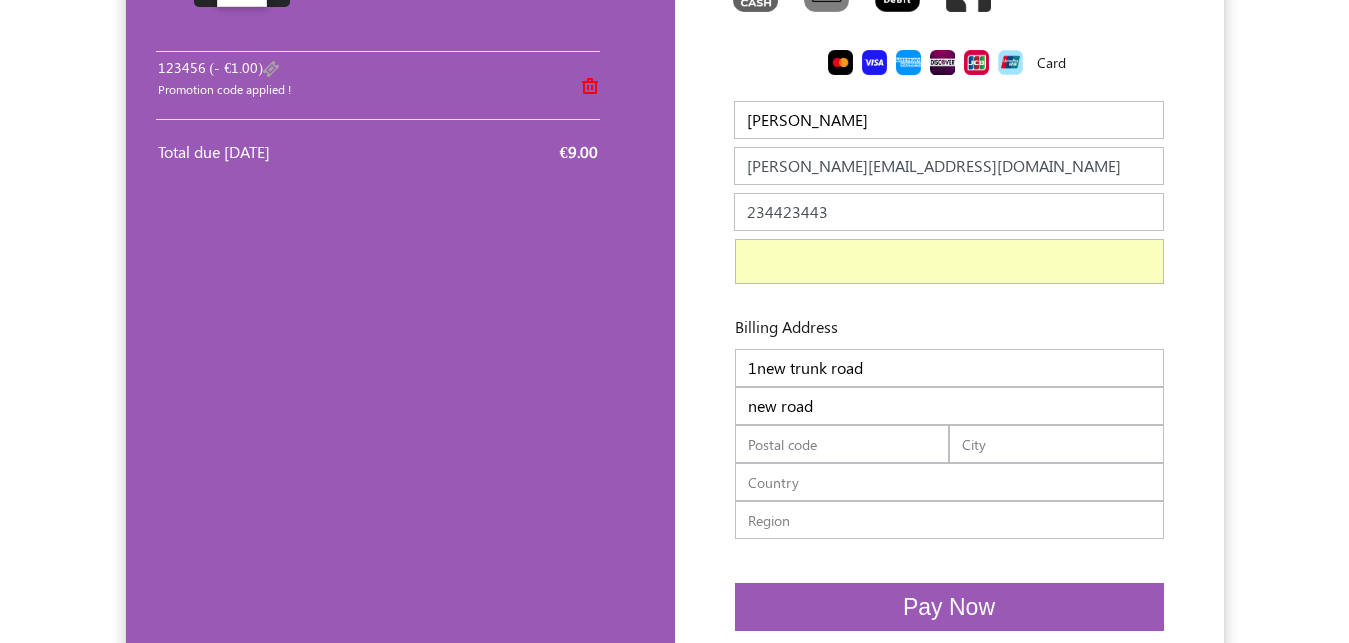 type on "Chennai" 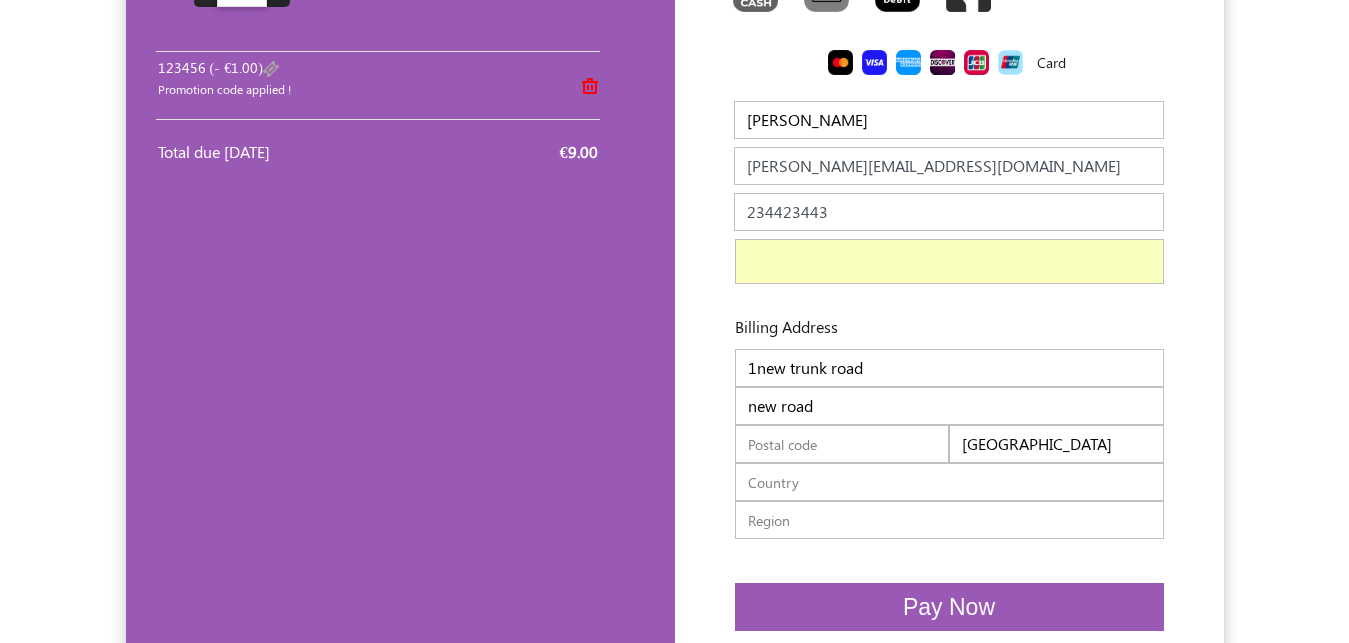 type on "TN" 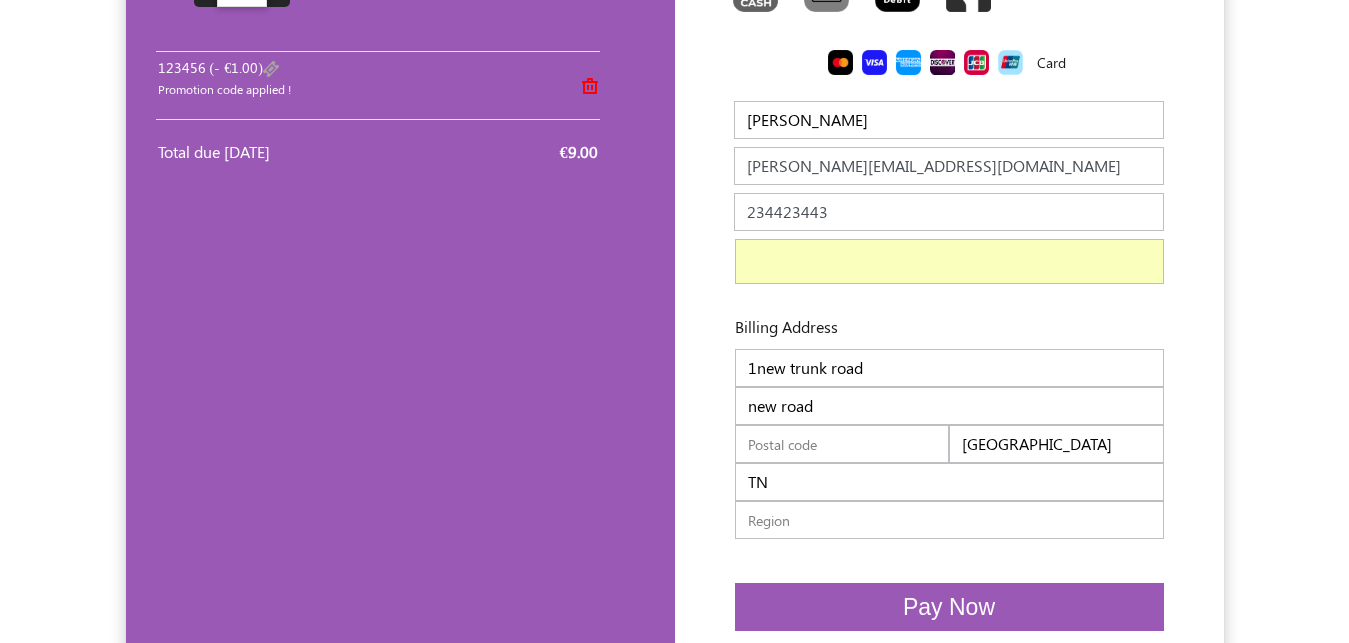 click at bounding box center (842, 444) 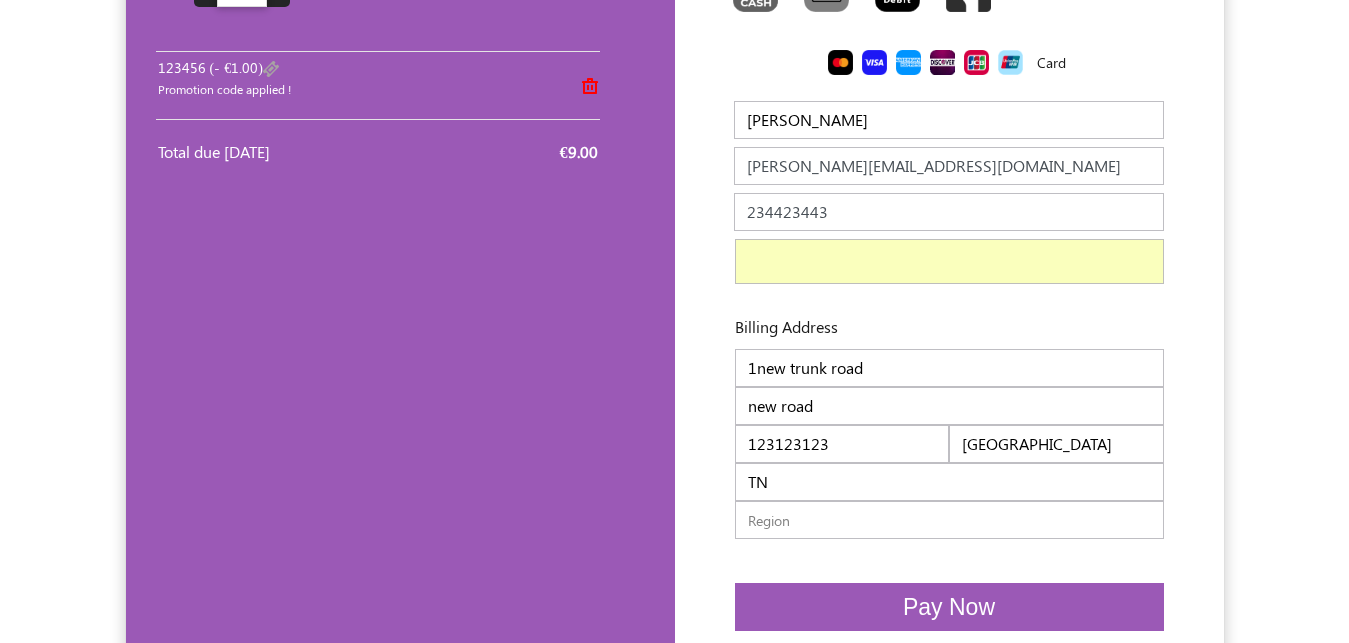 type on "123123123" 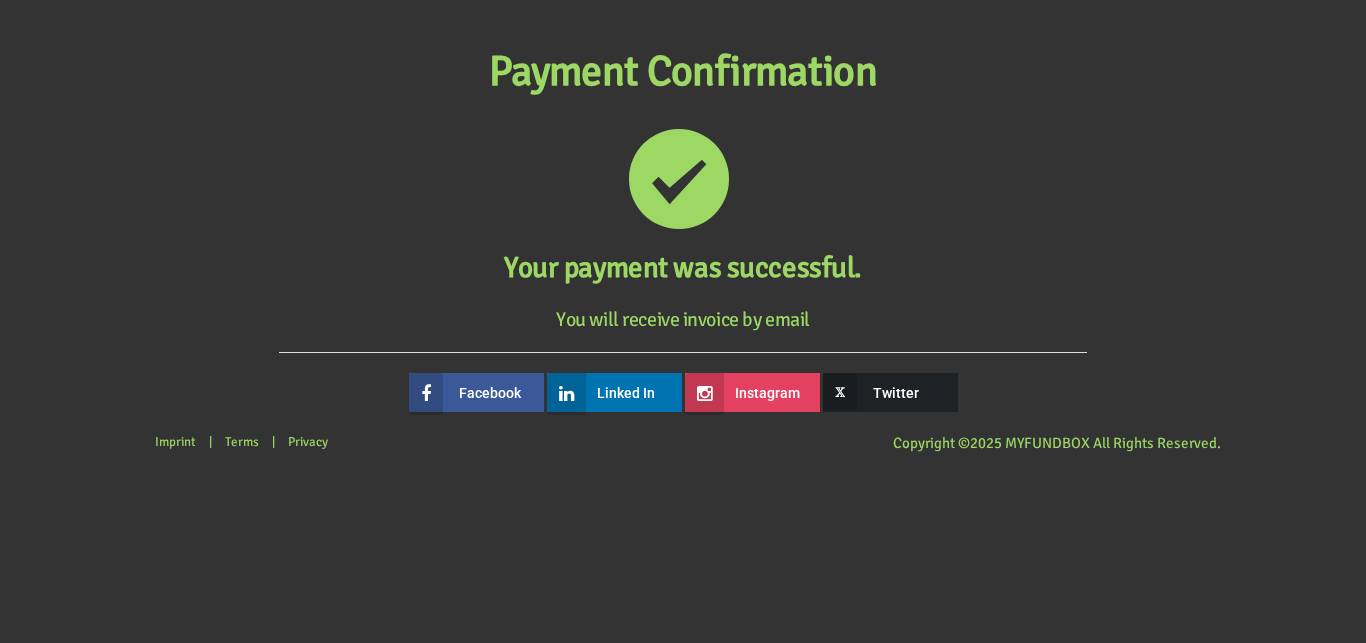 scroll, scrollTop: 0, scrollLeft: 0, axis: both 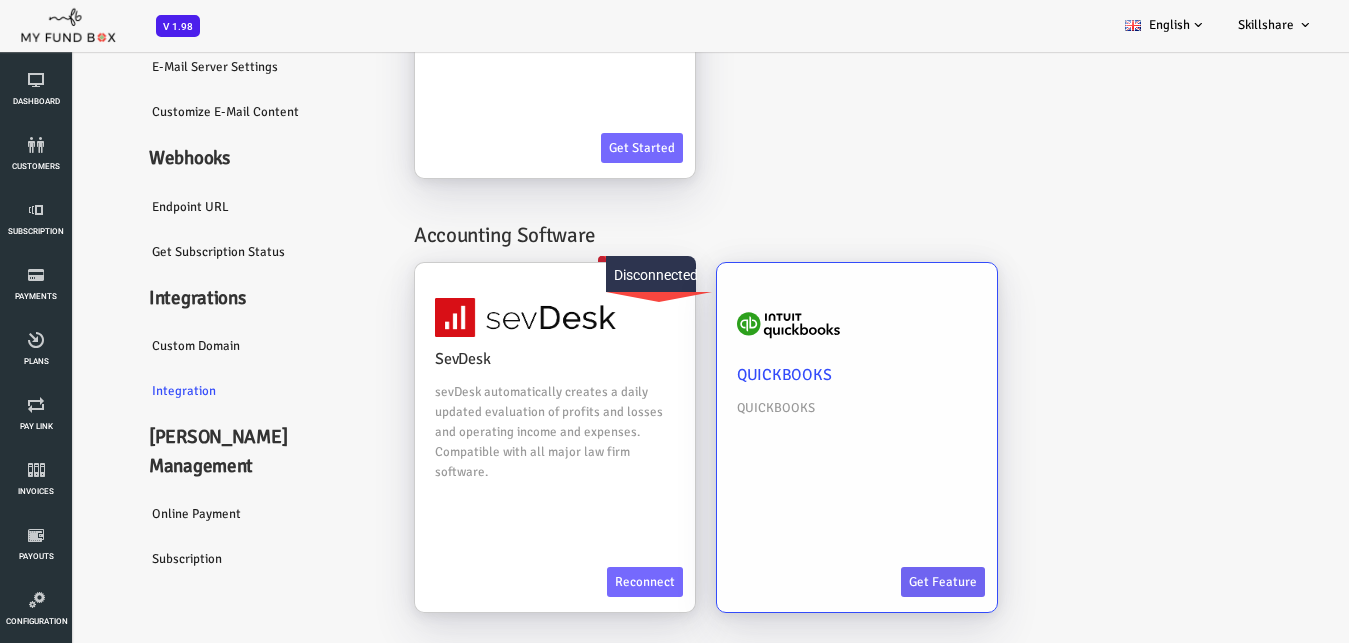 click on "Get feature" at bounding box center [889, 582] 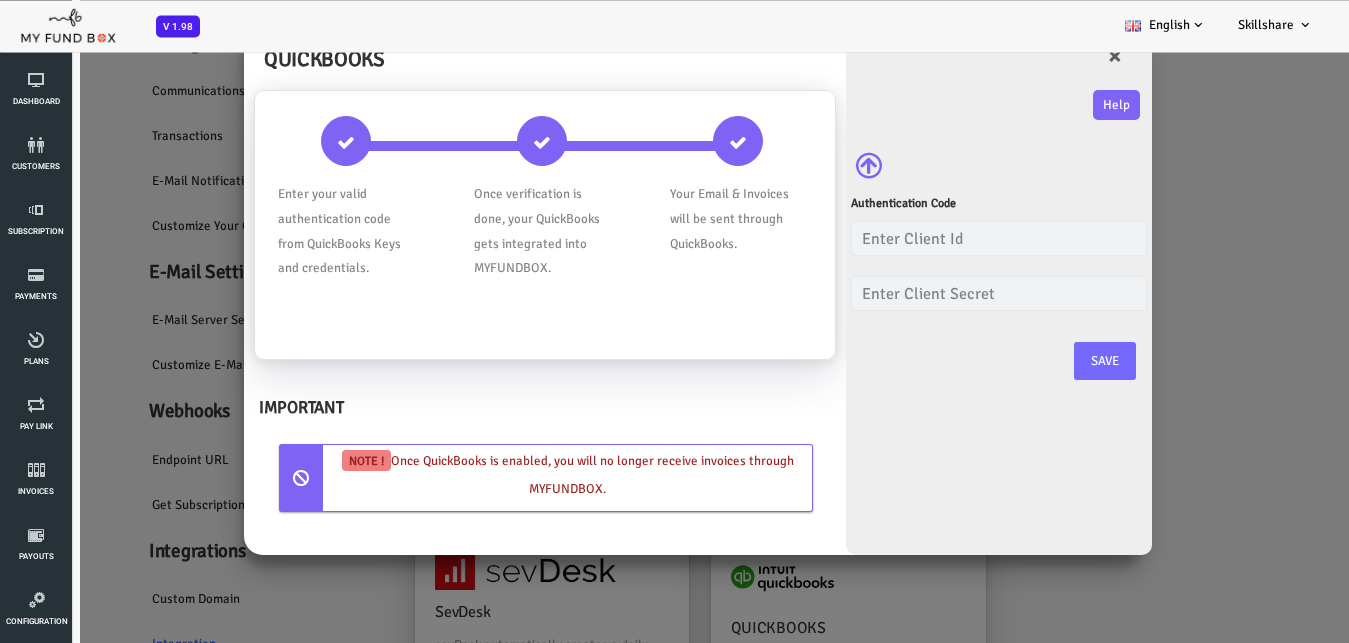 scroll, scrollTop: 0, scrollLeft: 0, axis: both 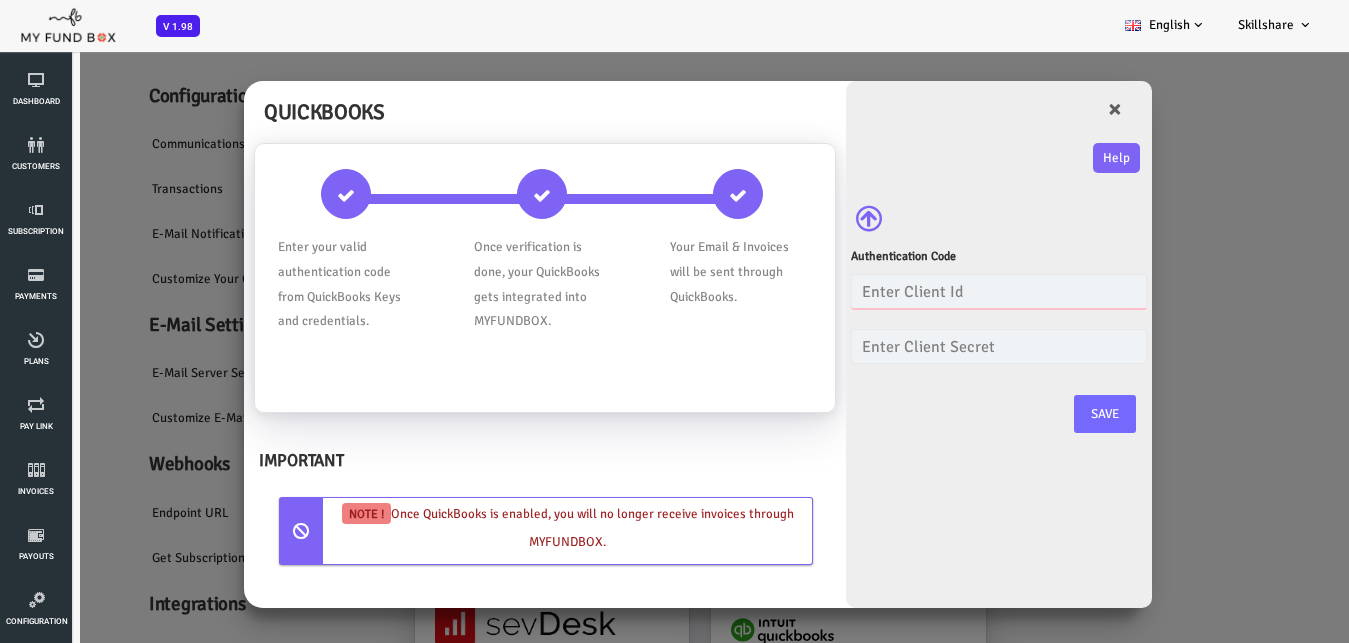 click at bounding box center [945, 291] 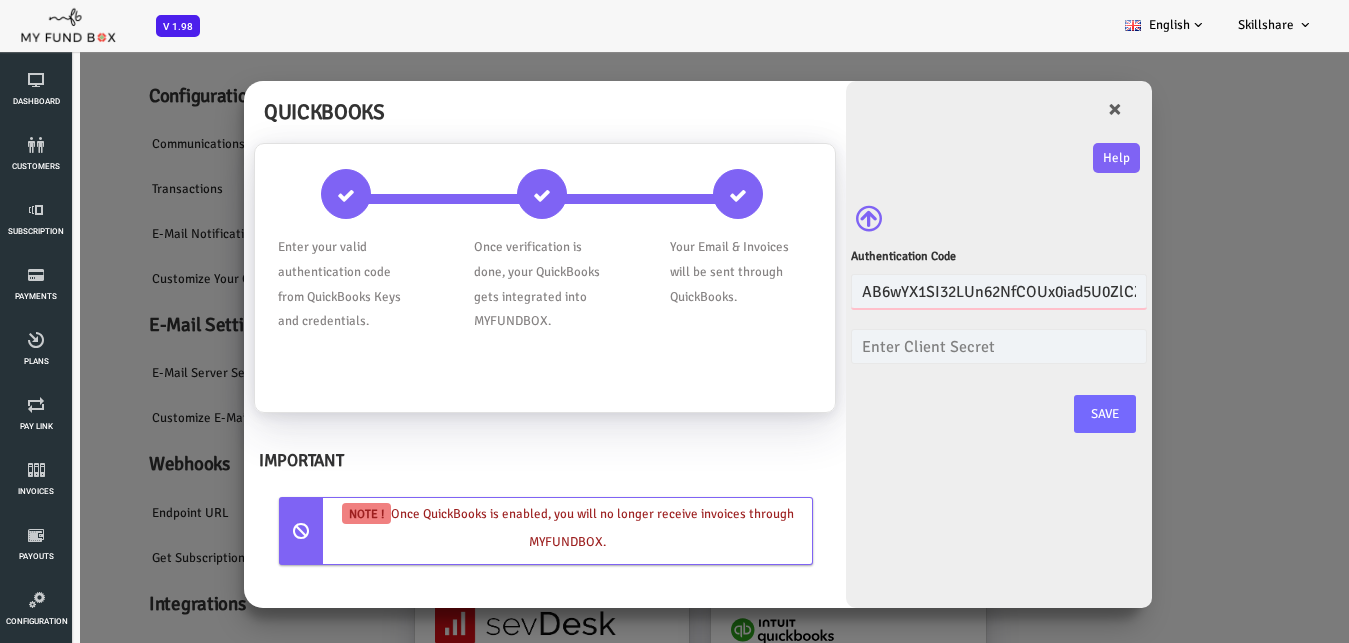 scroll, scrollTop: 0, scrollLeft: 150, axis: horizontal 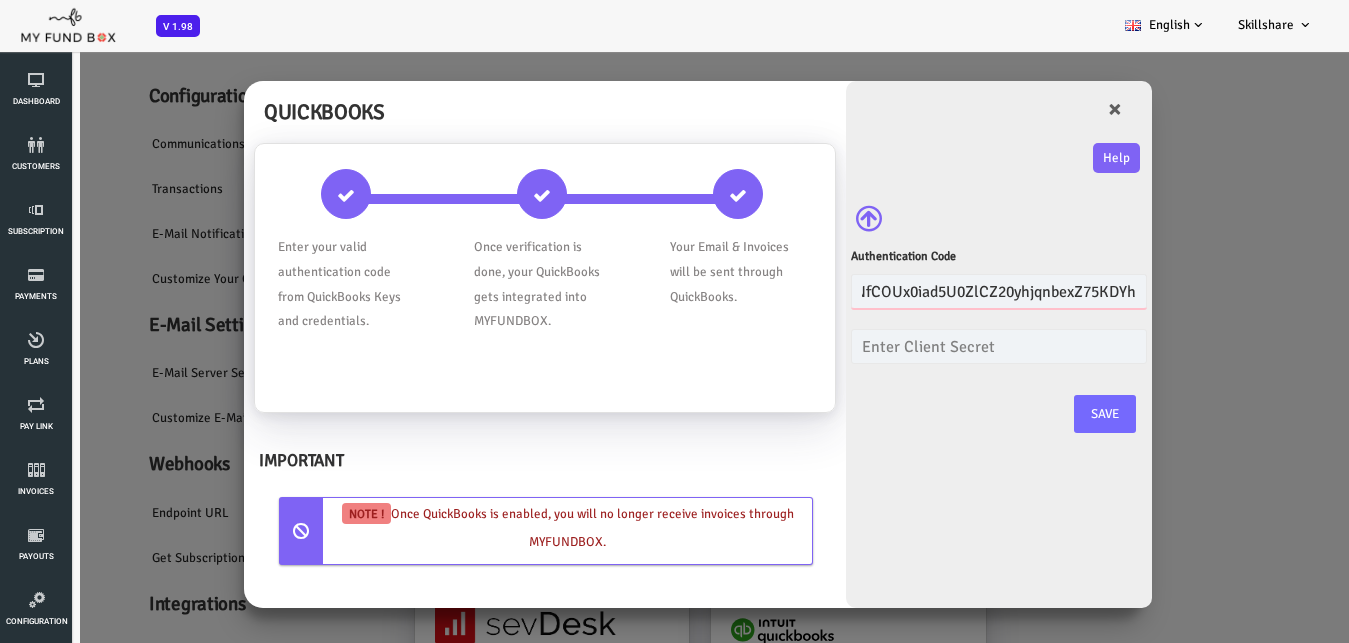 type on "AB6wYX1SI32LUn62NfCOUx0iad5U0ZlCZ20yhjqnbexZ75KDYh" 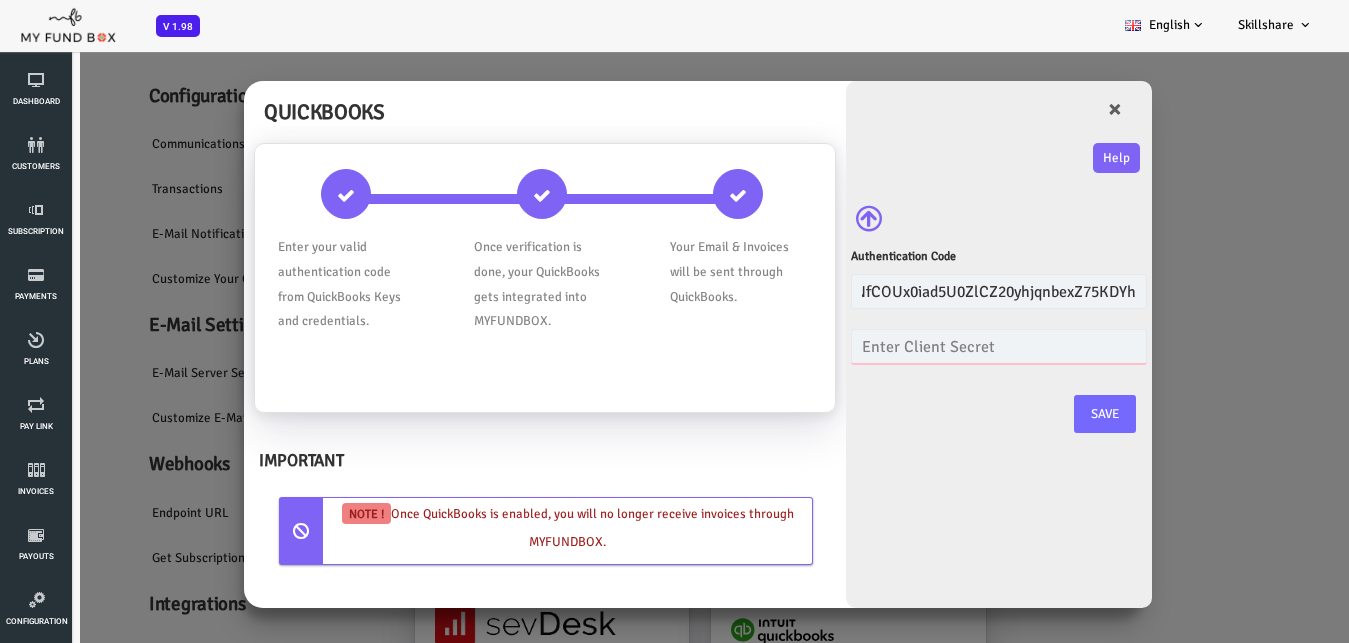click at bounding box center (945, 346) 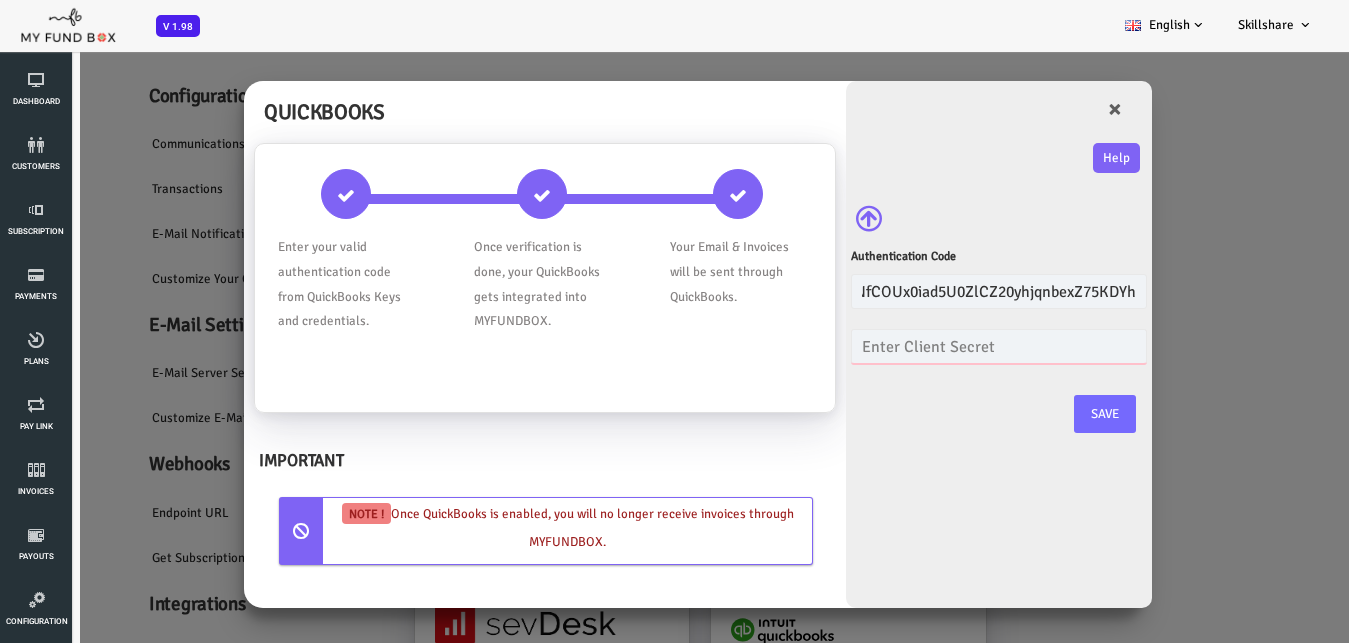 click at bounding box center (945, 346) 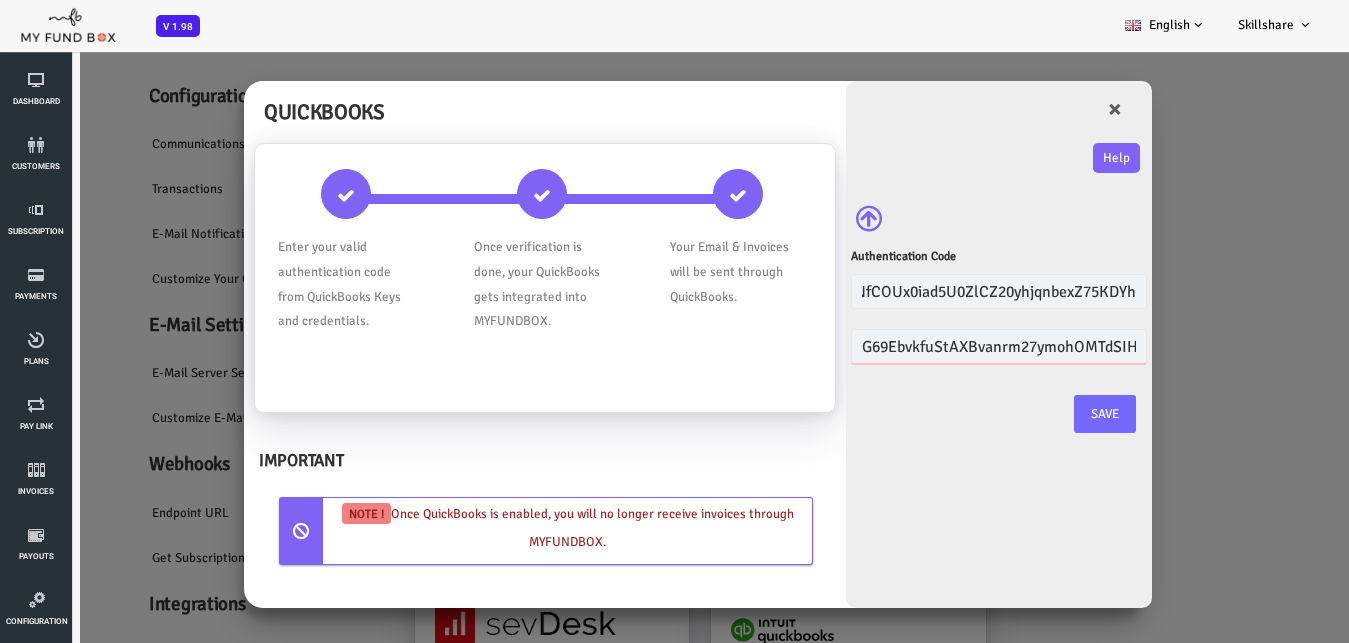 scroll, scrollTop: 0, scrollLeft: 74, axis: horizontal 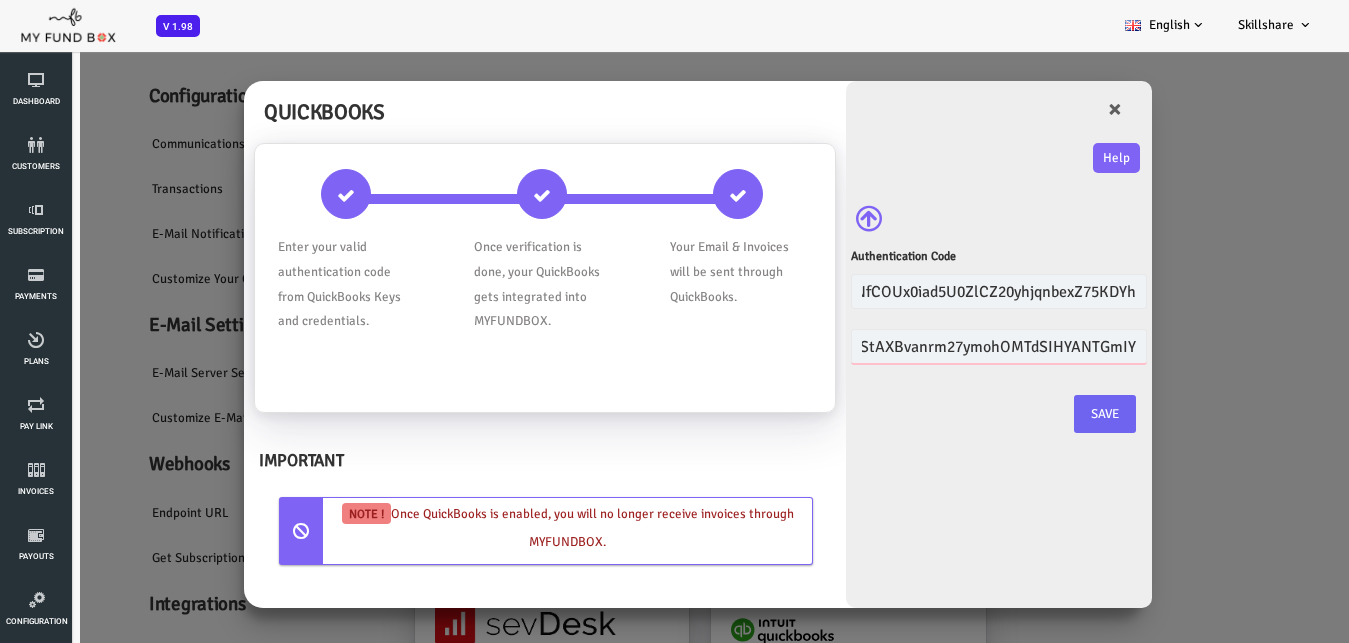type on "G69EbvkfuStAXBvanrm27ymohOMTdSIHYANTGmIY" 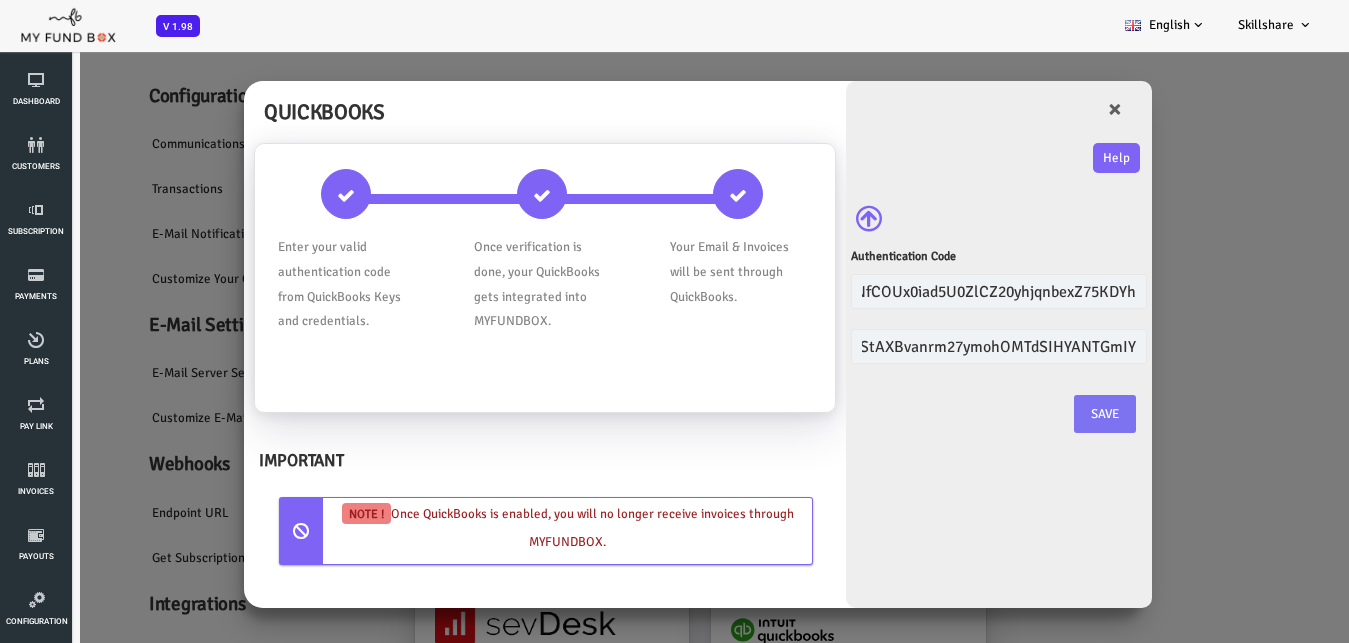 click on "Save" at bounding box center (1051, 414) 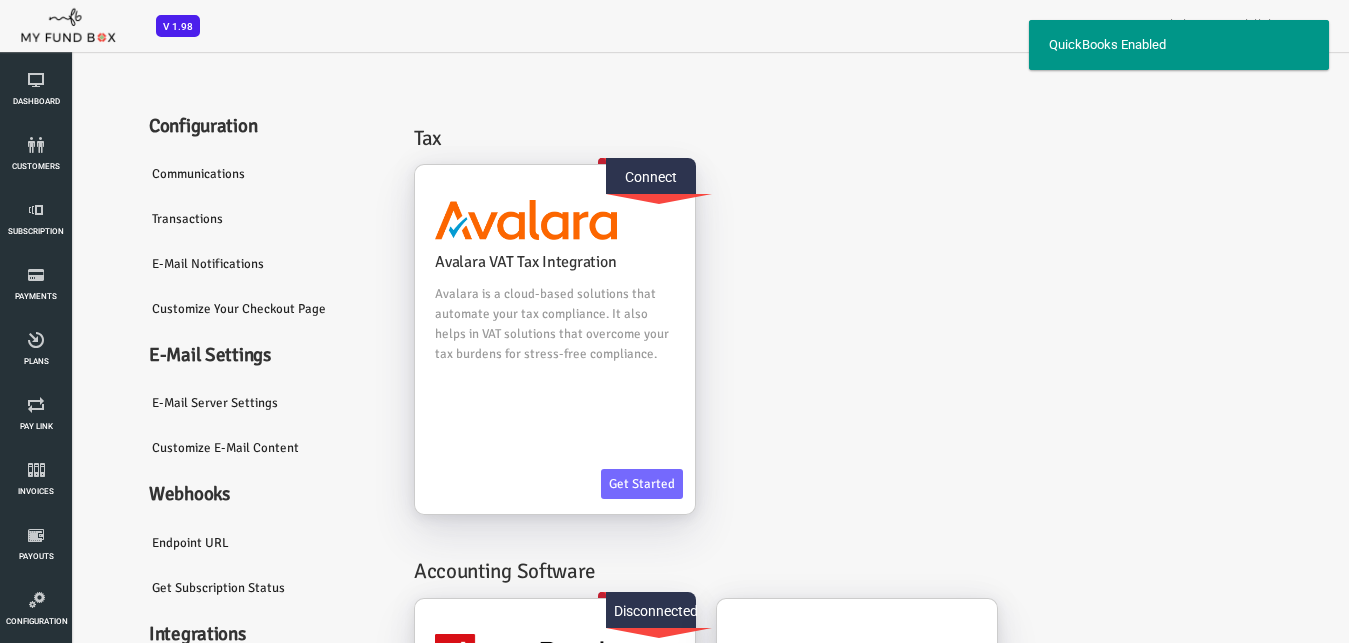 scroll, scrollTop: 0, scrollLeft: 0, axis: both 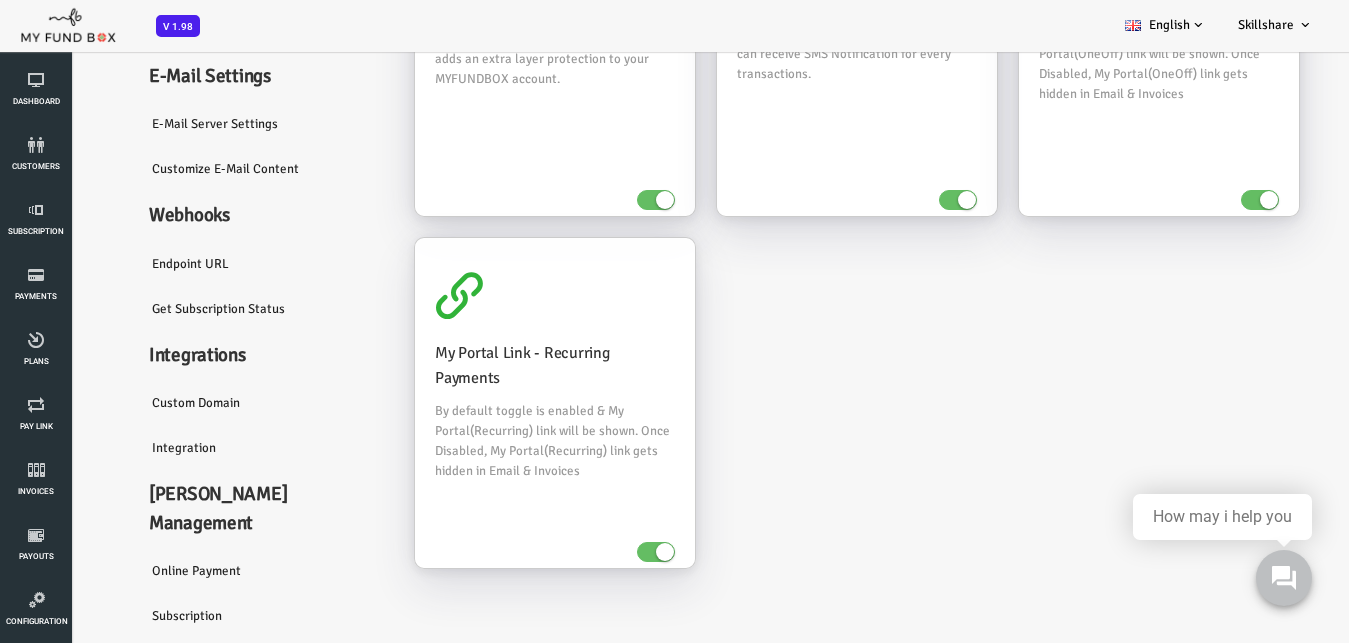 click on "Integration" at bounding box center (210, 448) 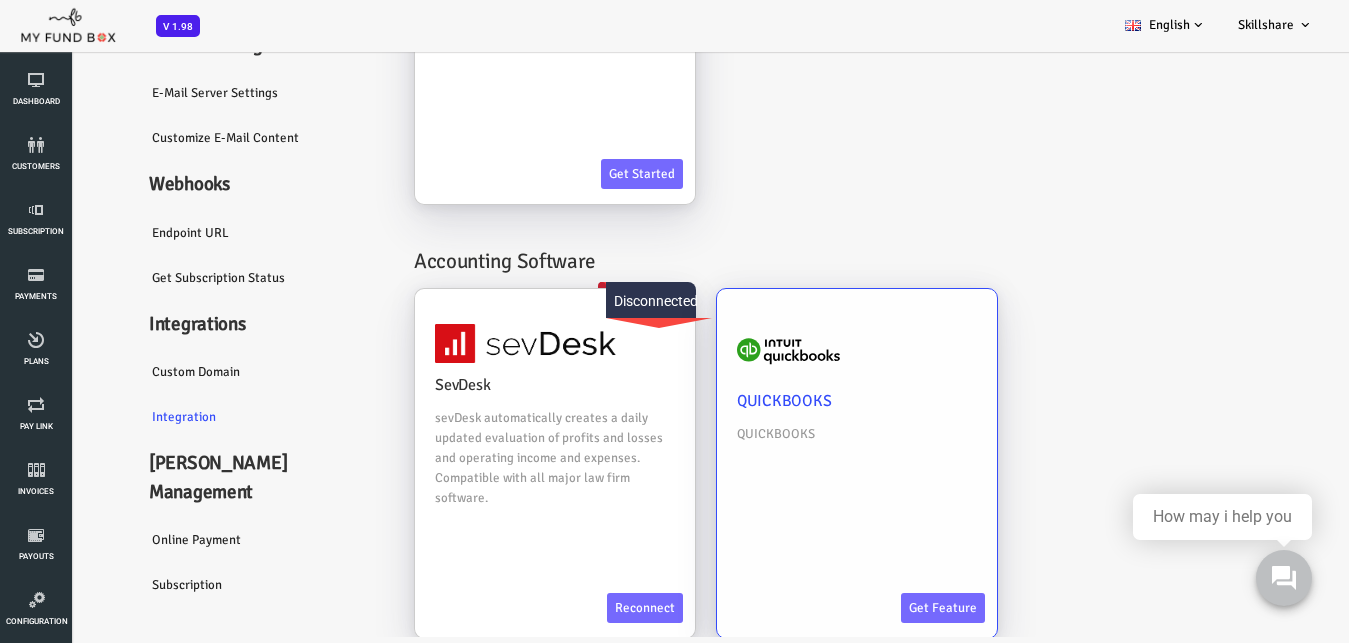 scroll, scrollTop: 123, scrollLeft: 0, axis: vertical 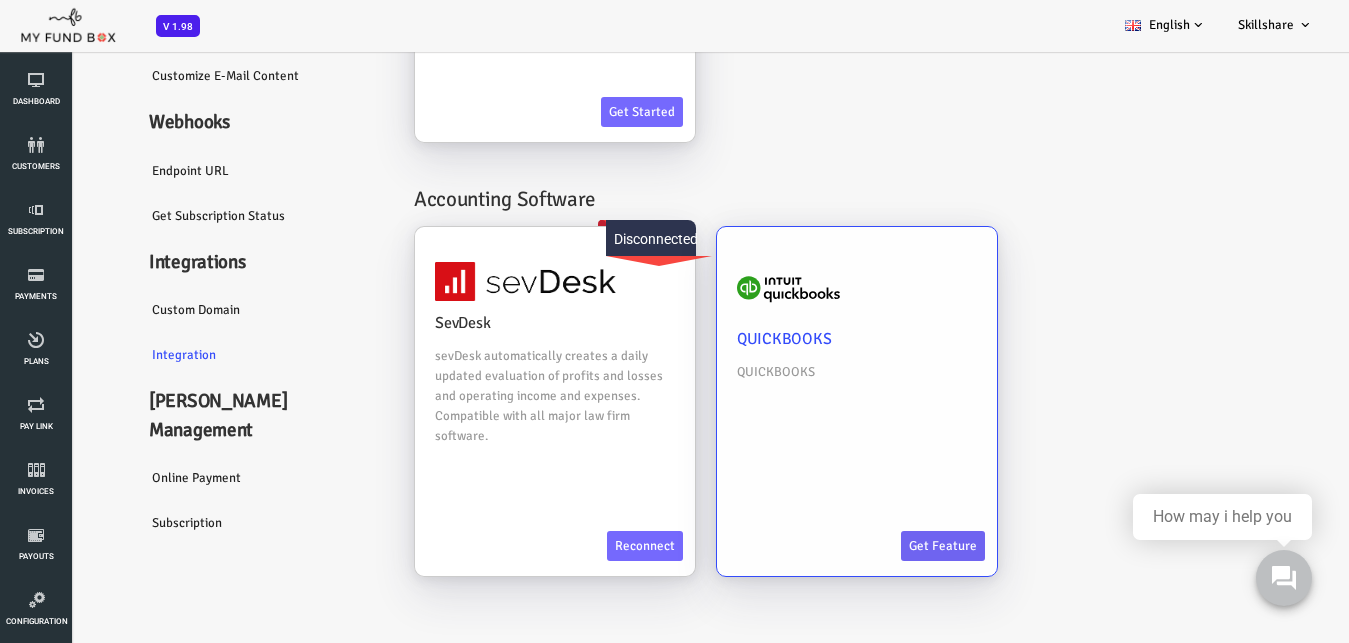 click on "Get feature" at bounding box center (889, 546) 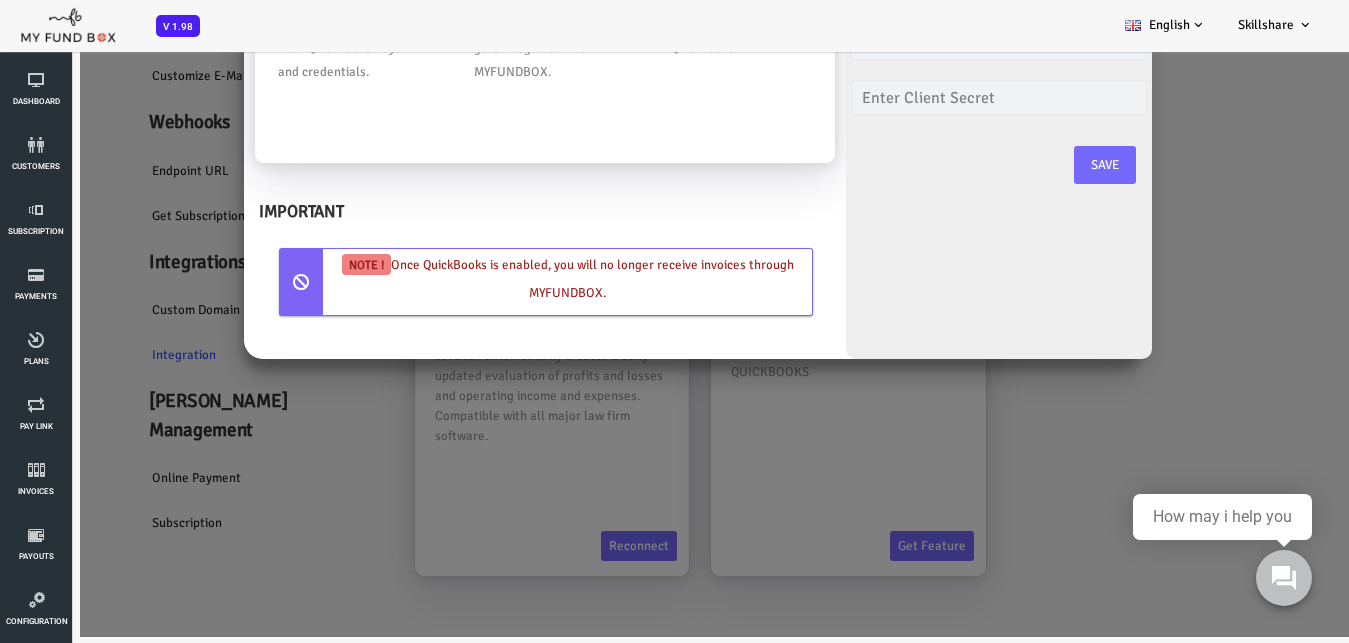 scroll, scrollTop: 45, scrollLeft: 0, axis: vertical 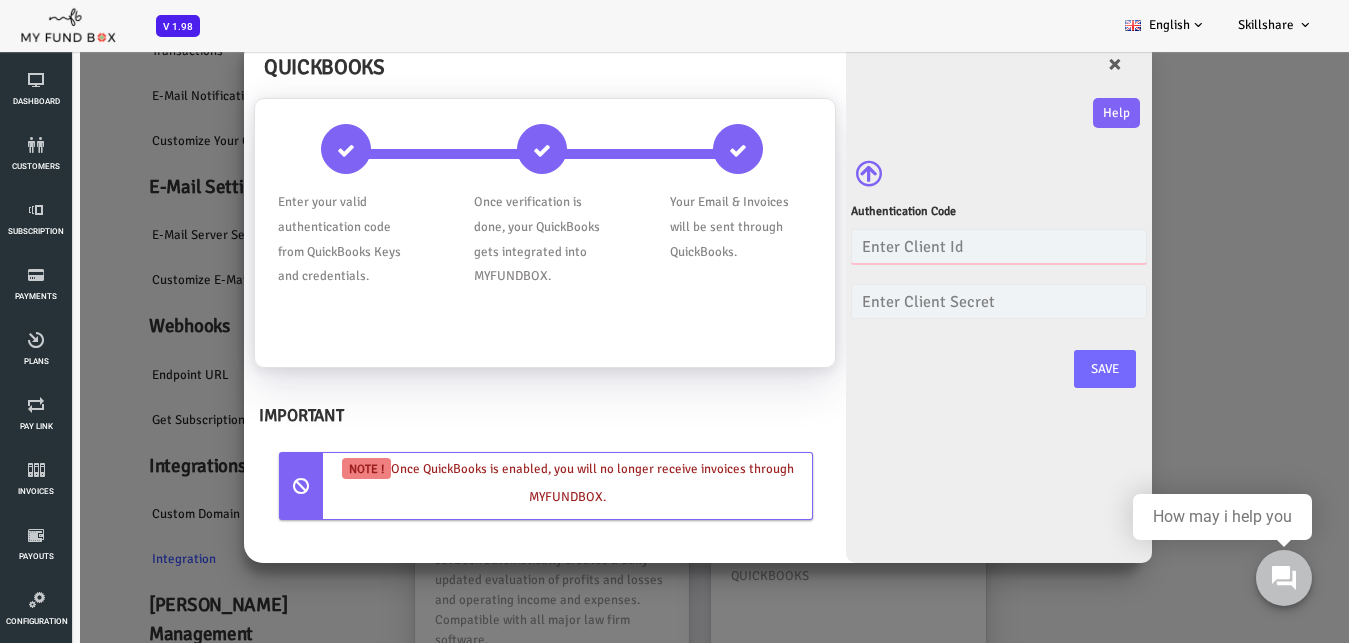 click at bounding box center (945, 246) 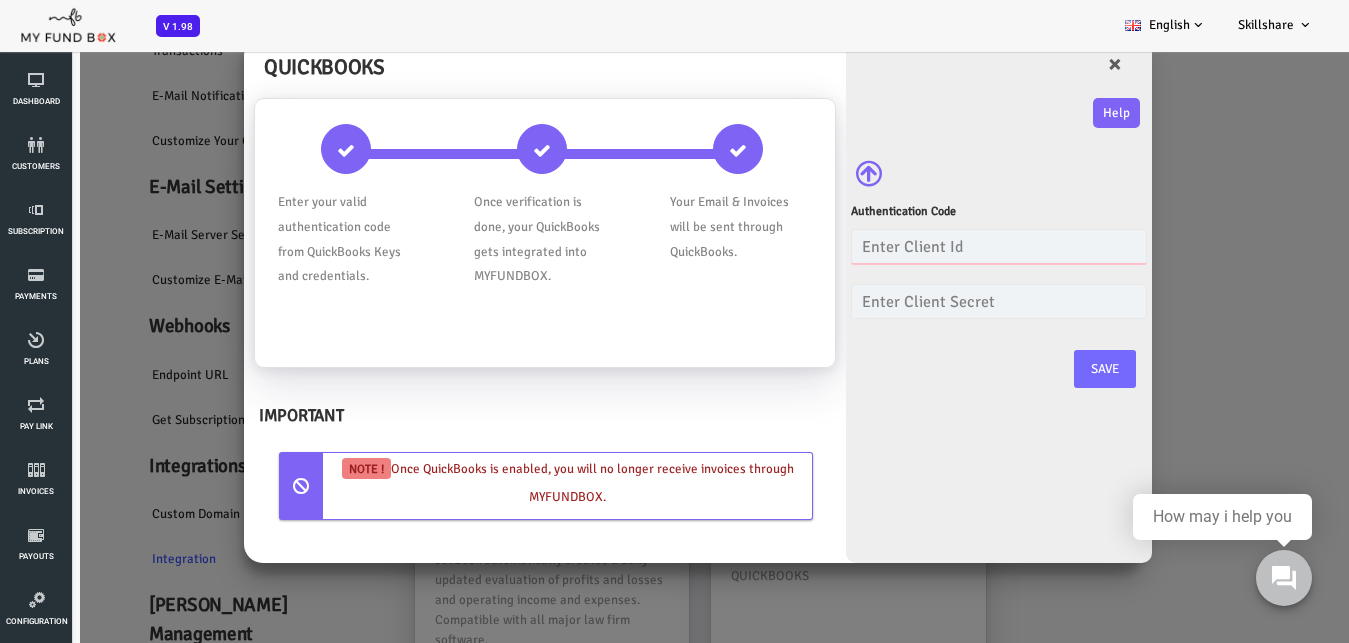 paste on "AB6wYX1SI32LUn62NfCOUx0iad5U0ZlCZ20yhjqnbexZ75KDYh" 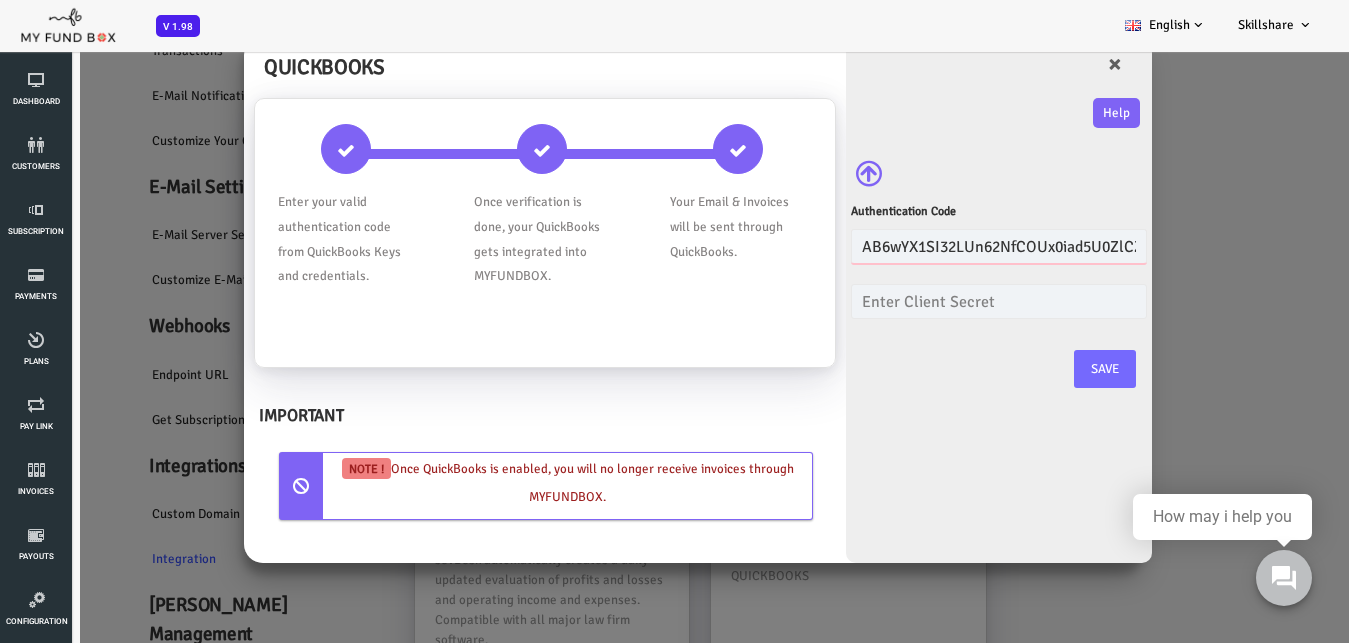 scroll, scrollTop: 0, scrollLeft: 150, axis: horizontal 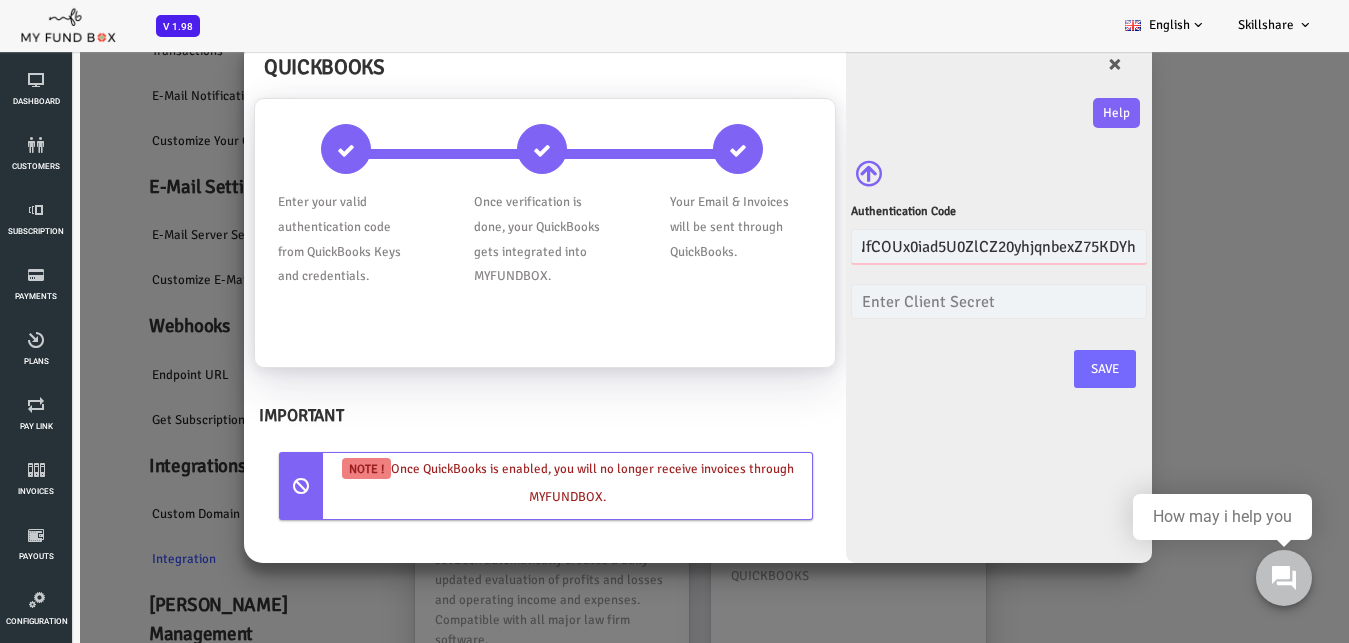 type on "AB6wYX1SI32LUn62NfCOUx0iad5U0ZlCZ20yhjqnbexZ75KDYh" 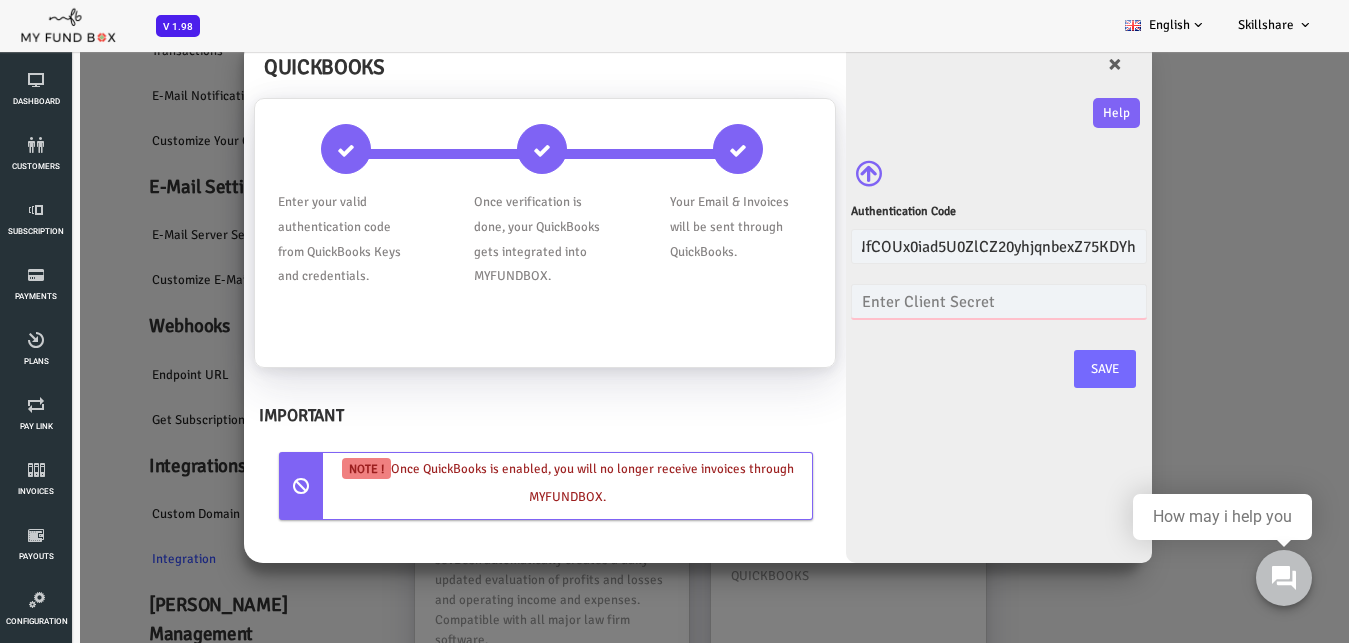 click at bounding box center (945, 301) 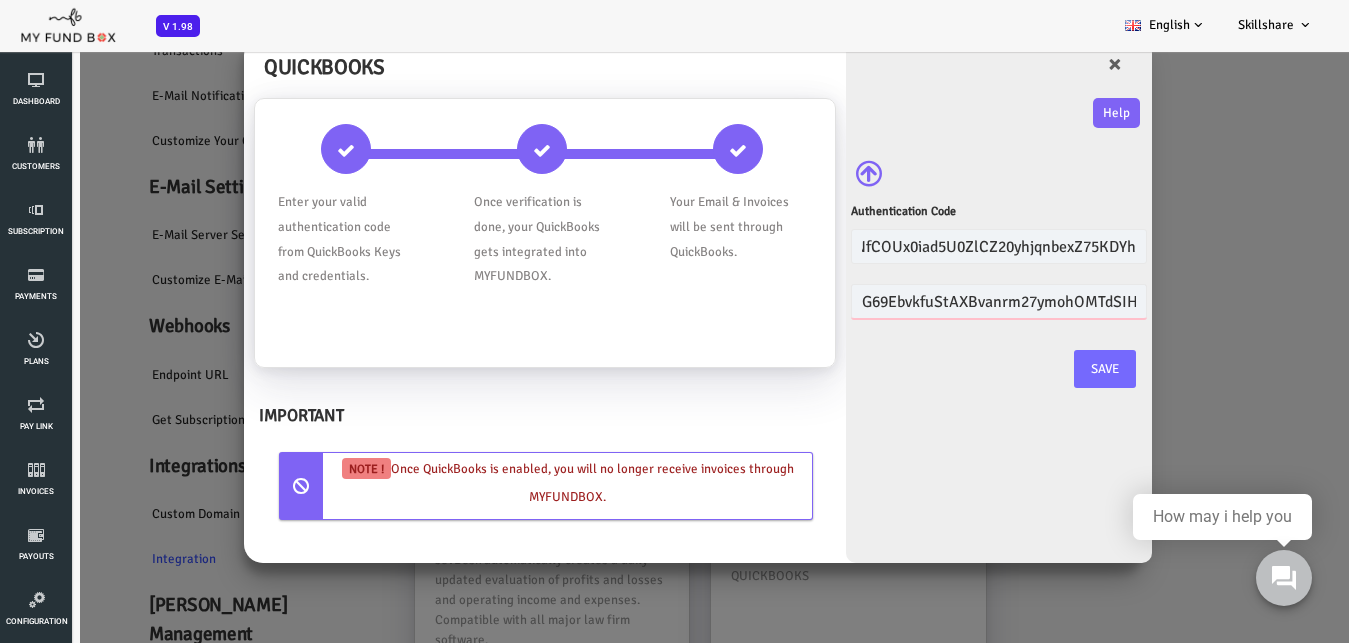 scroll, scrollTop: 0, scrollLeft: 74, axis: horizontal 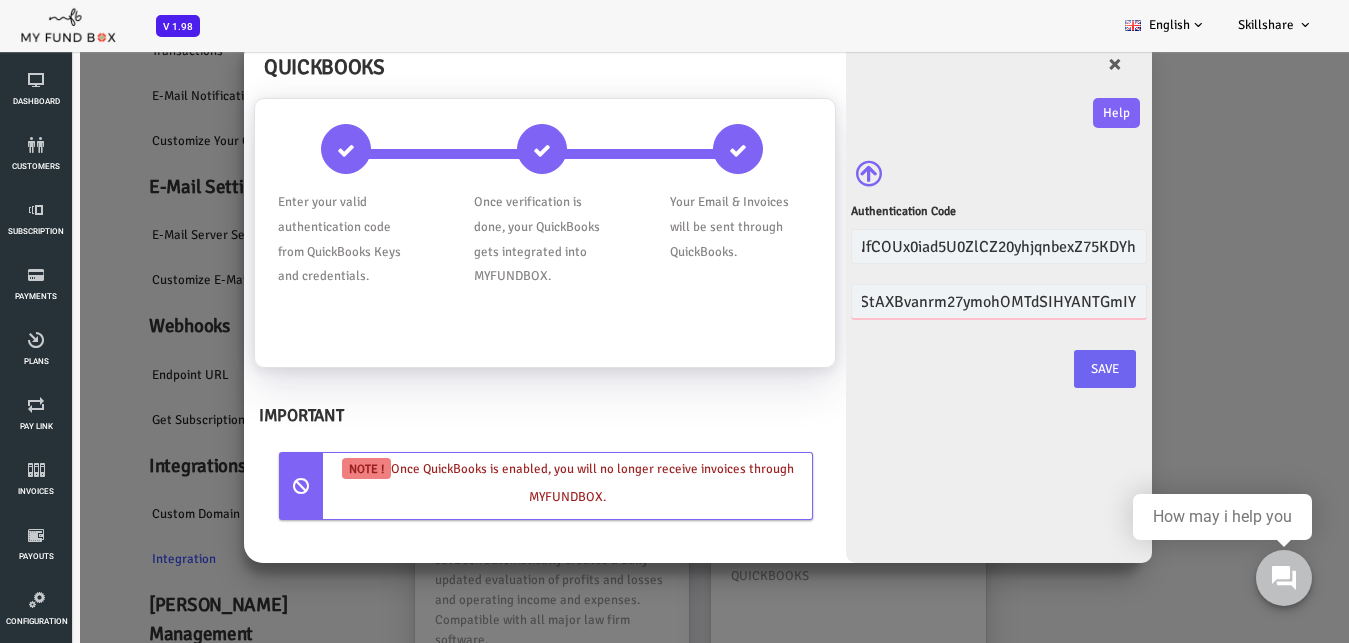 type on "G69EbvkfuStAXBvanrm27ymohOMTdSIHYANTGmIY" 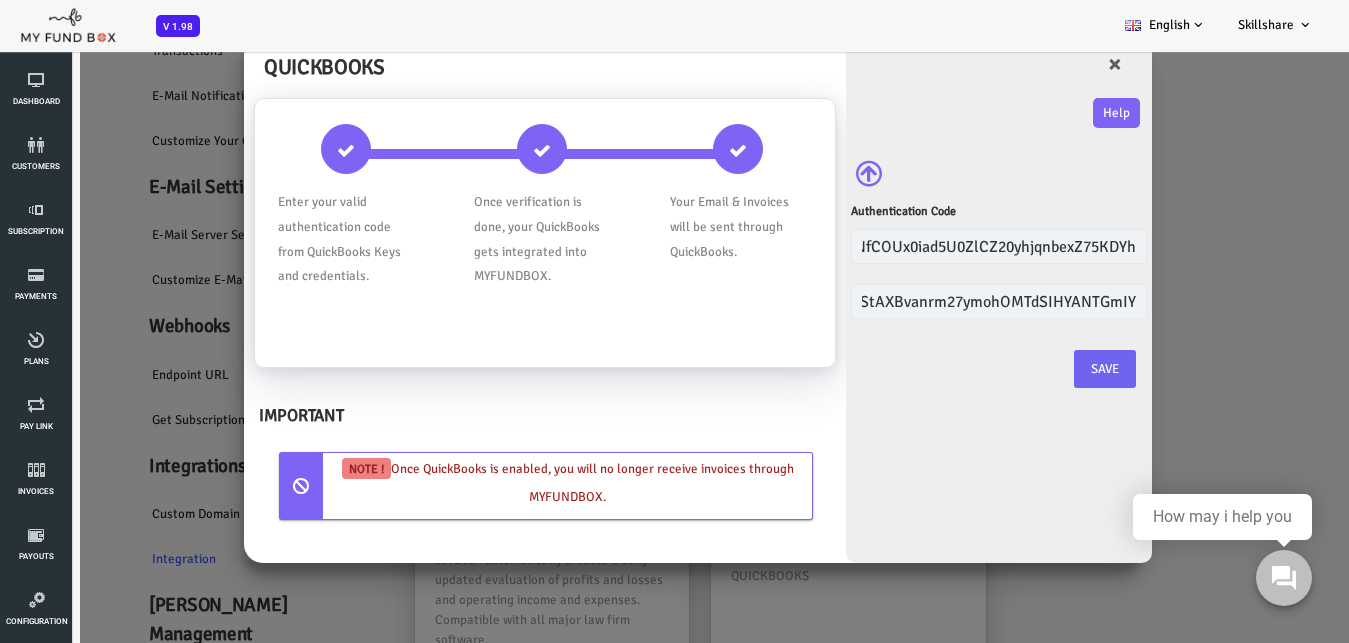 click on "Save" at bounding box center (1051, 369) 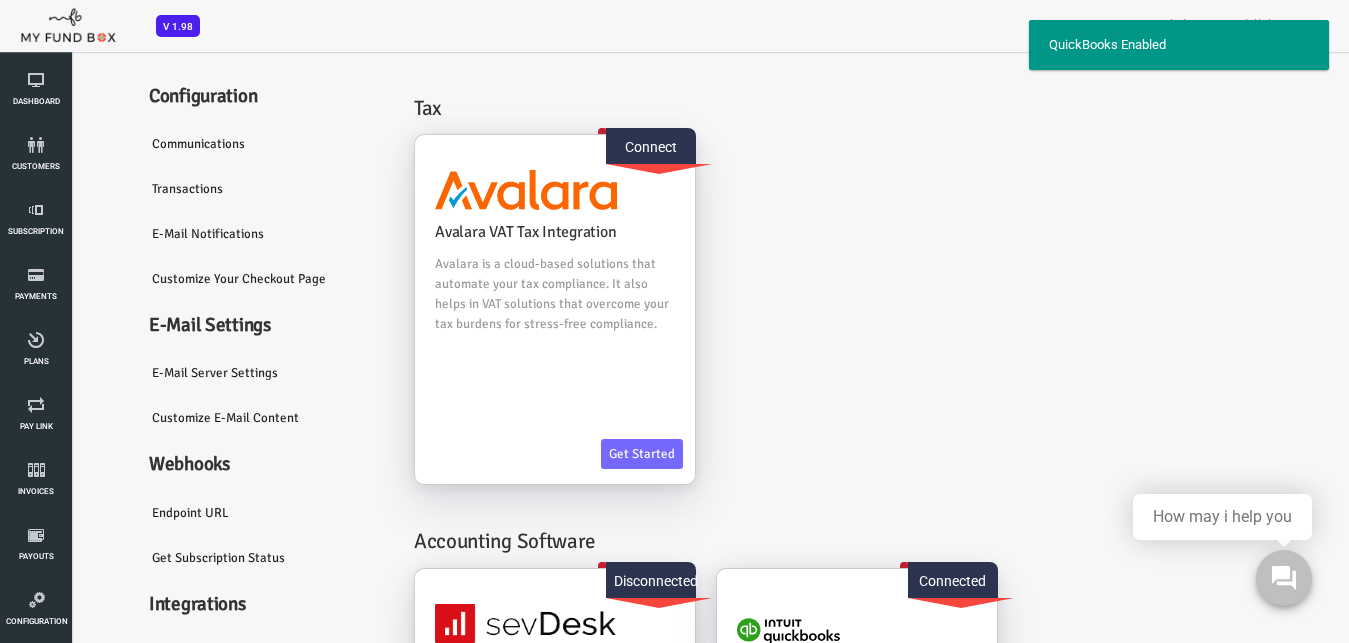 scroll, scrollTop: 341, scrollLeft: 0, axis: vertical 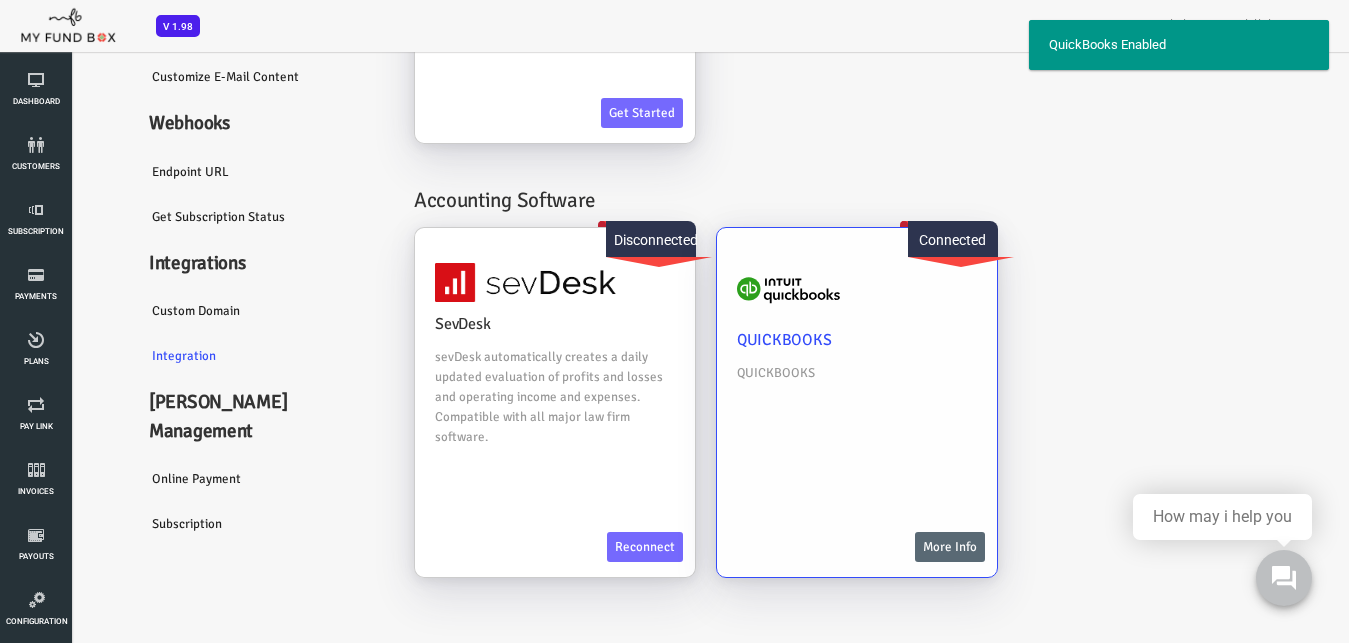 click on "More Info" at bounding box center [896, 547] 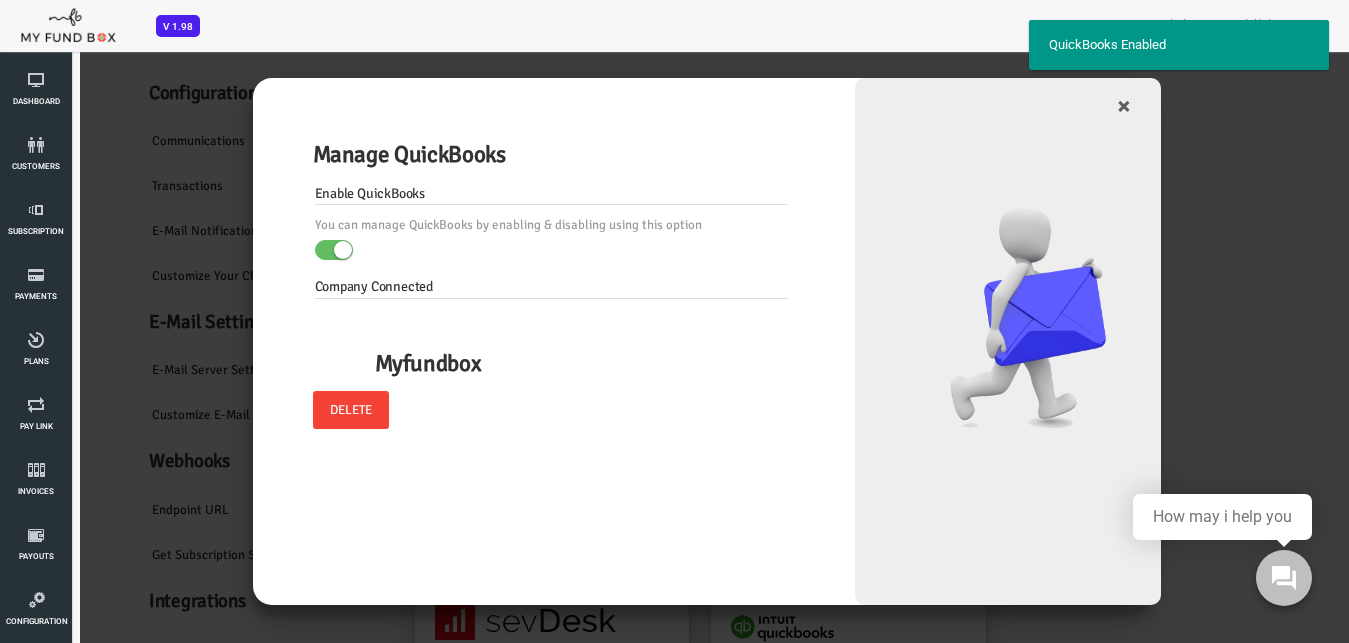 scroll, scrollTop: 0, scrollLeft: 0, axis: both 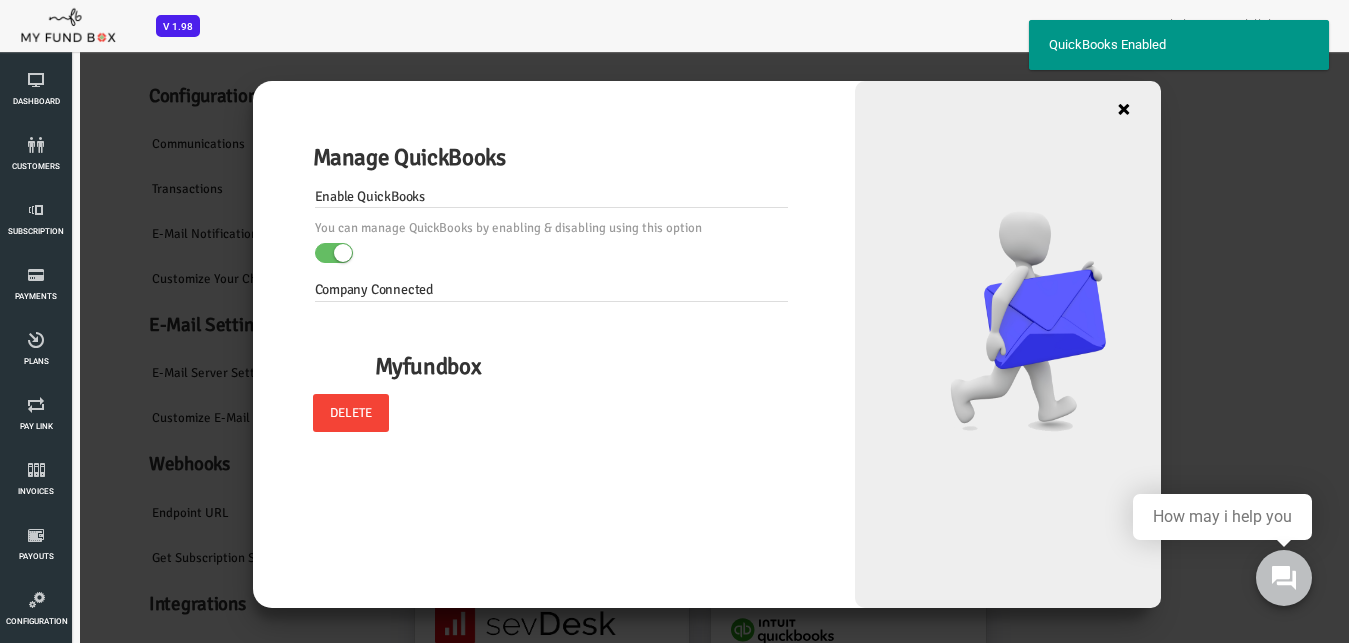 click on "×" at bounding box center [1070, 109] 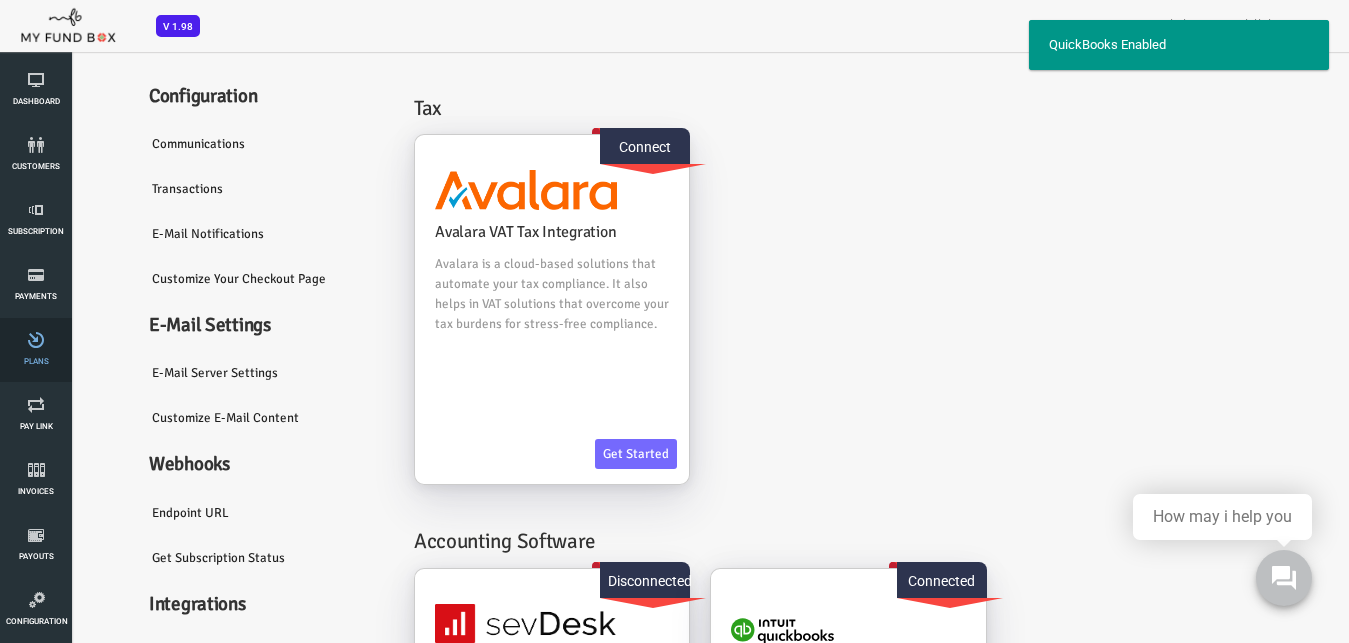 click on "Plans" at bounding box center (36, 350) 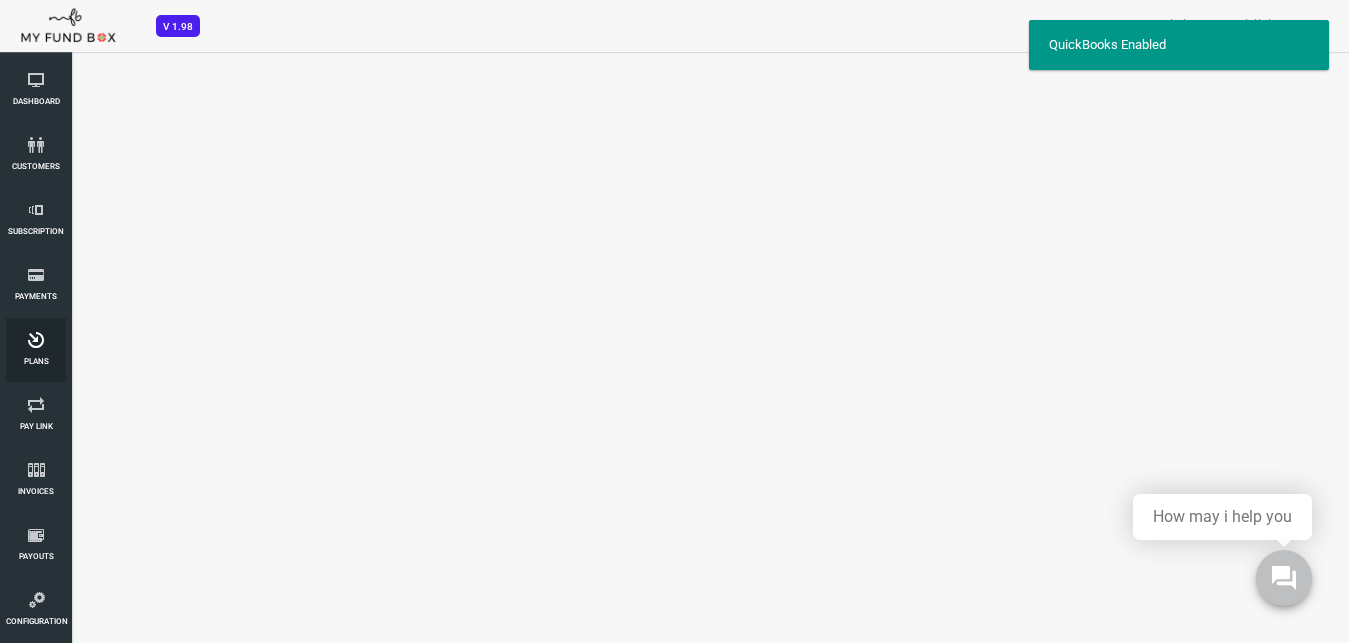 select on "100" 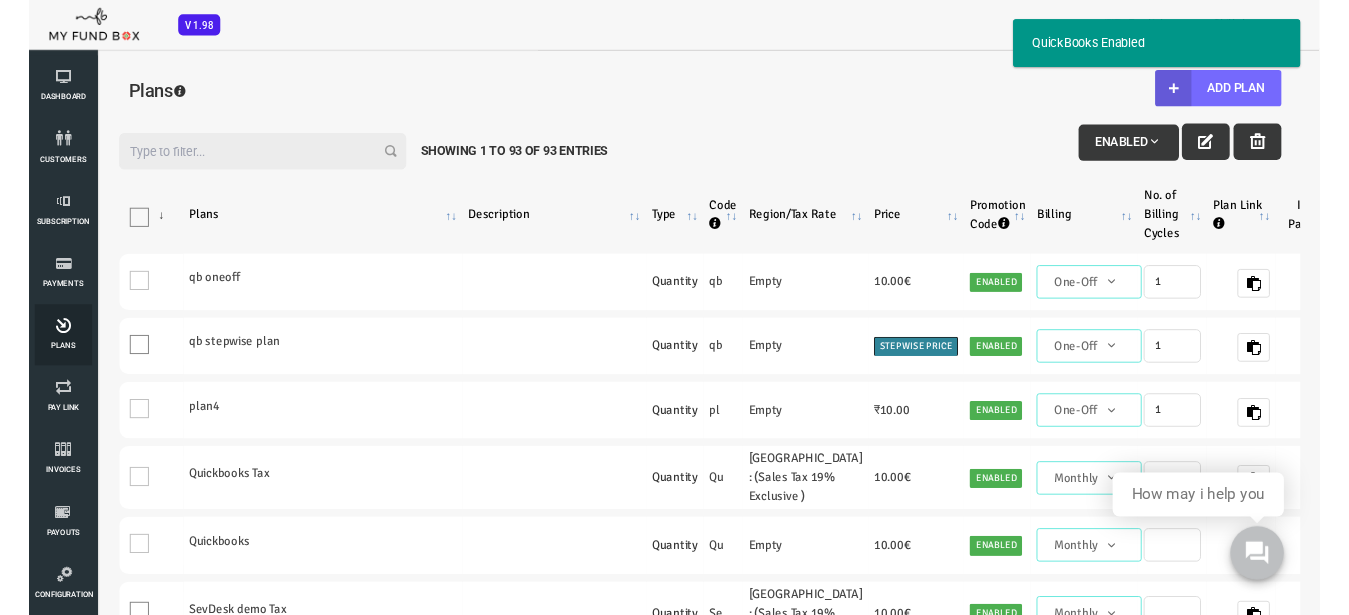 scroll, scrollTop: 0, scrollLeft: 0, axis: both 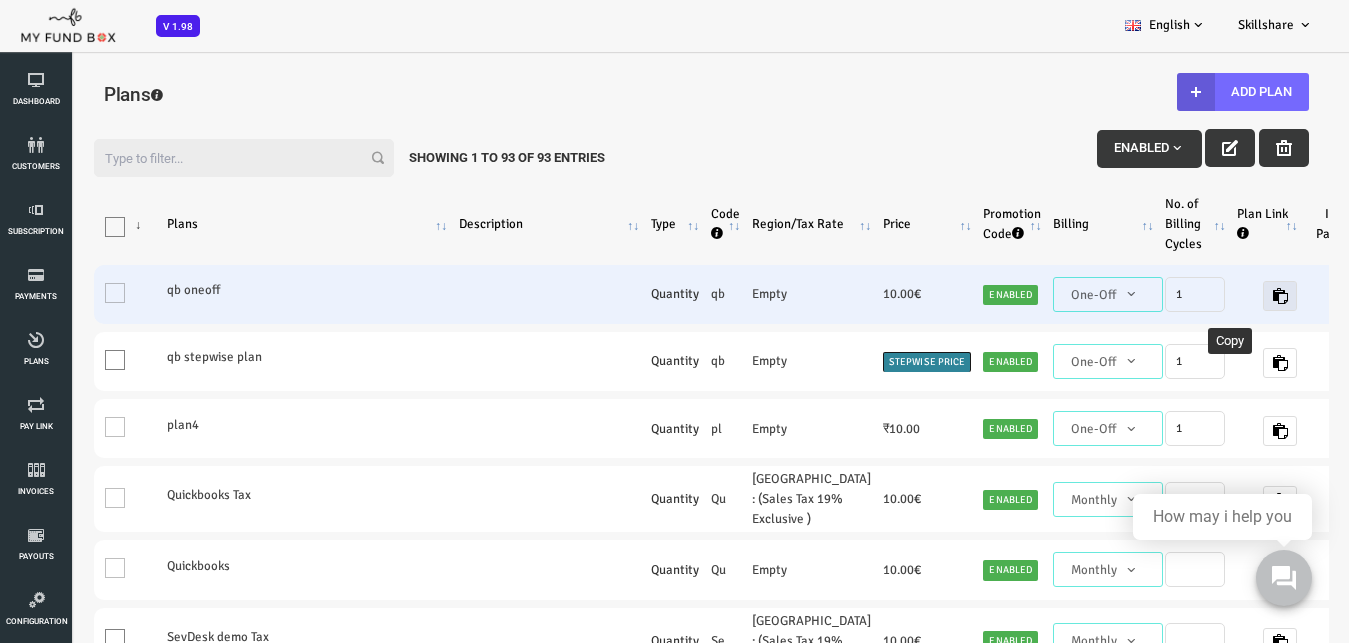click at bounding box center (1226, 296) 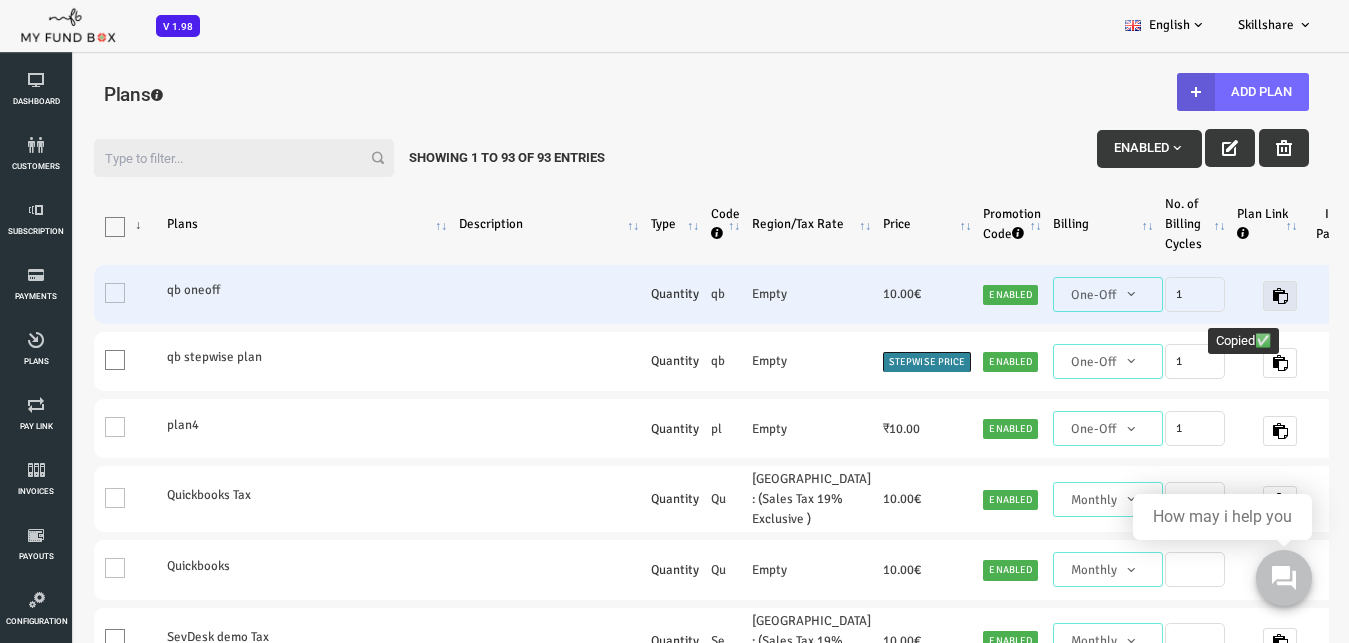 click at bounding box center [1226, 296] 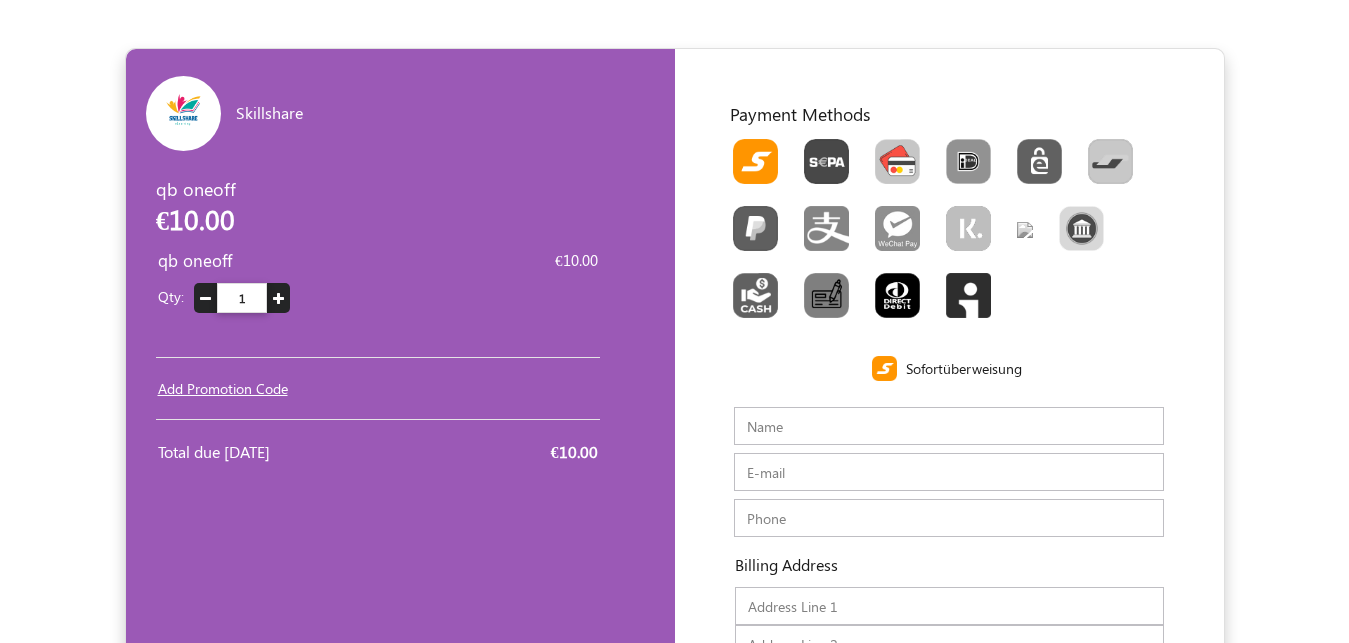 scroll, scrollTop: 0, scrollLeft: 0, axis: both 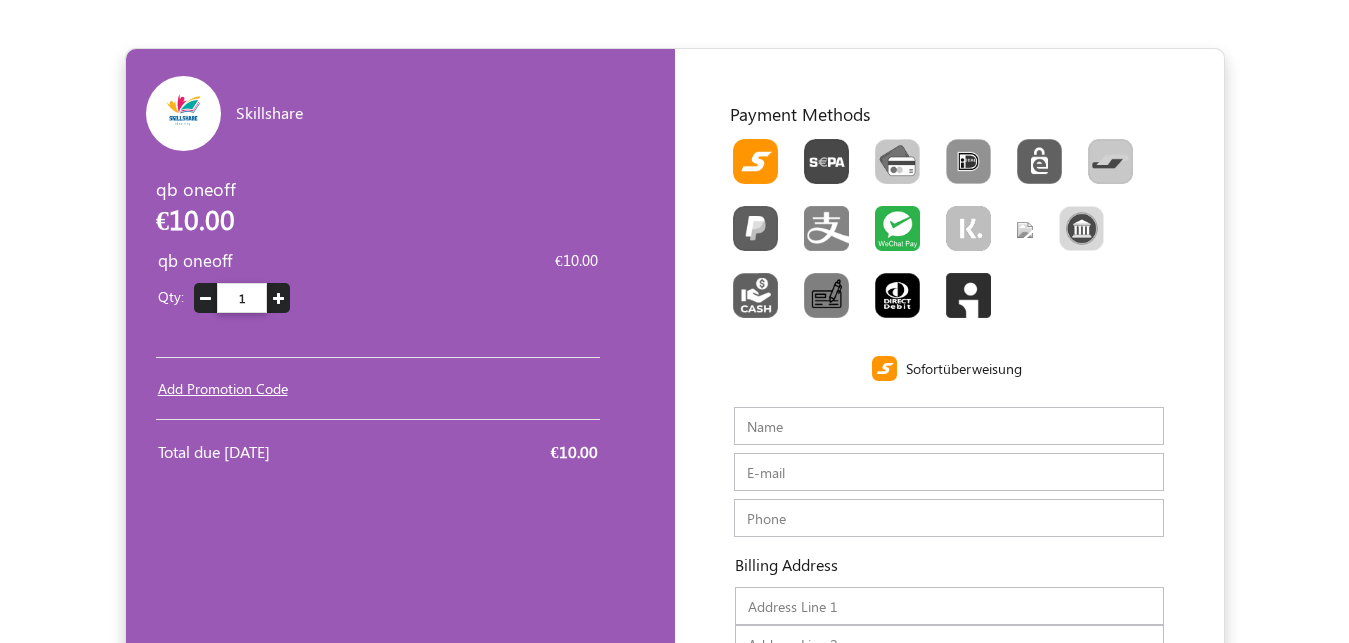 radio on "true" 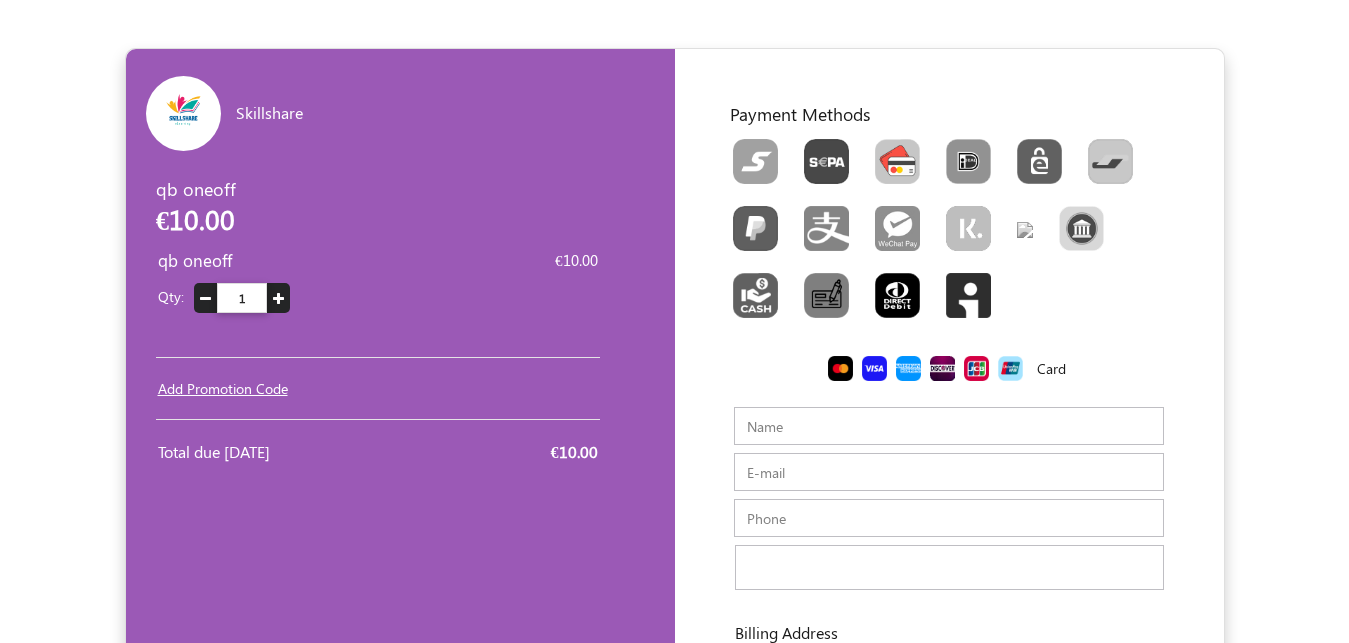 click on "Name" at bounding box center (949, 426) 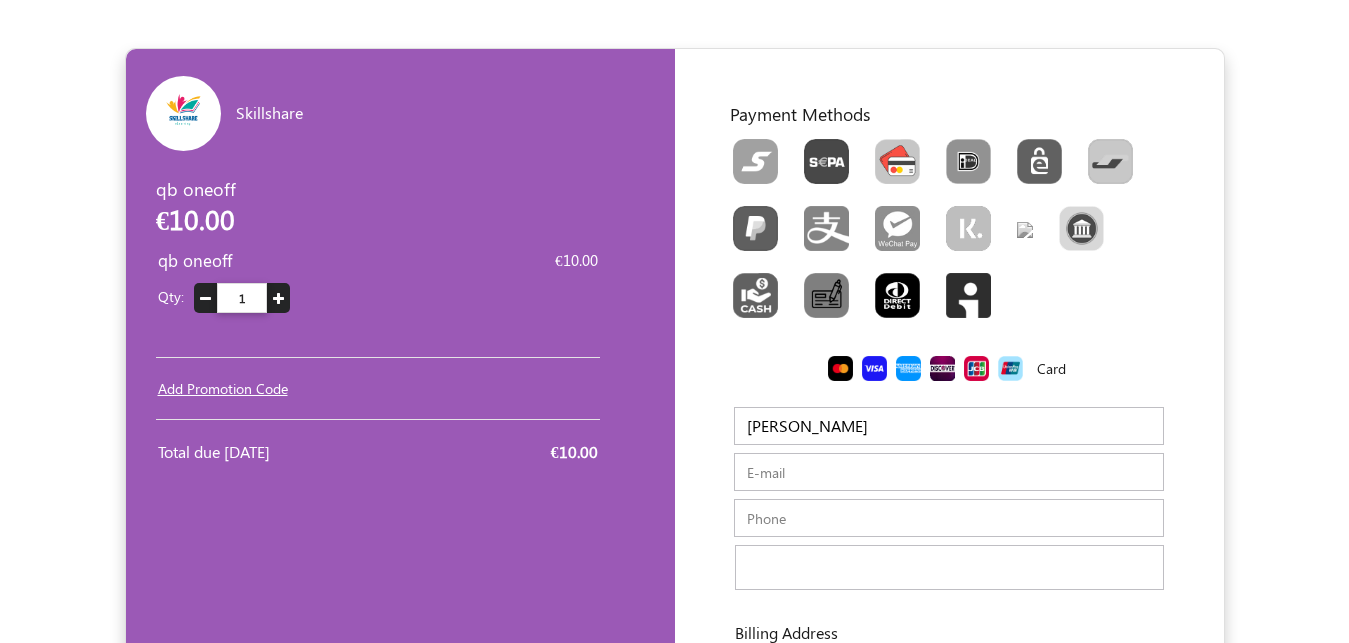 type on "[PERSON_NAME]" 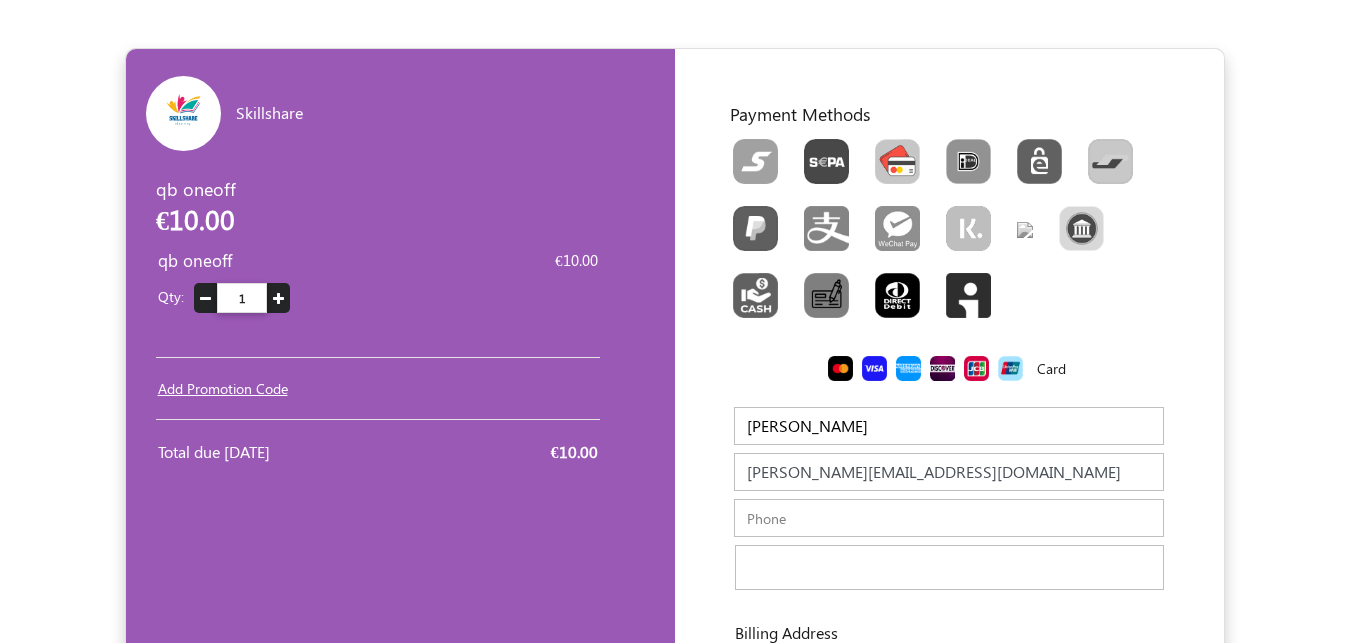 type on "[PERSON_NAME][EMAIL_ADDRESS][DOMAIN_NAME]" 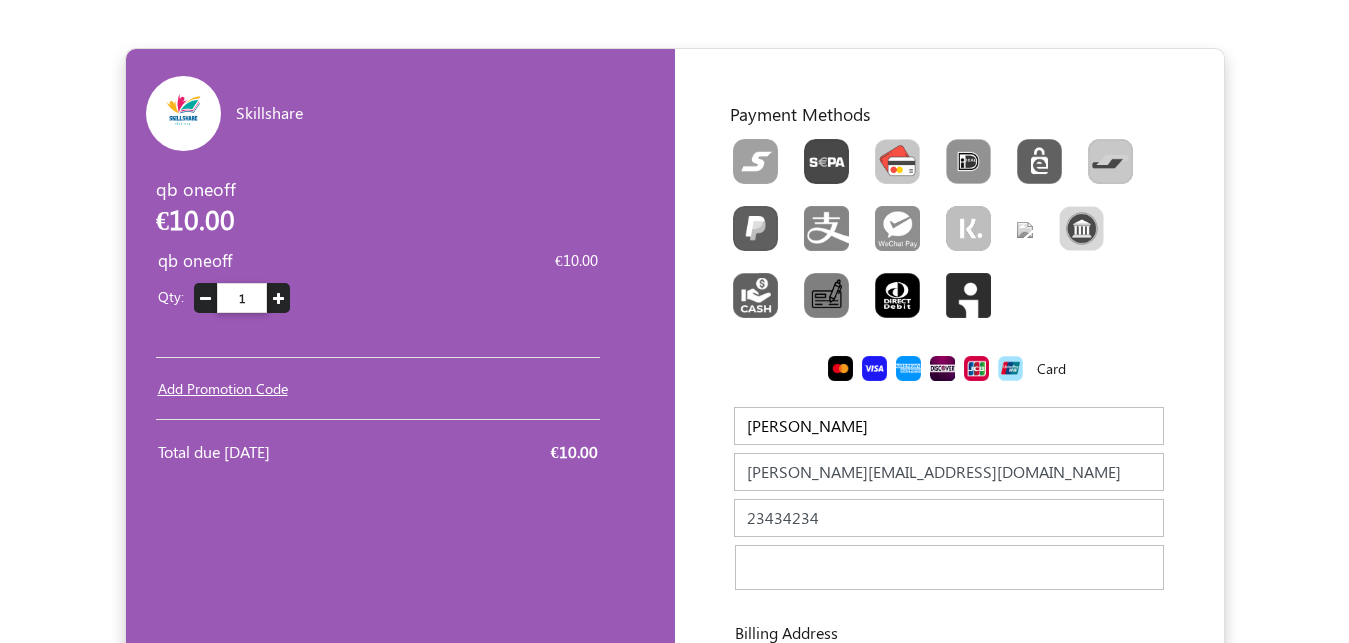 type on "23434234" 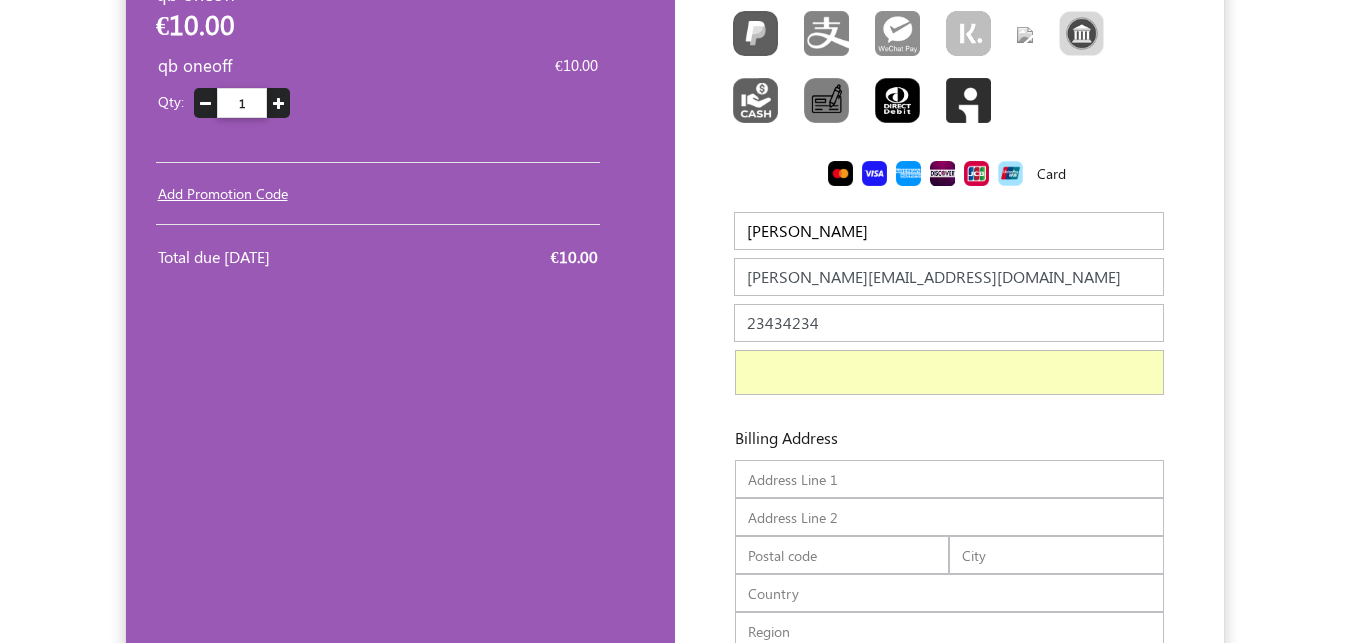 scroll, scrollTop: 306, scrollLeft: 0, axis: vertical 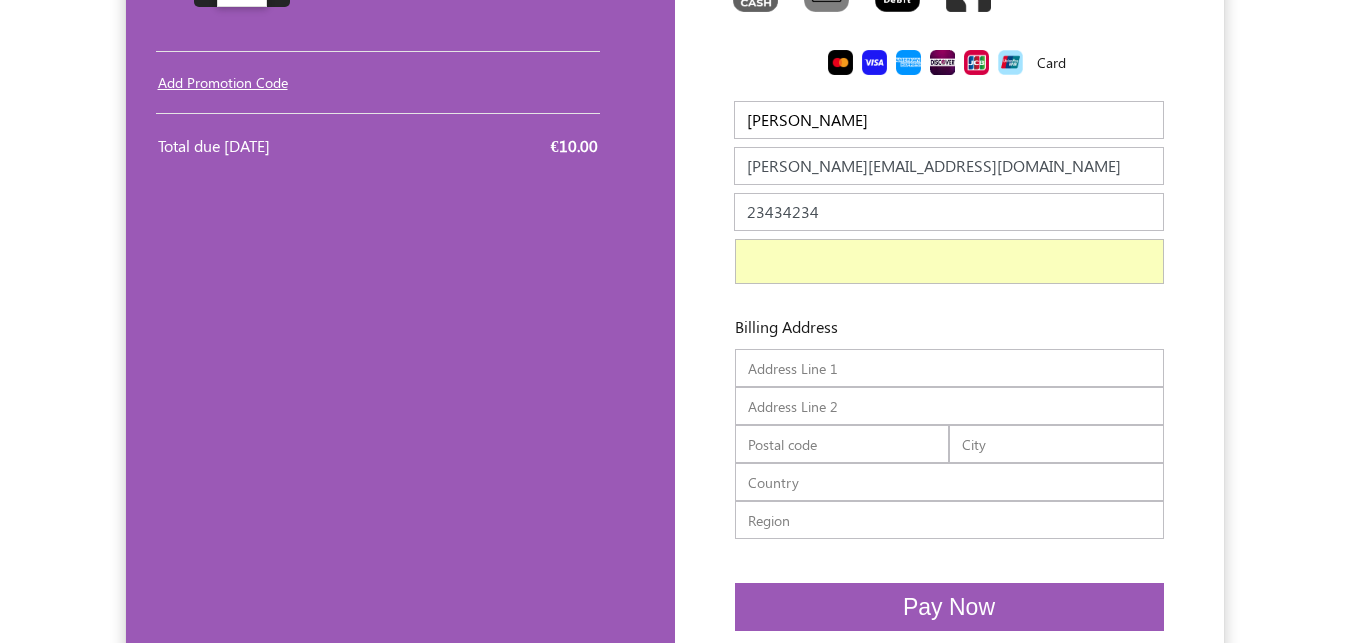 click at bounding box center [949, 368] 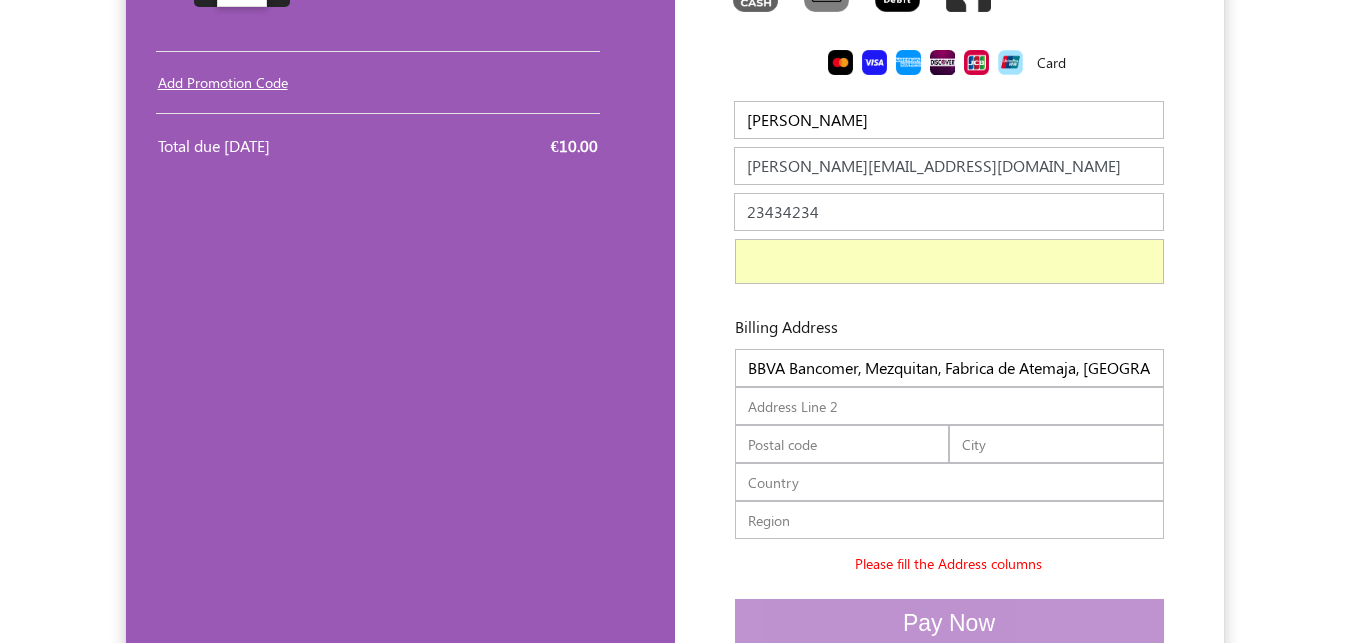 type on "[DEMOGRAPHIC_DATA]" 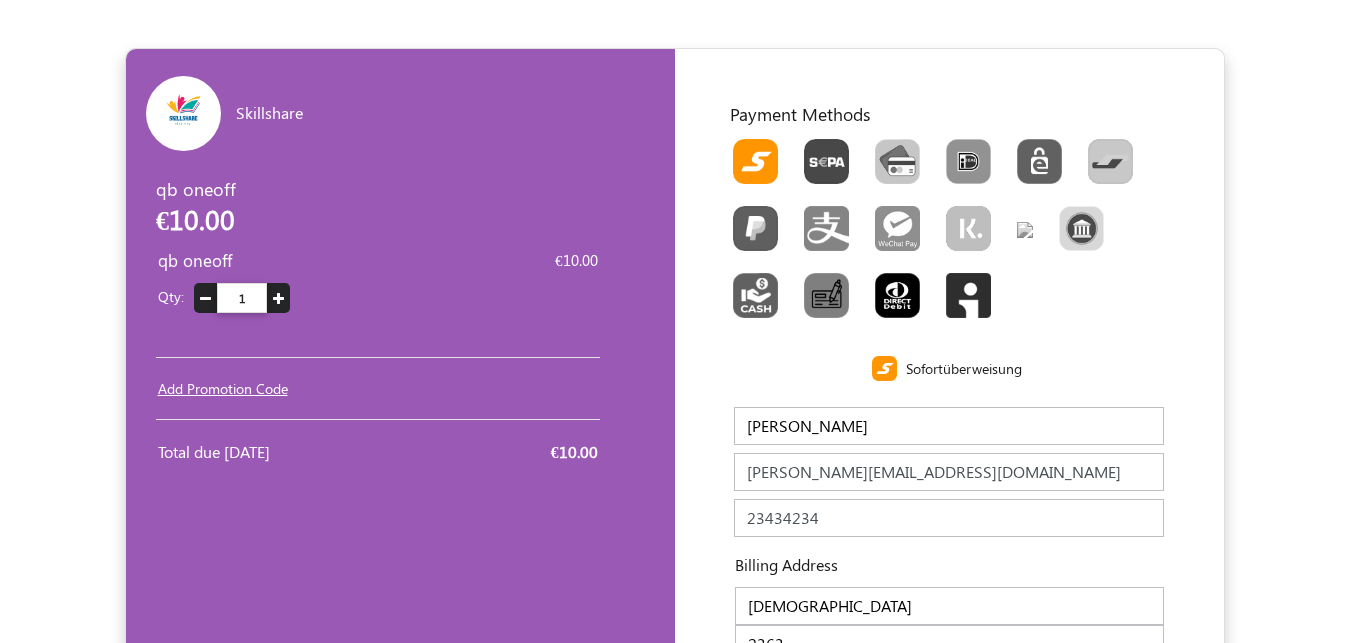 scroll, scrollTop: 300, scrollLeft: 0, axis: vertical 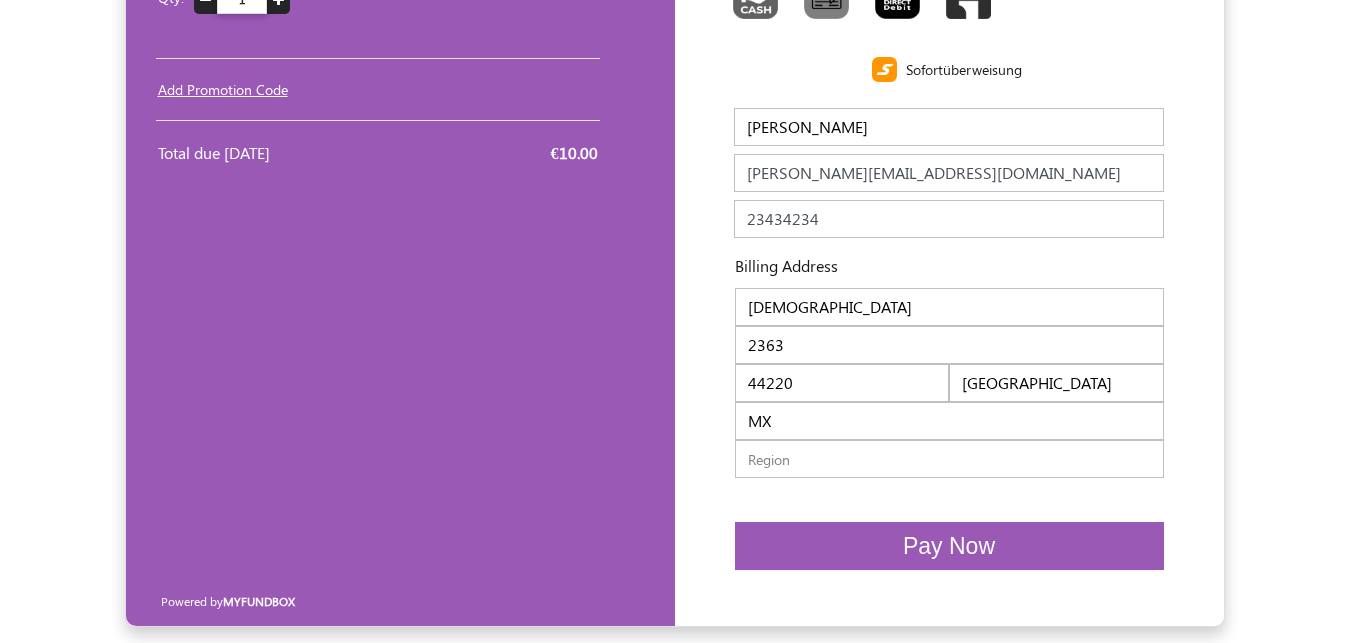 drag, startPoint x: 829, startPoint y: 315, endPoint x: 363, endPoint y: 259, distance: 469.35275 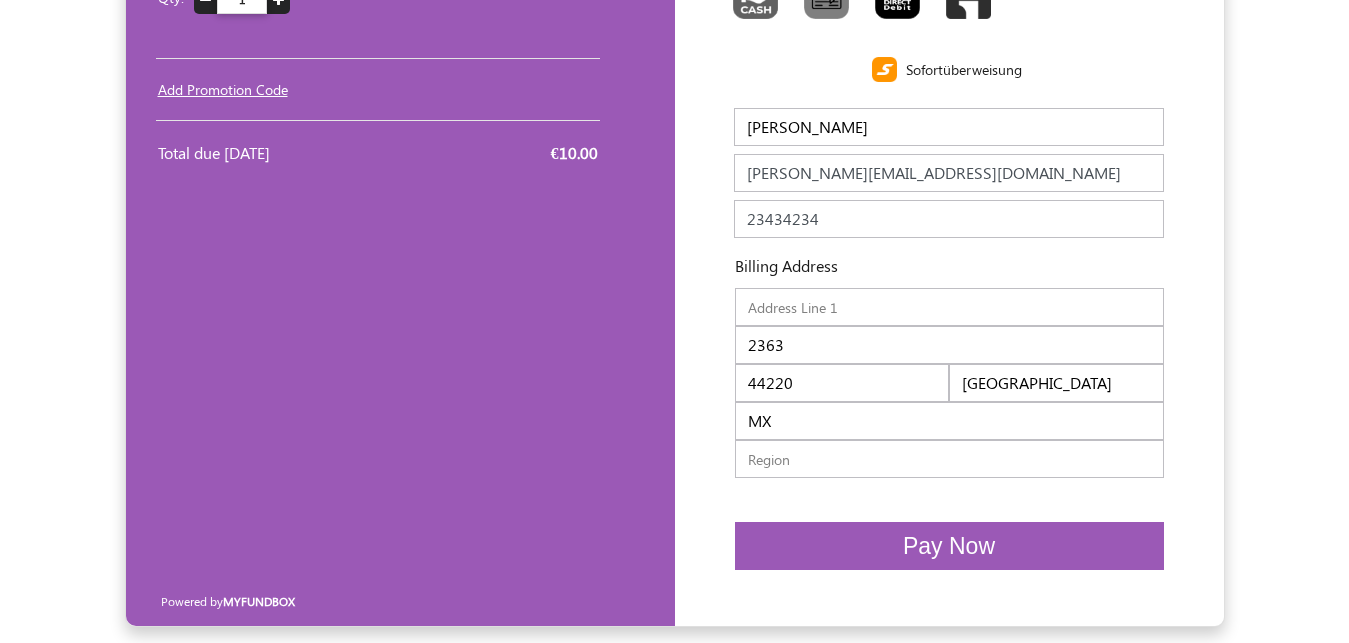 type 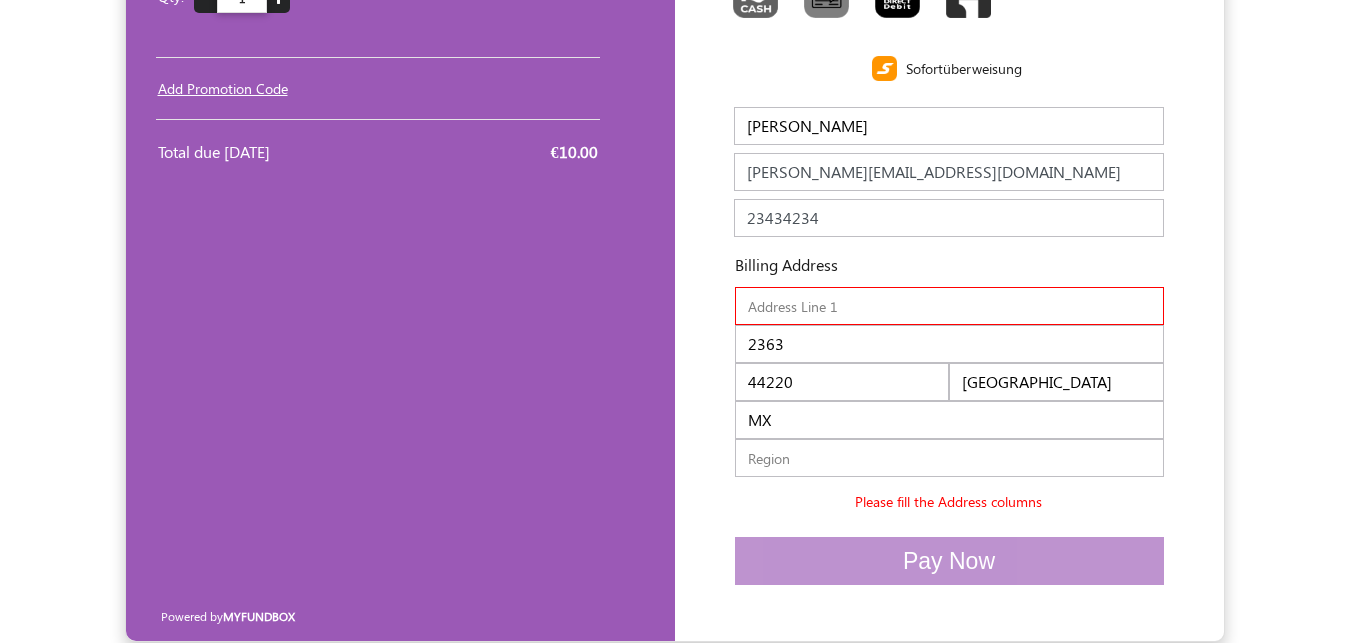 drag, startPoint x: 845, startPoint y: 326, endPoint x: 661, endPoint y: 352, distance: 185.82788 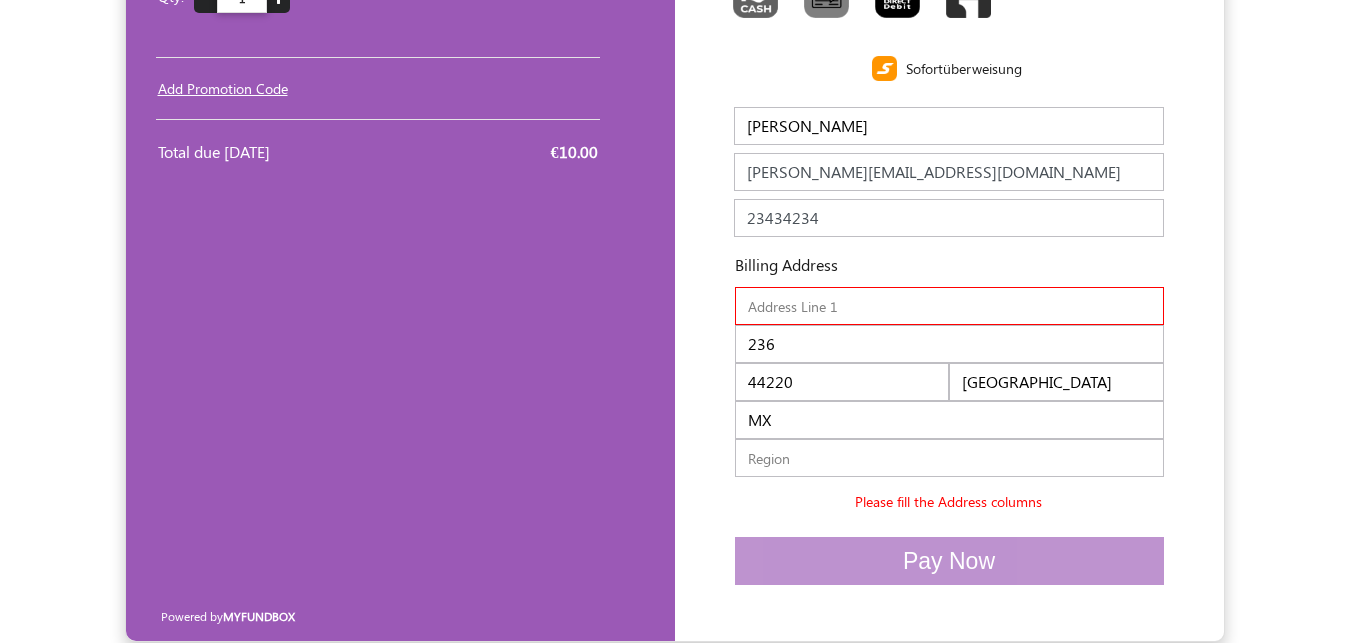 drag, startPoint x: 860, startPoint y: 346, endPoint x: 584, endPoint y: 351, distance: 276.0453 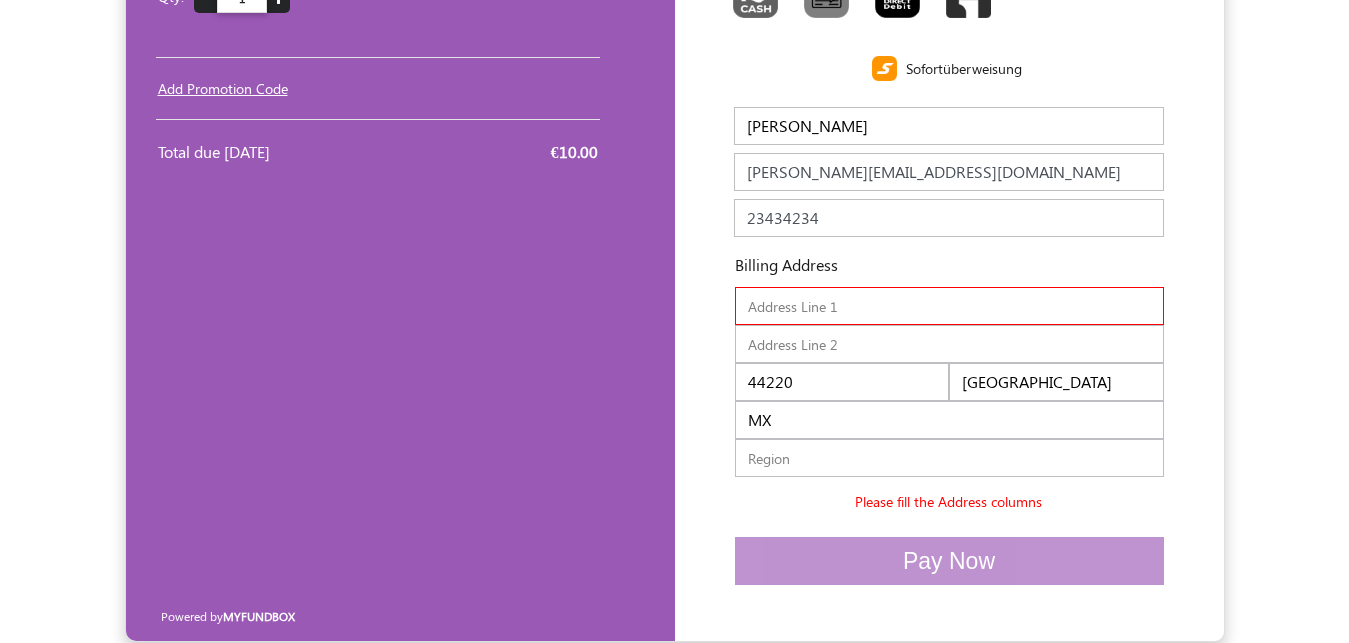 type 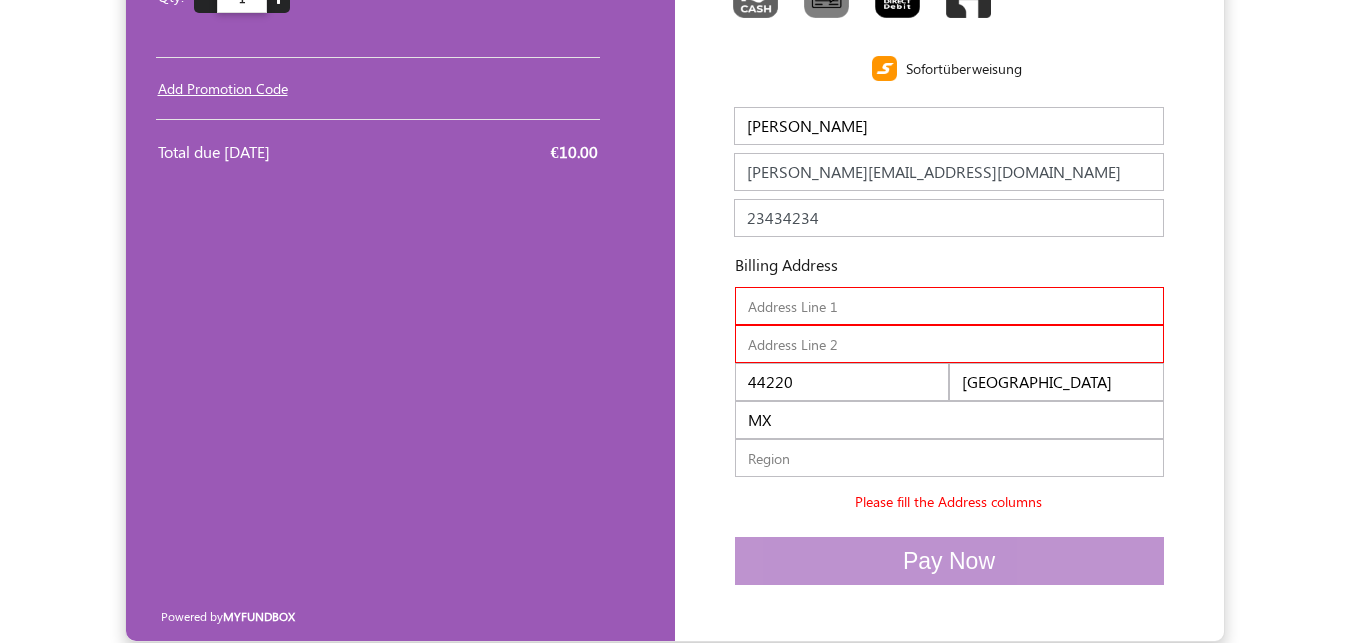 drag, startPoint x: 940, startPoint y: 391, endPoint x: 856, endPoint y: 397, distance: 84.21401 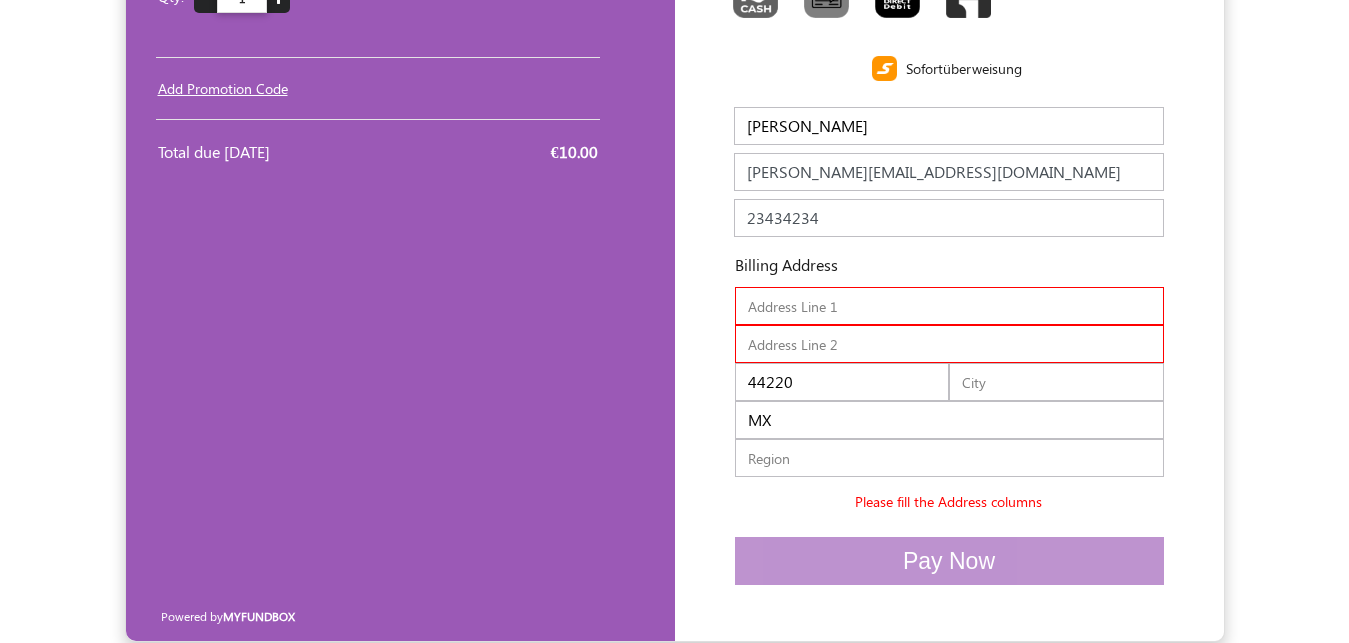 type 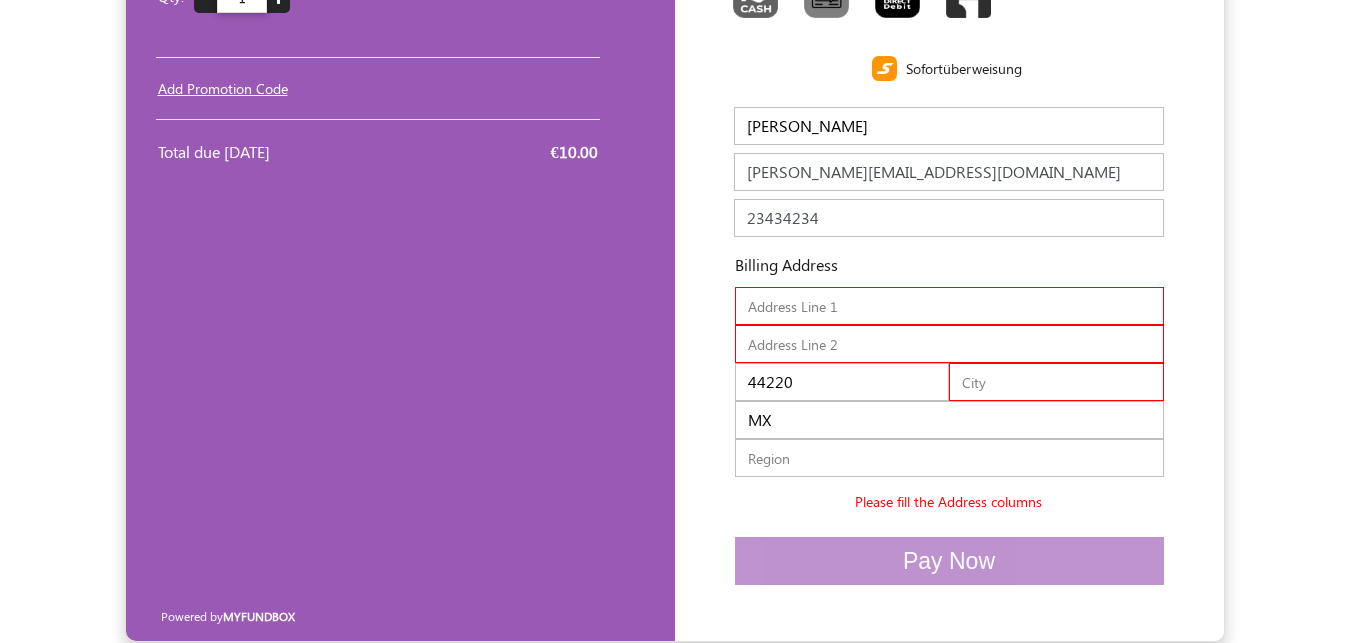 drag, startPoint x: 810, startPoint y: 385, endPoint x: 643, endPoint y: 374, distance: 167.36188 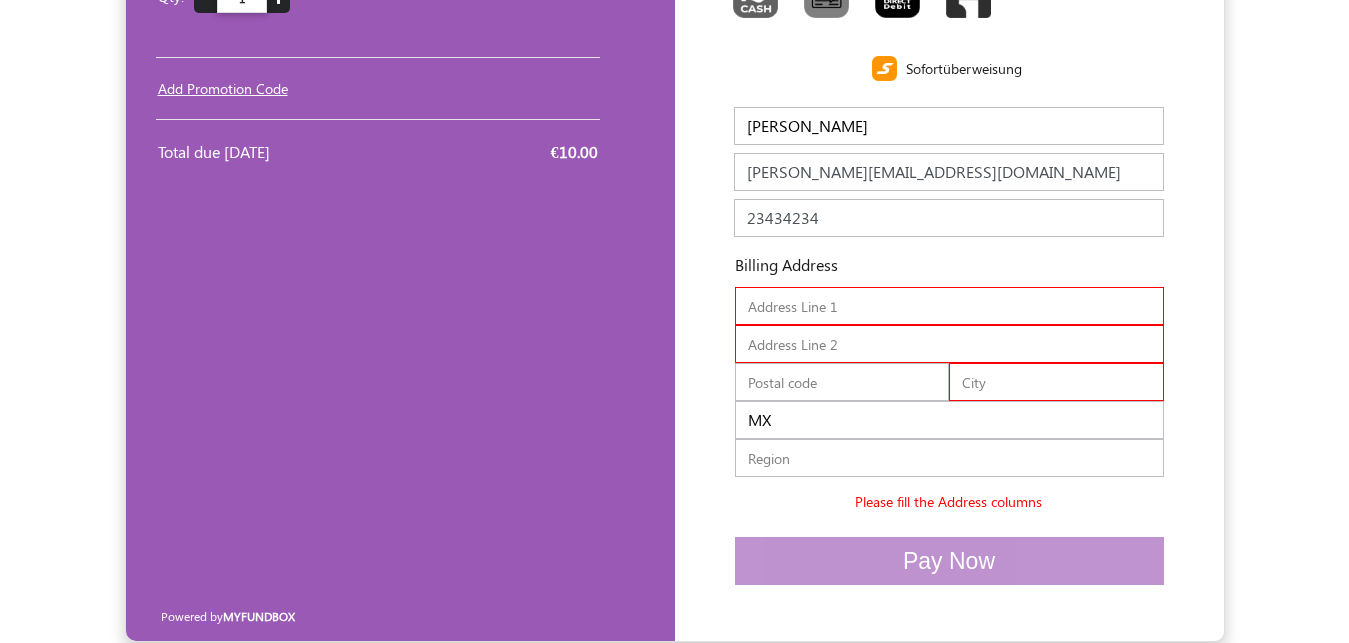 type 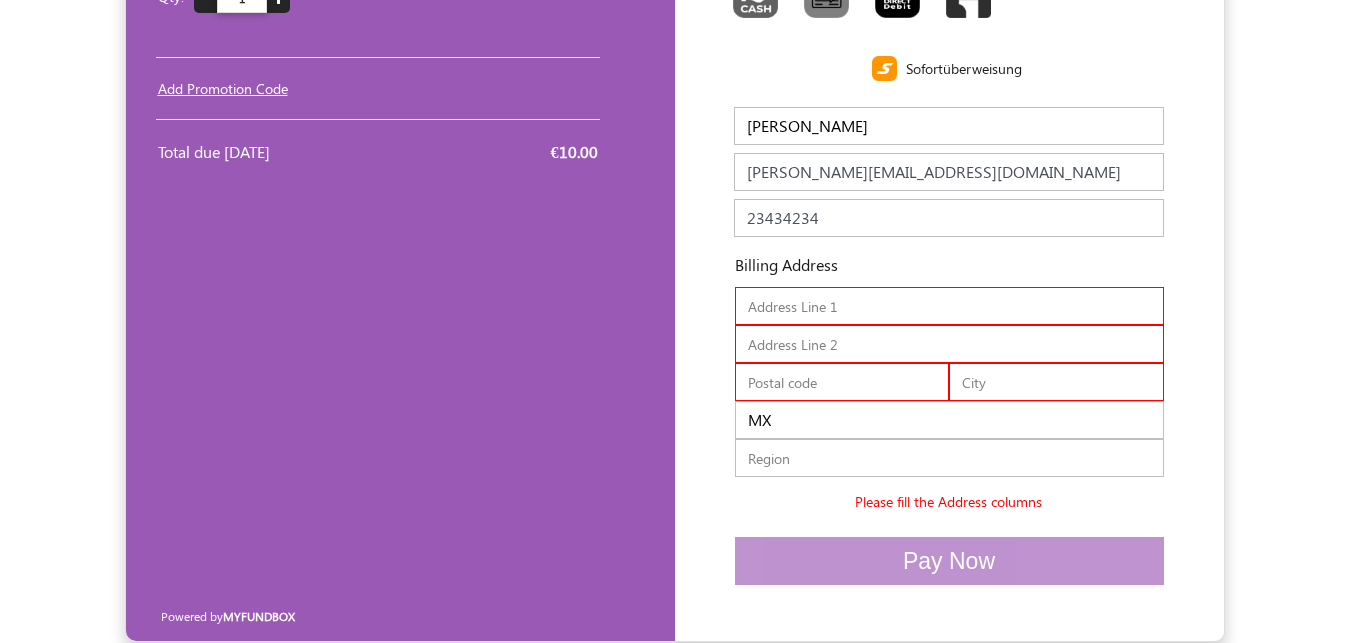 drag, startPoint x: 793, startPoint y: 417, endPoint x: 626, endPoint y: 424, distance: 167.14664 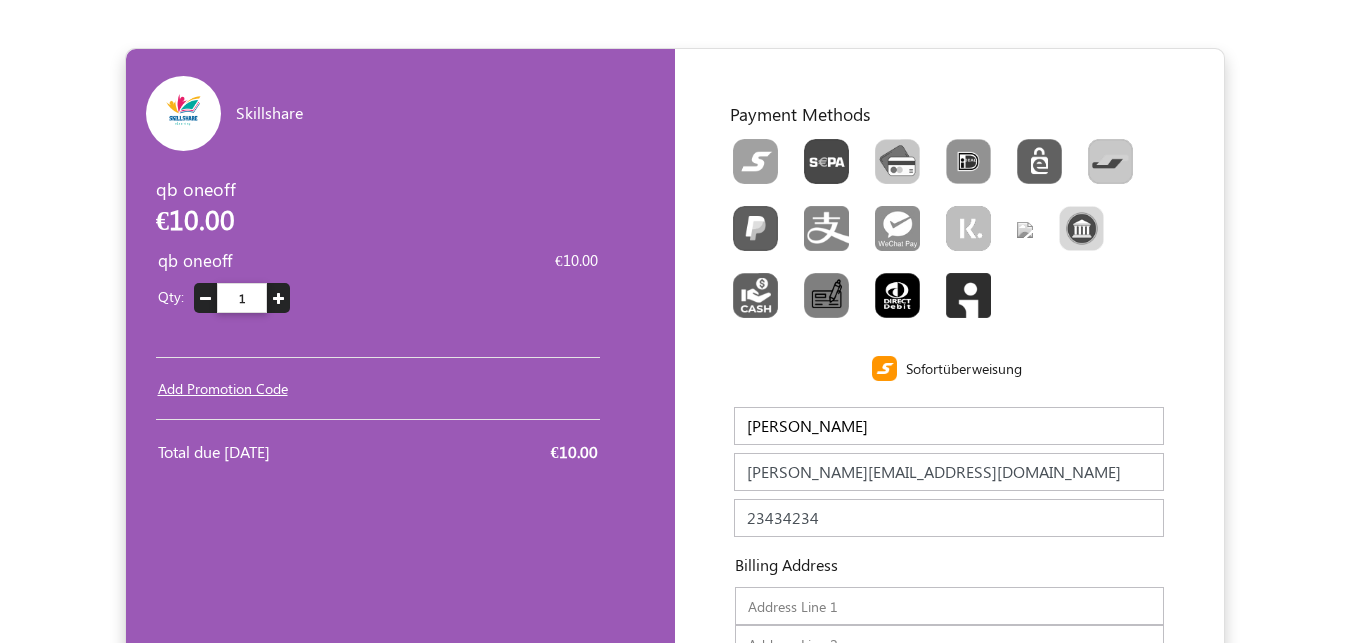 scroll, scrollTop: 300, scrollLeft: 0, axis: vertical 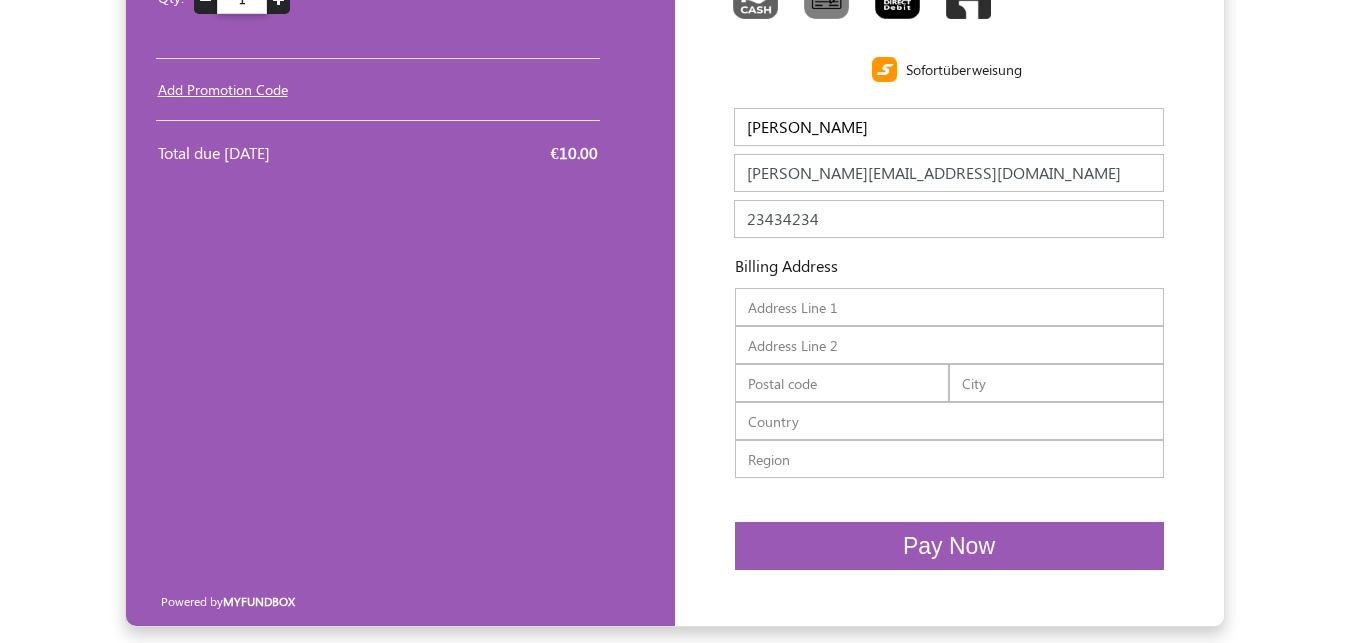 click at bounding box center (949, 307) 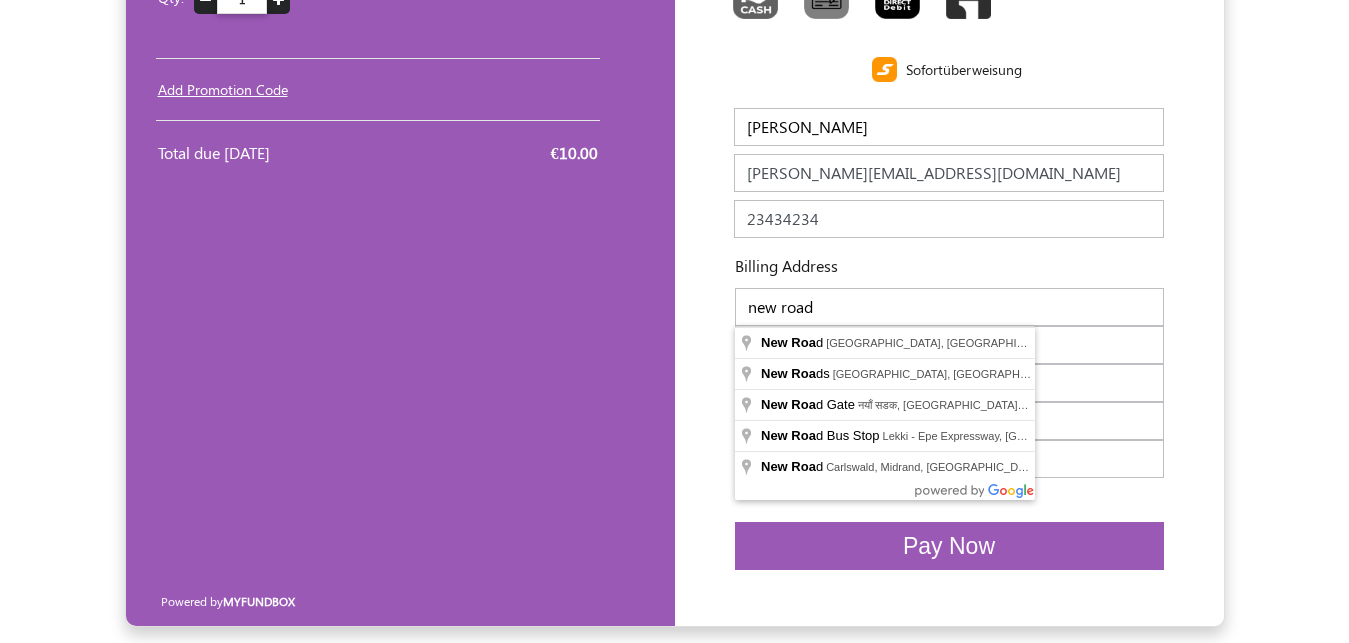 type on "new road" 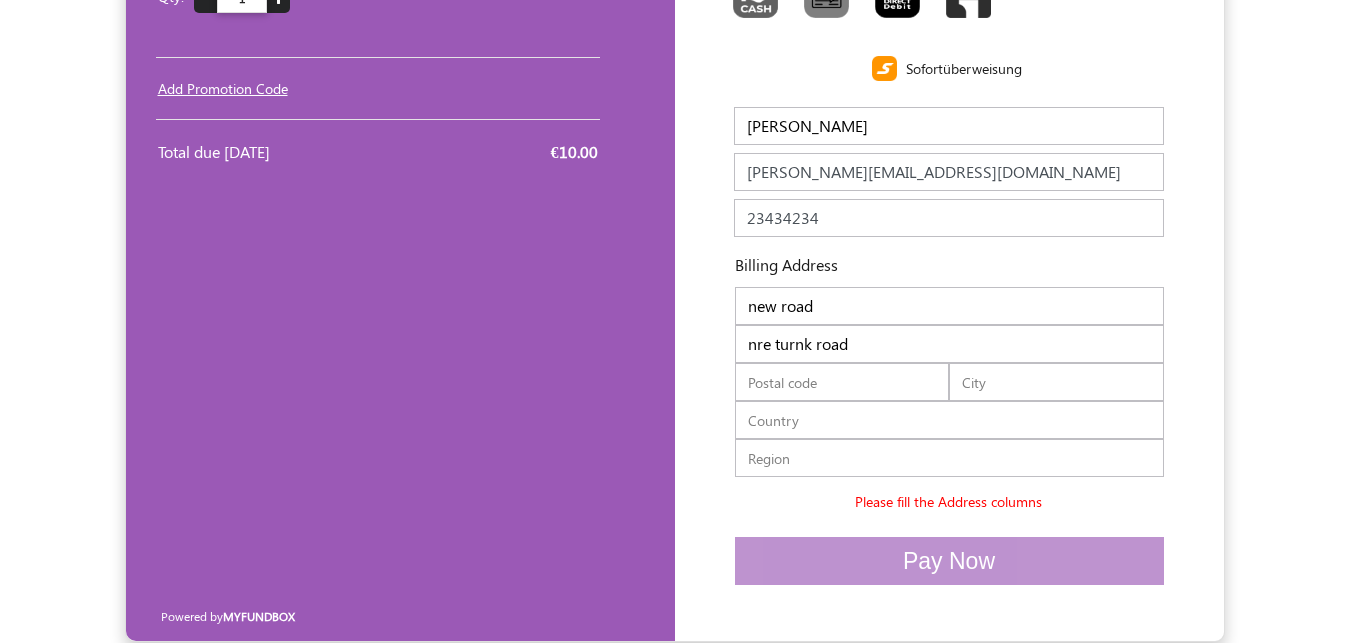 type on "nre turnk road" 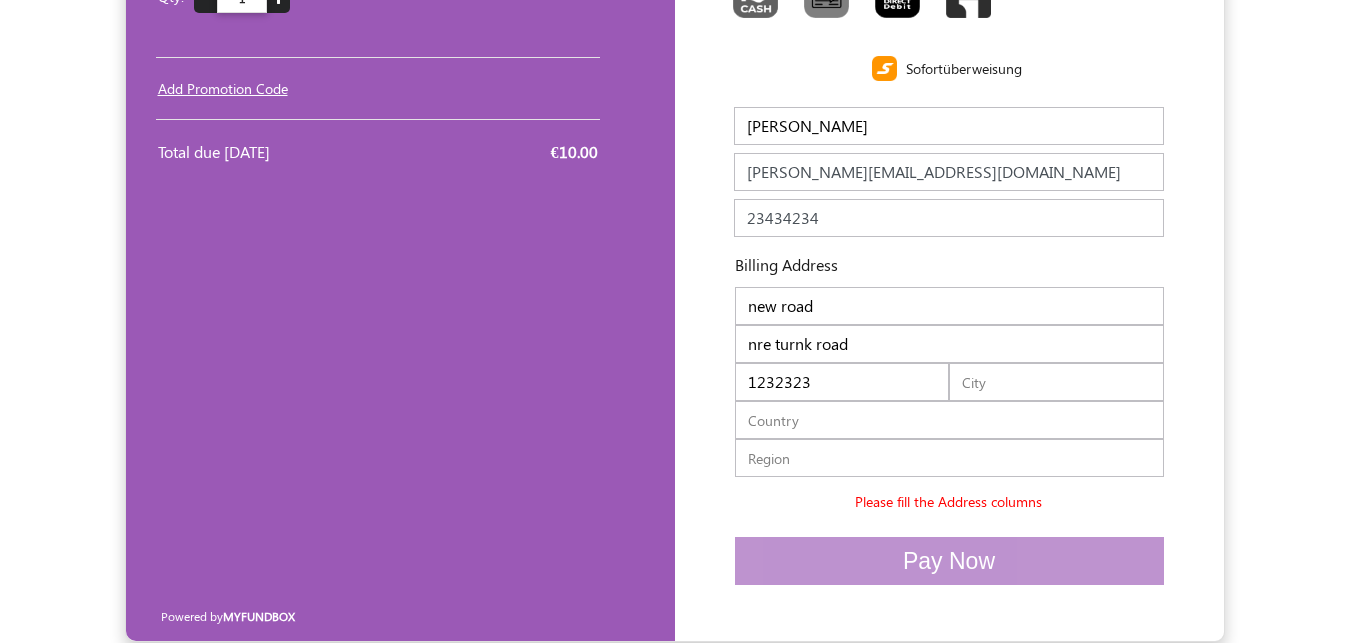 type on "1232323" 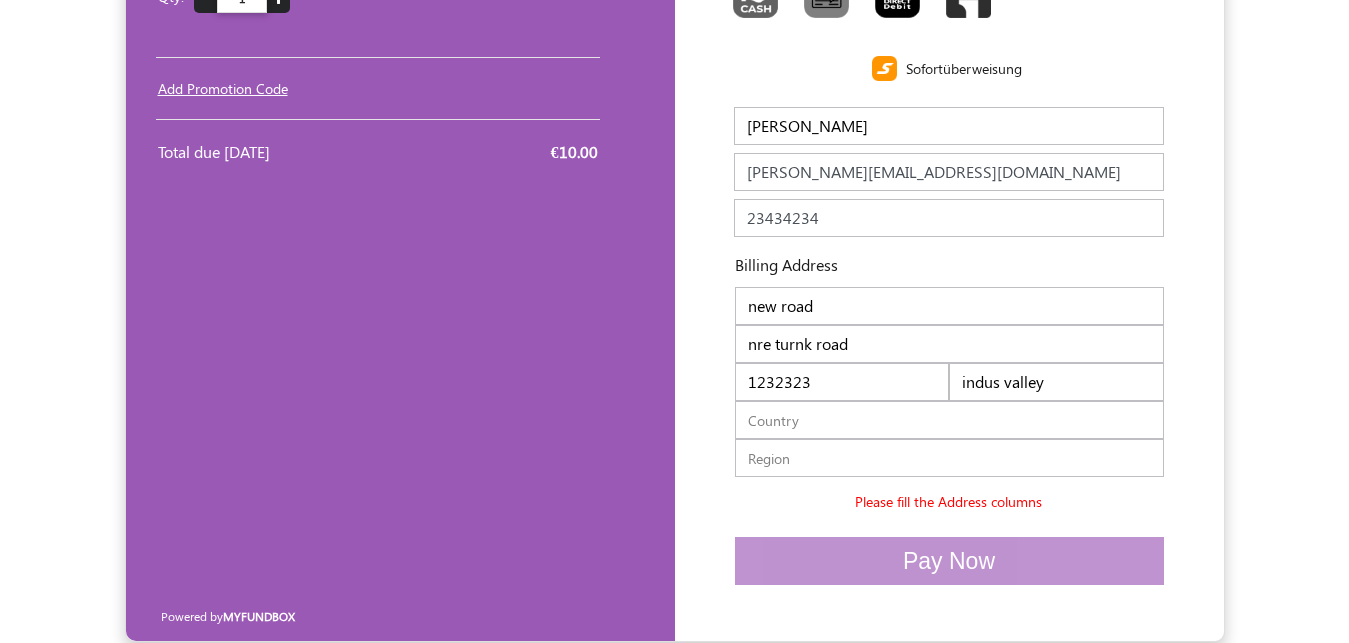type on "indus valley" 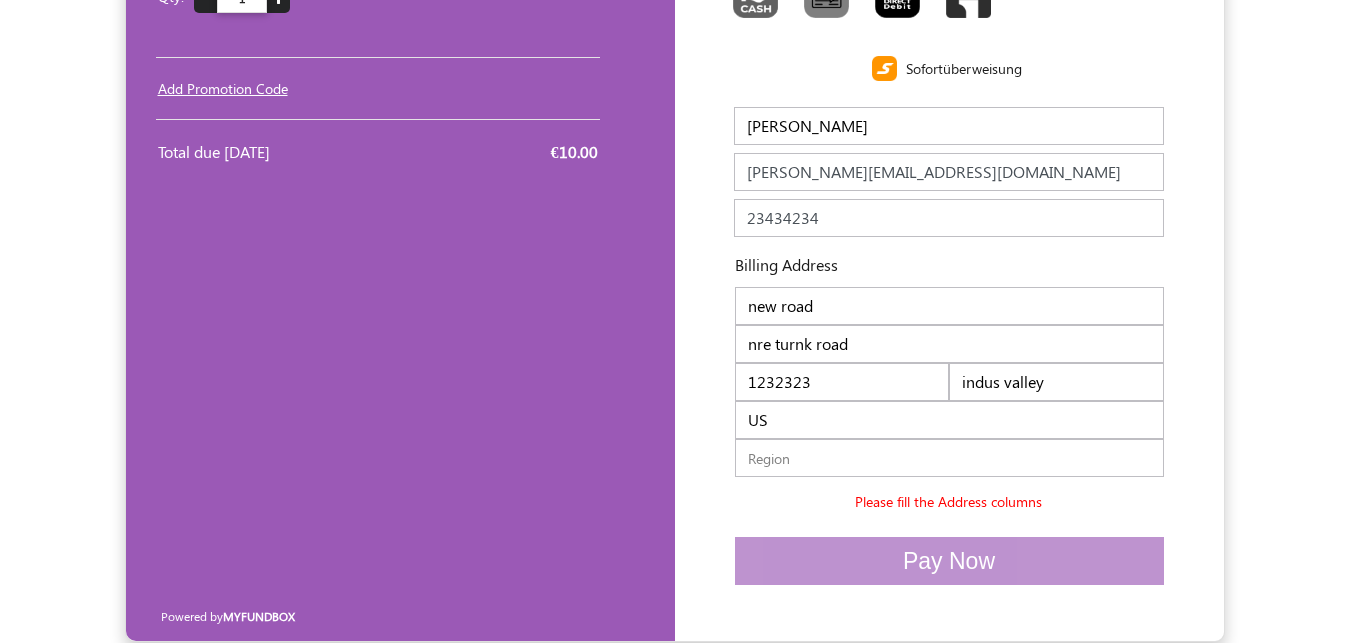 type on "US" 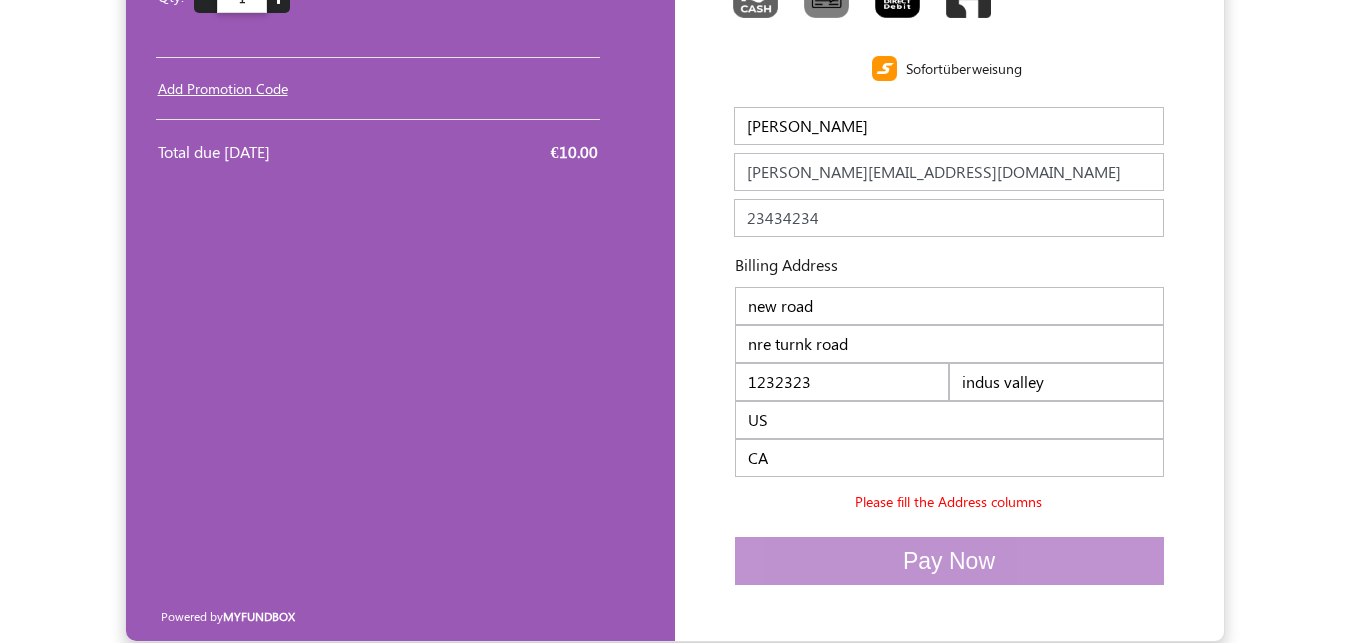 click on "CA" at bounding box center (949, 458) 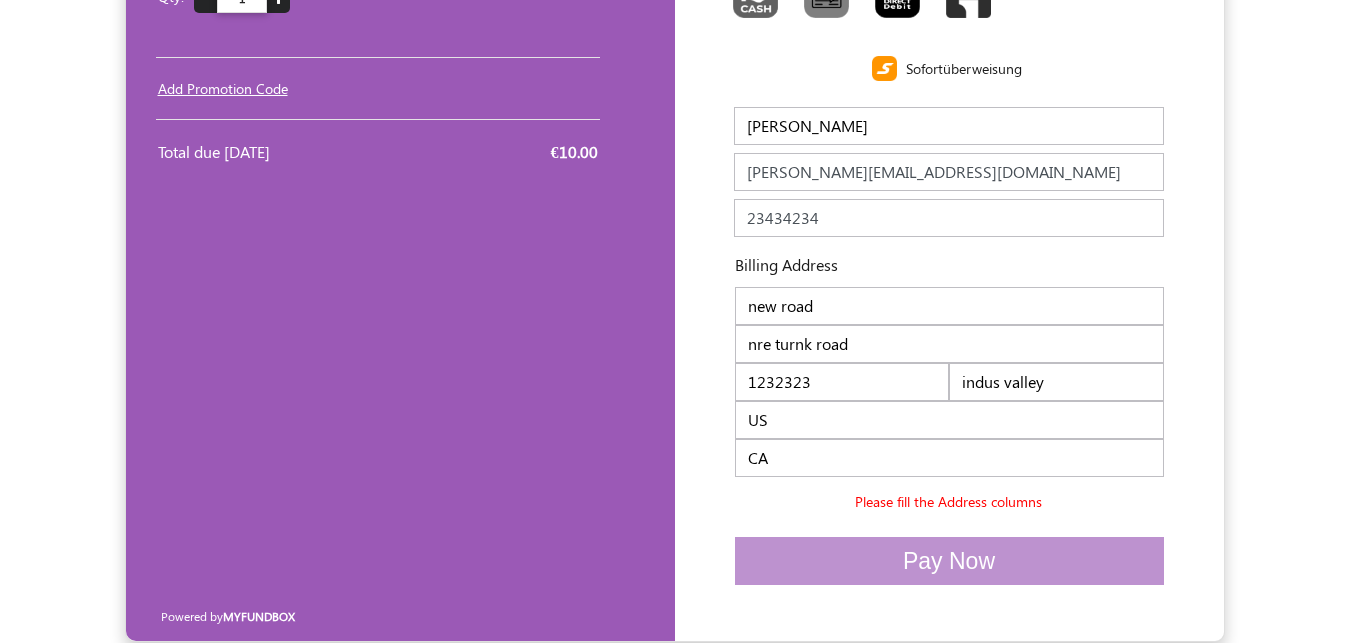 type on "CA" 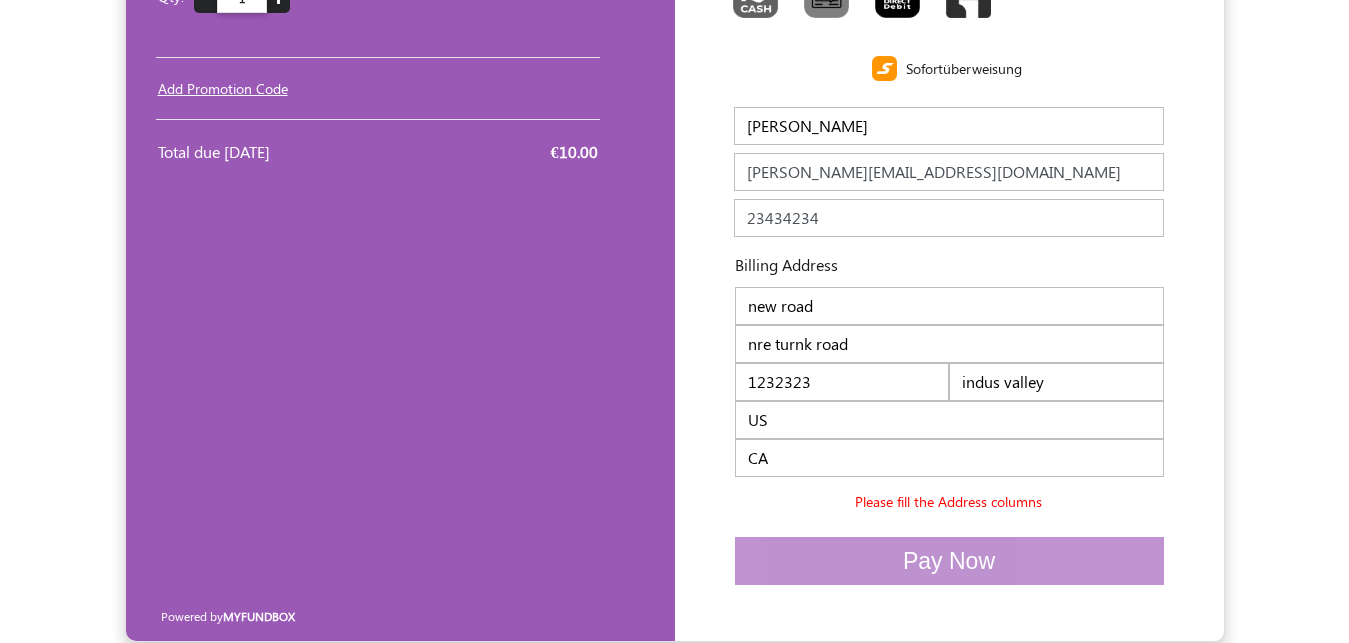 click on "nre turnk road" at bounding box center [949, 344] 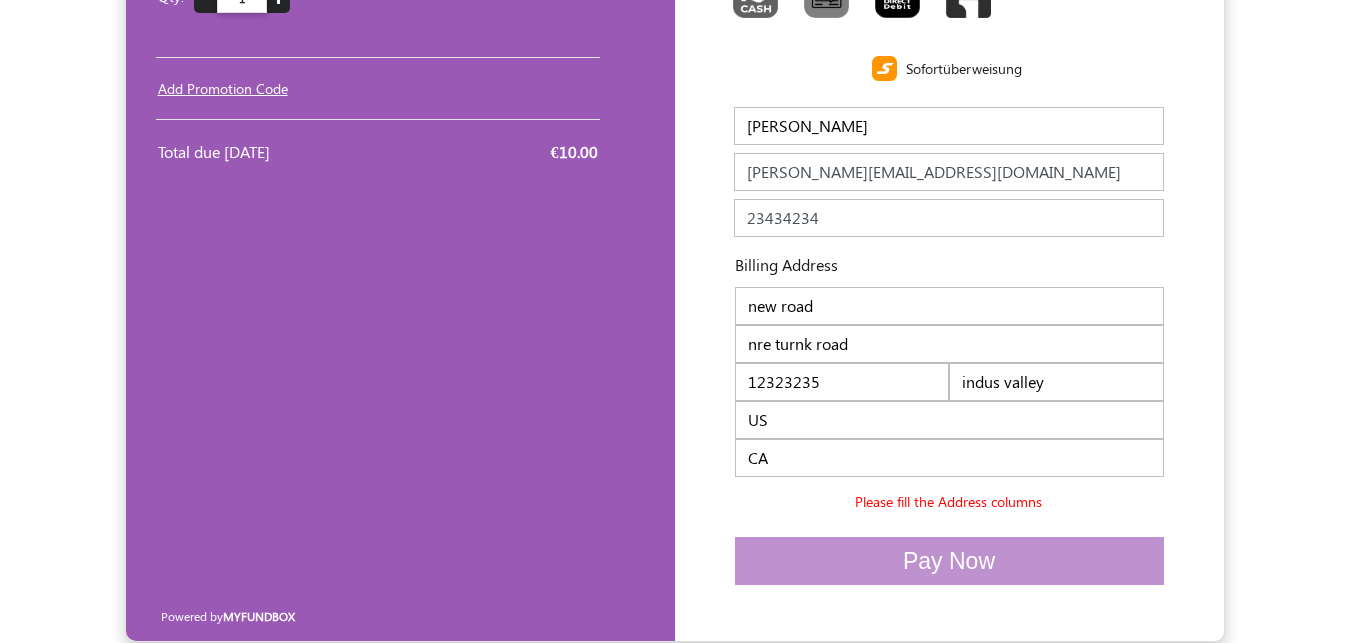type on "12323235" 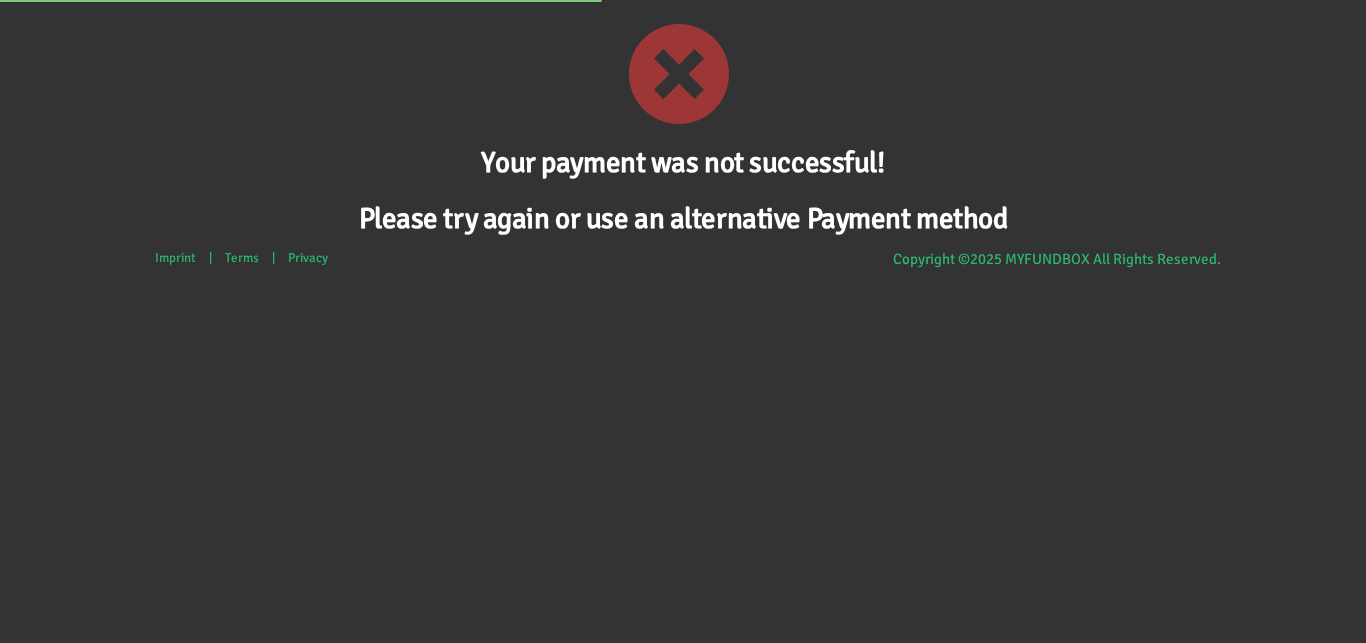 scroll, scrollTop: 0, scrollLeft: 0, axis: both 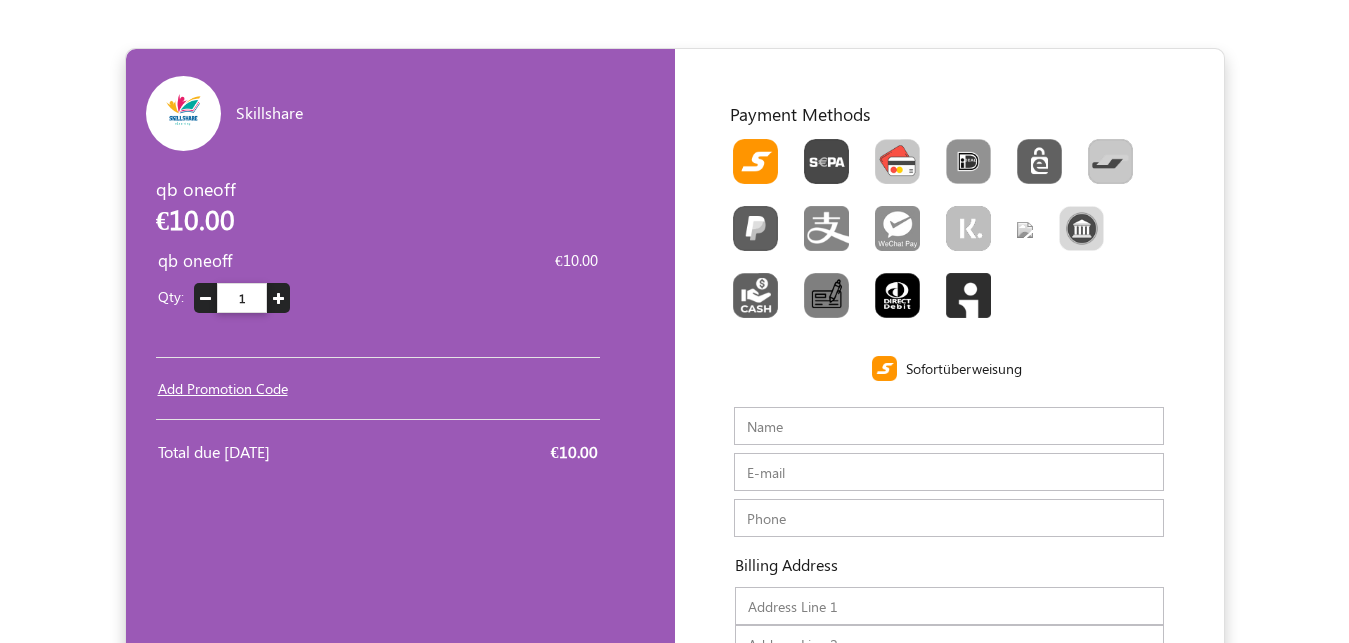 click at bounding box center [897, 161] 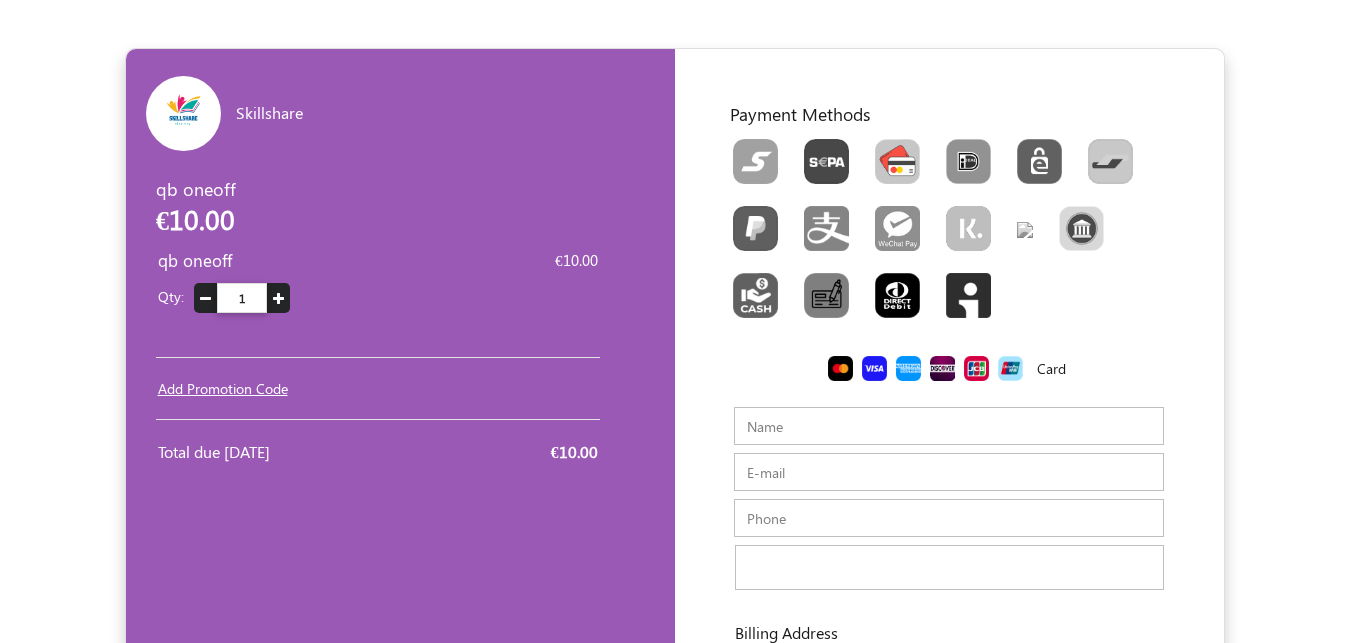 radio on "true" 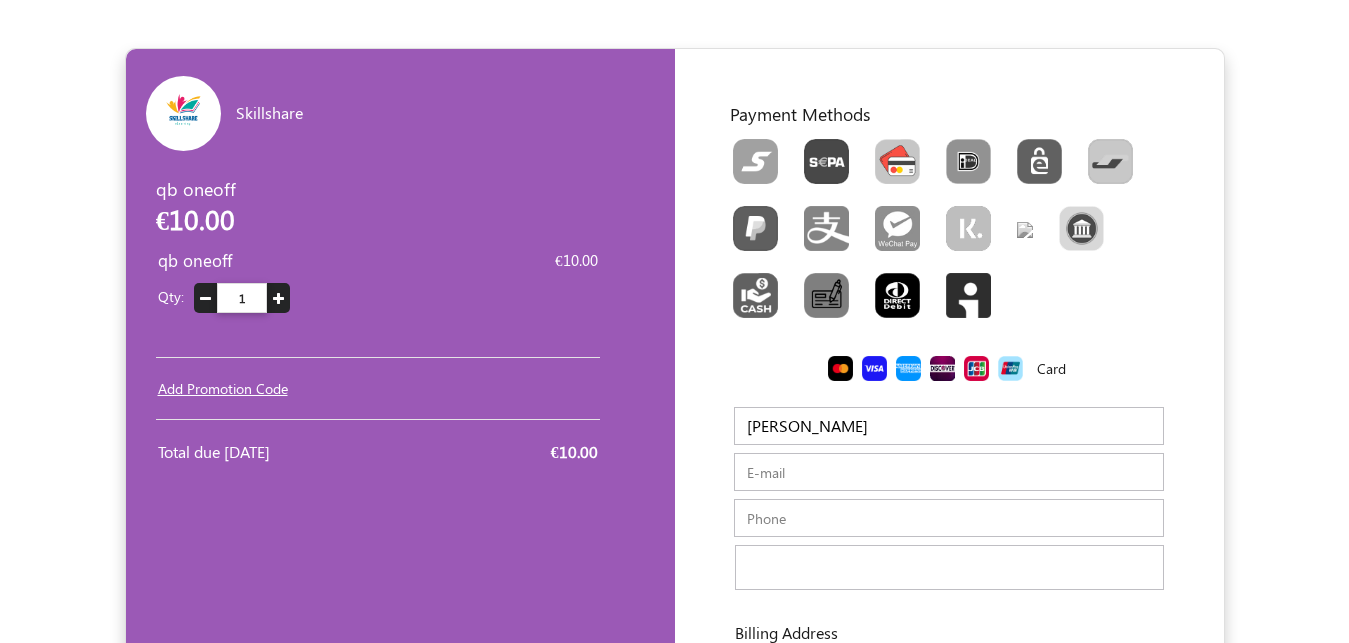 type on "[PERSON_NAME]" 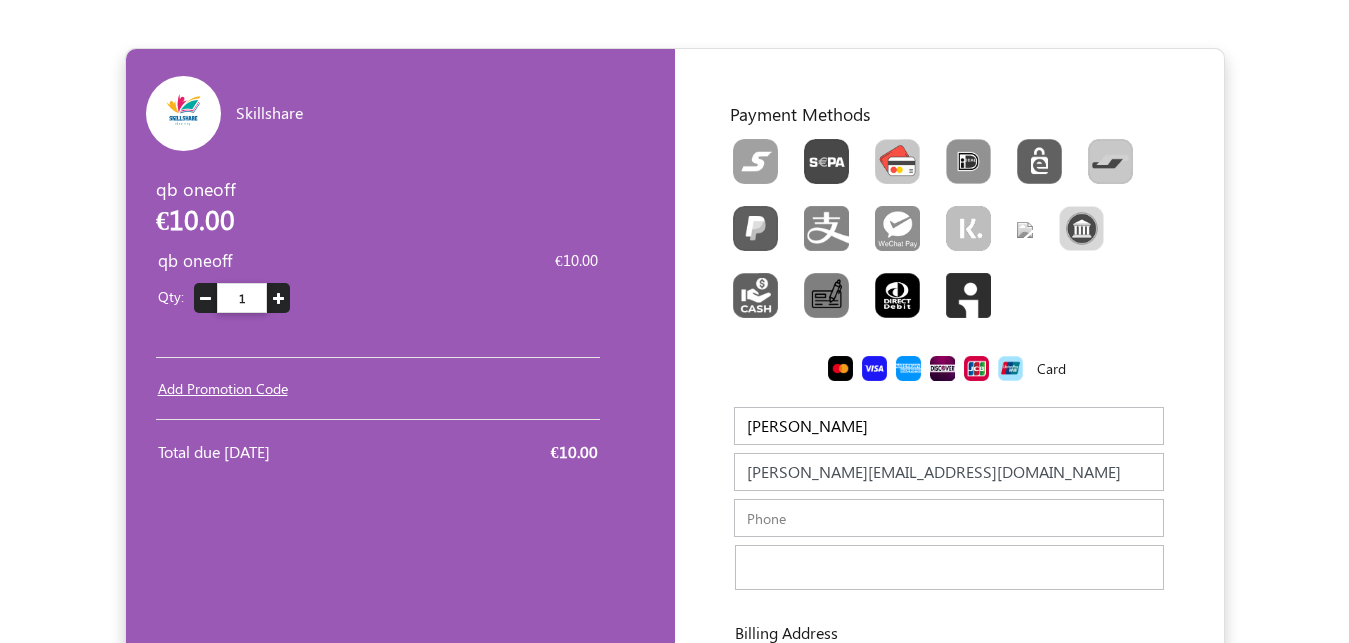 type on "[PERSON_NAME][EMAIL_ADDRESS][DOMAIN_NAME]" 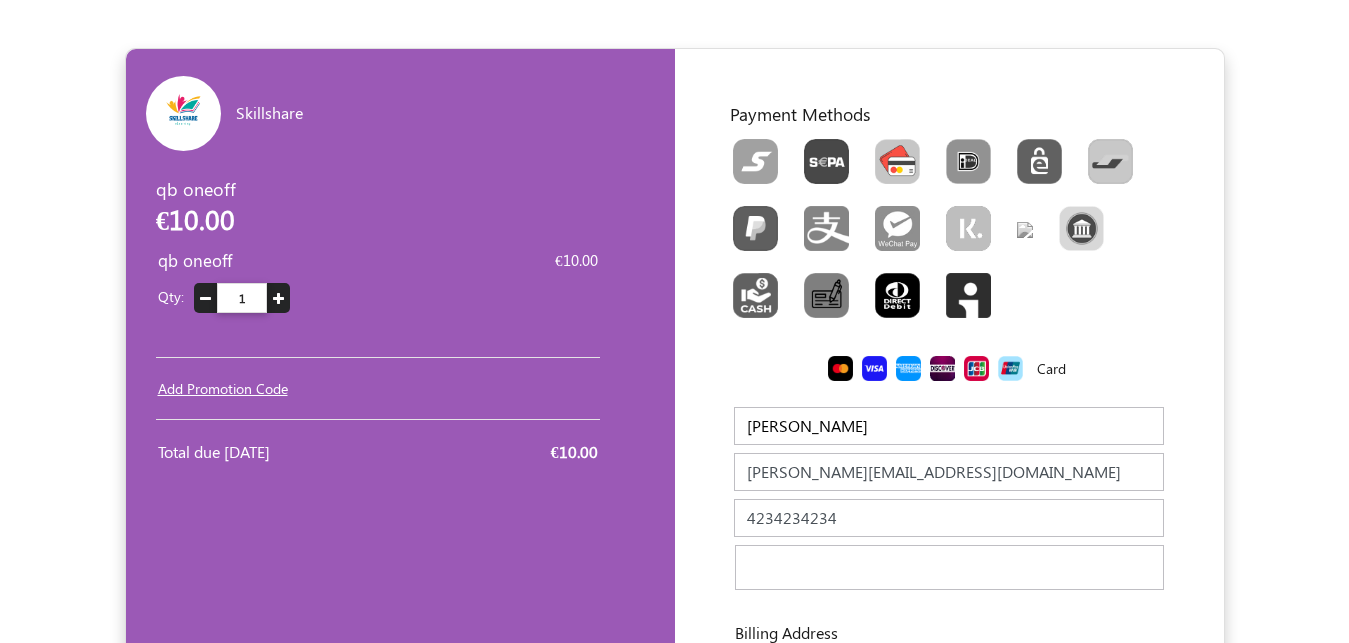 type on "4234234234" 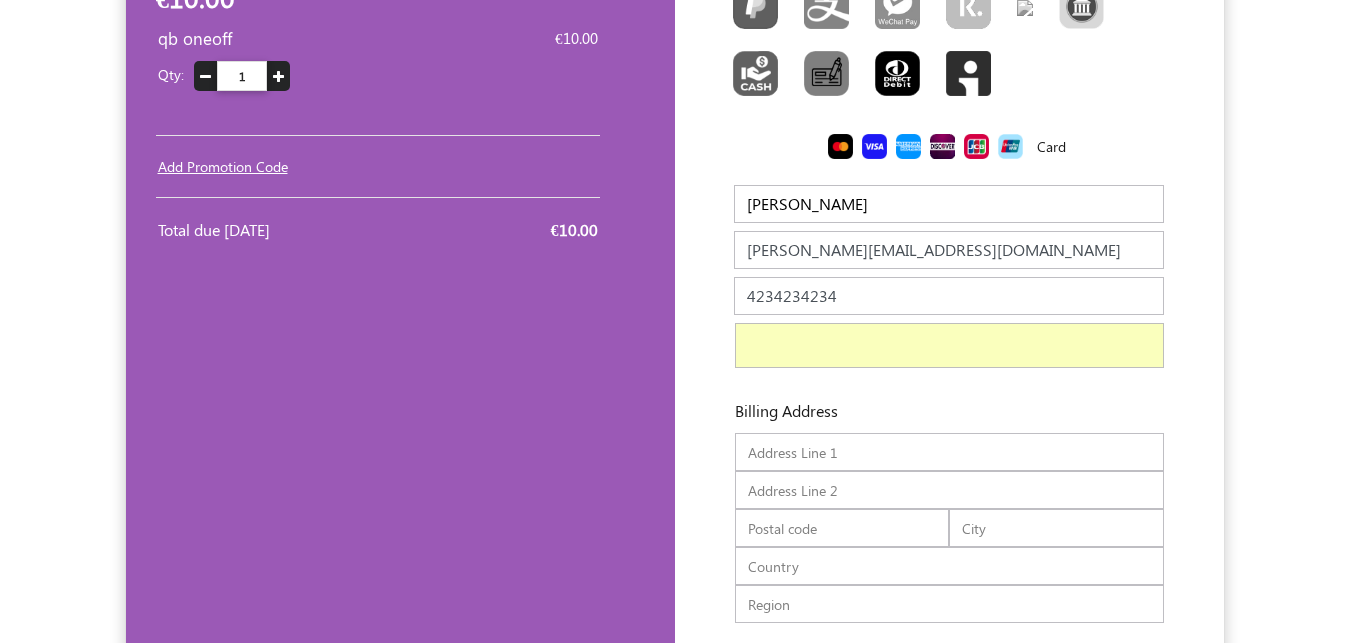 scroll, scrollTop: 306, scrollLeft: 0, axis: vertical 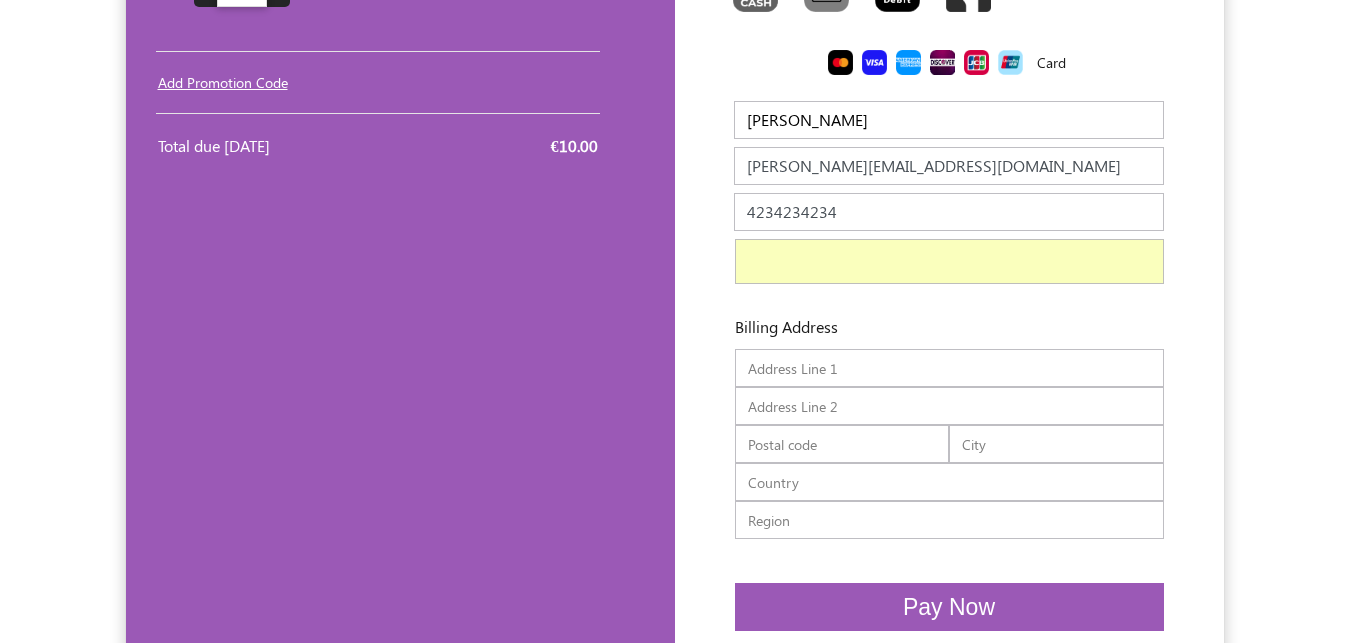 click at bounding box center [949, 368] 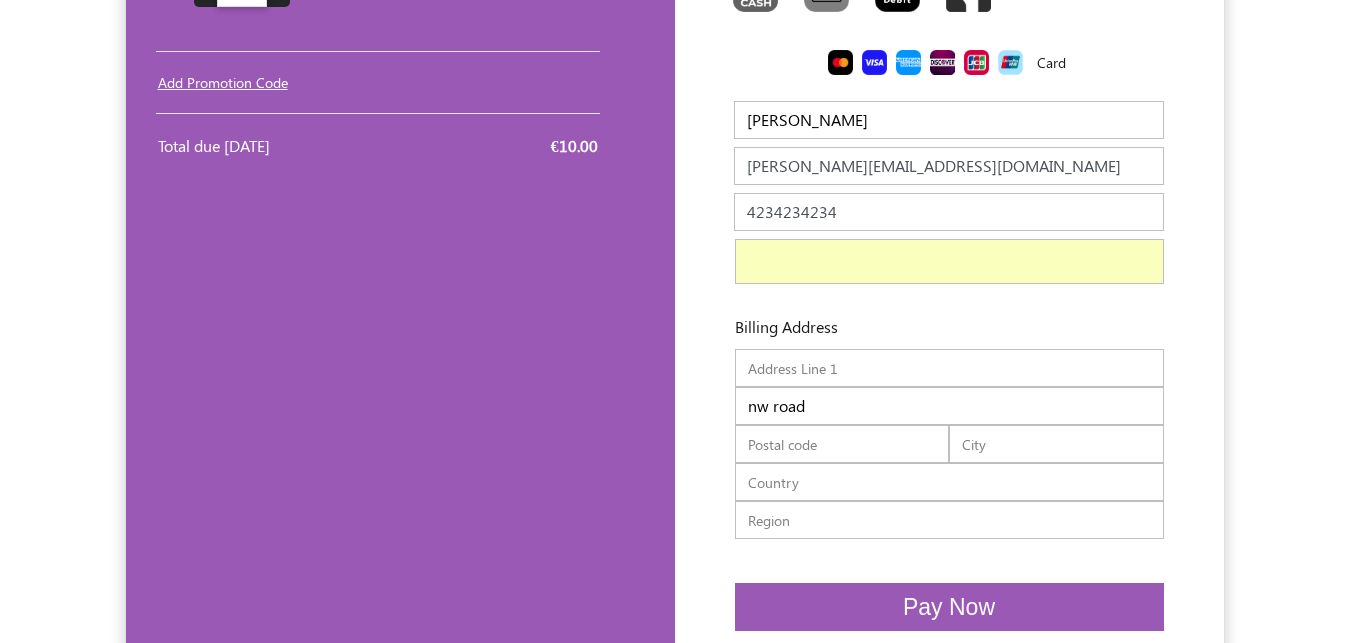 type on "nw road" 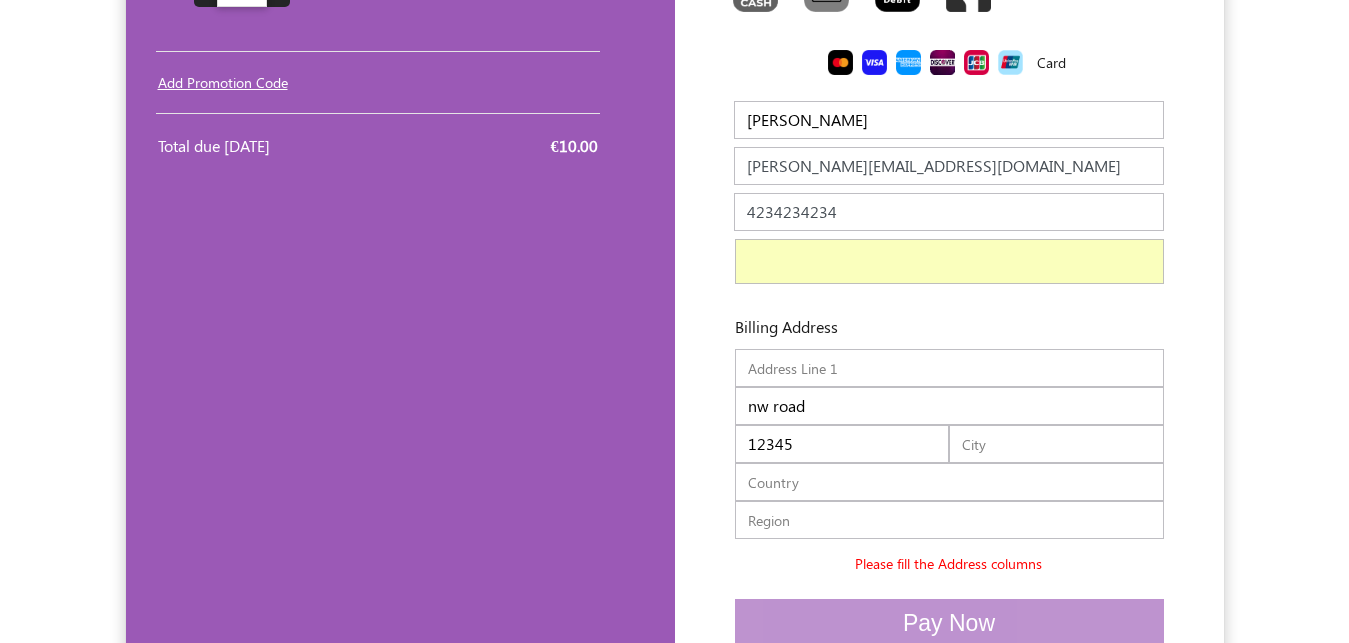type on "12345" 